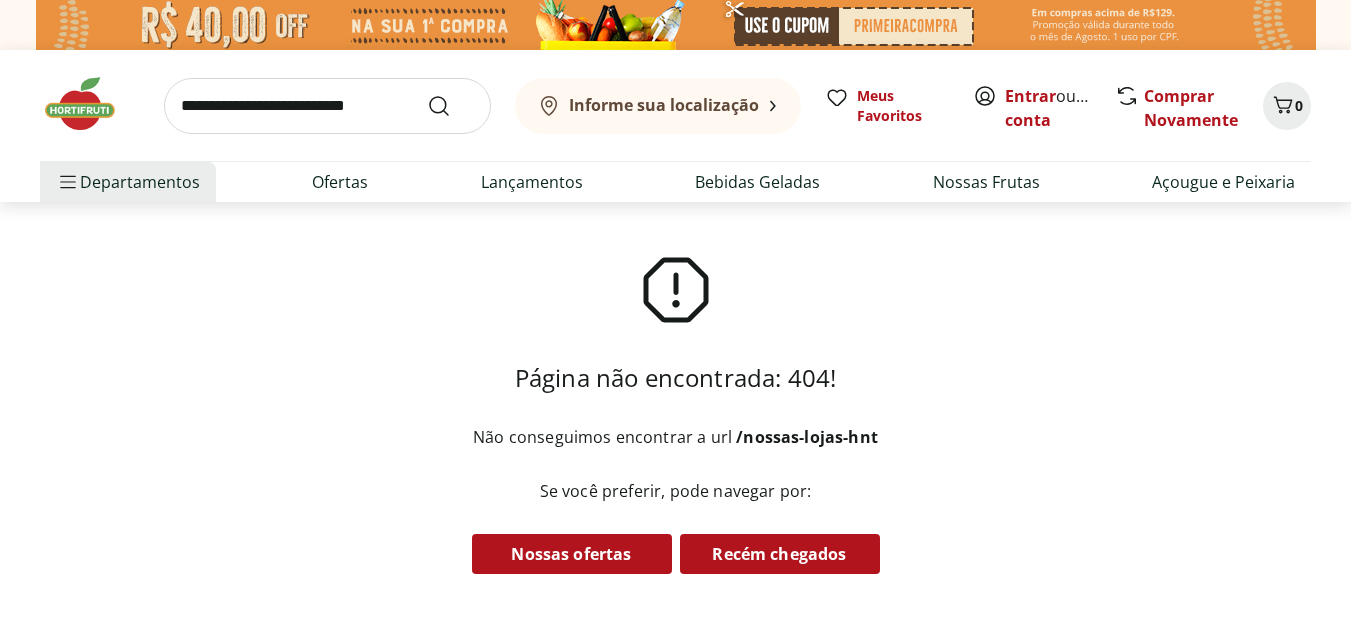scroll, scrollTop: 0, scrollLeft: 0, axis: both 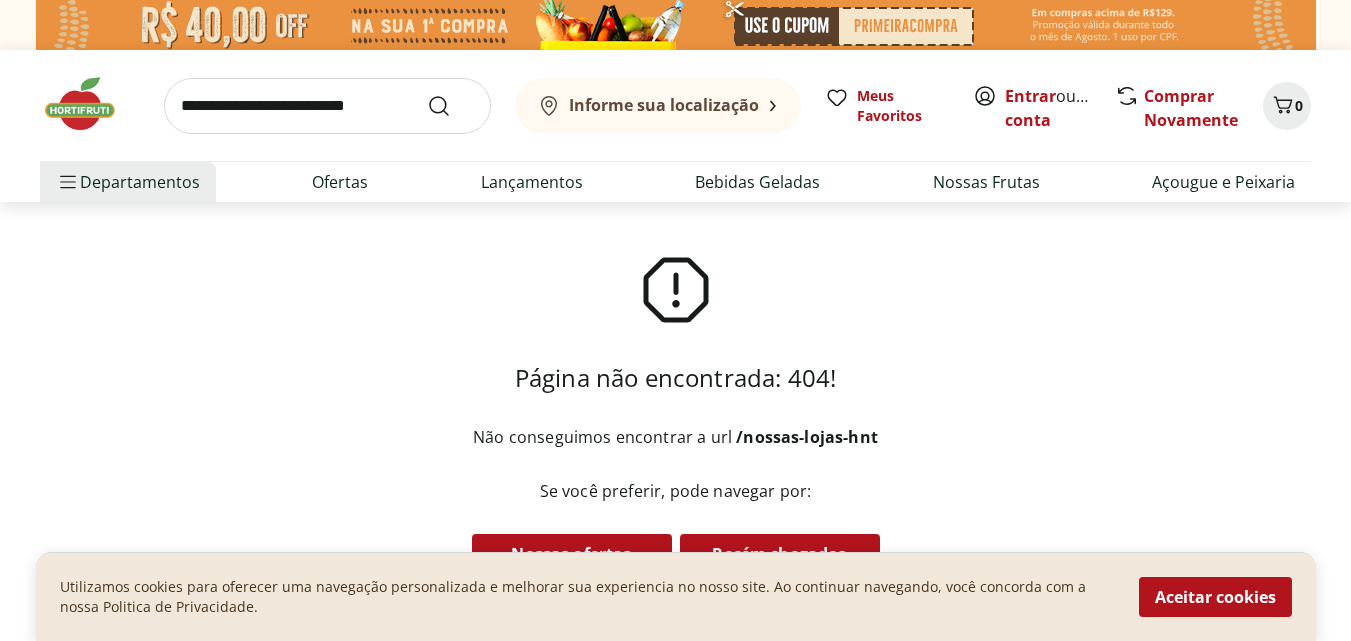 click at bounding box center (676, 25) 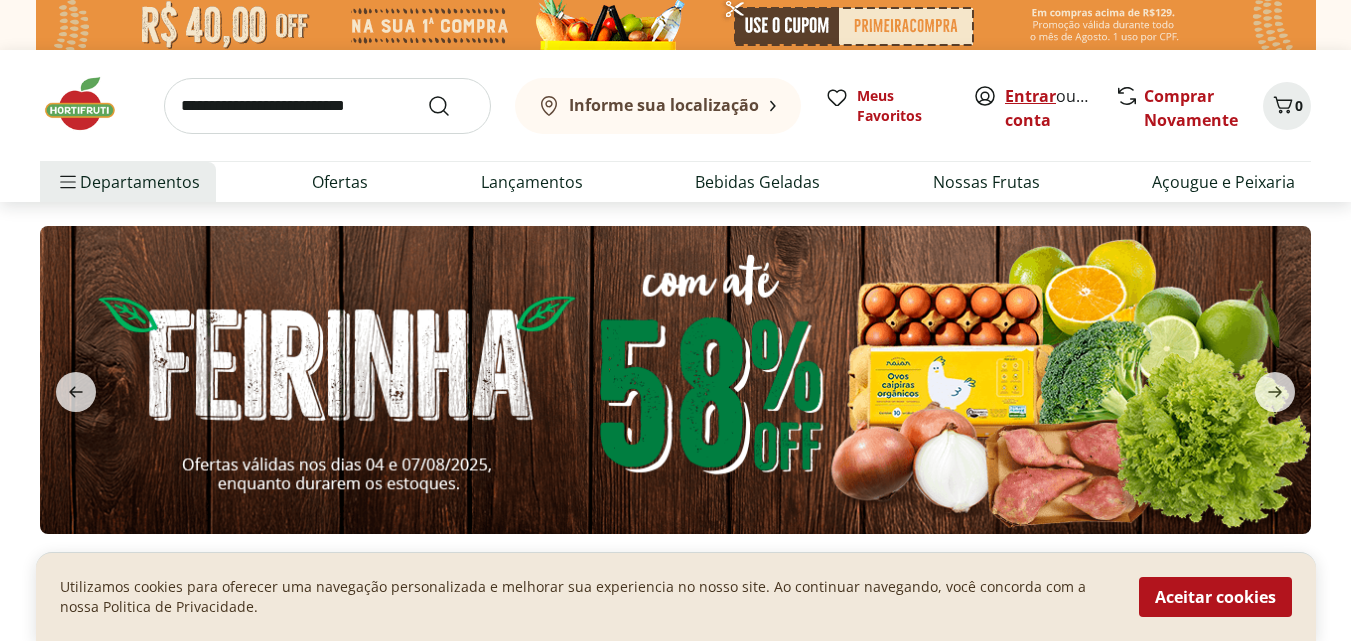 click on "Entrar" at bounding box center [1030, 96] 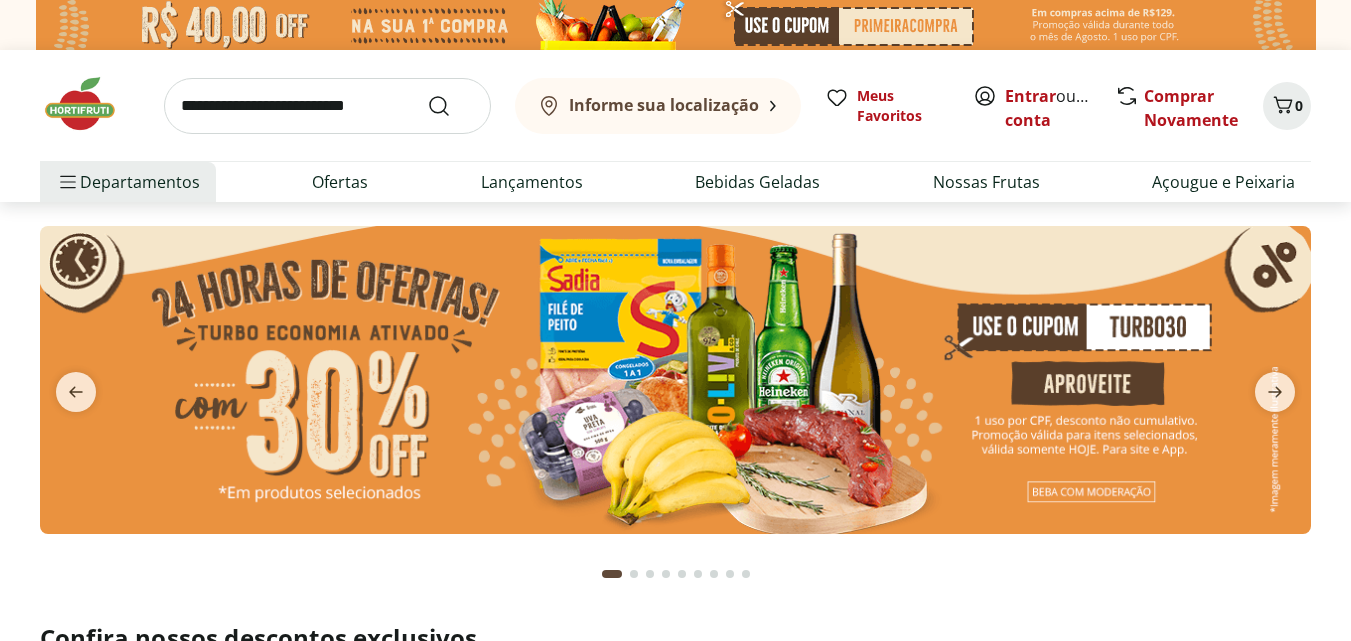 scroll, scrollTop: 0, scrollLeft: 0, axis: both 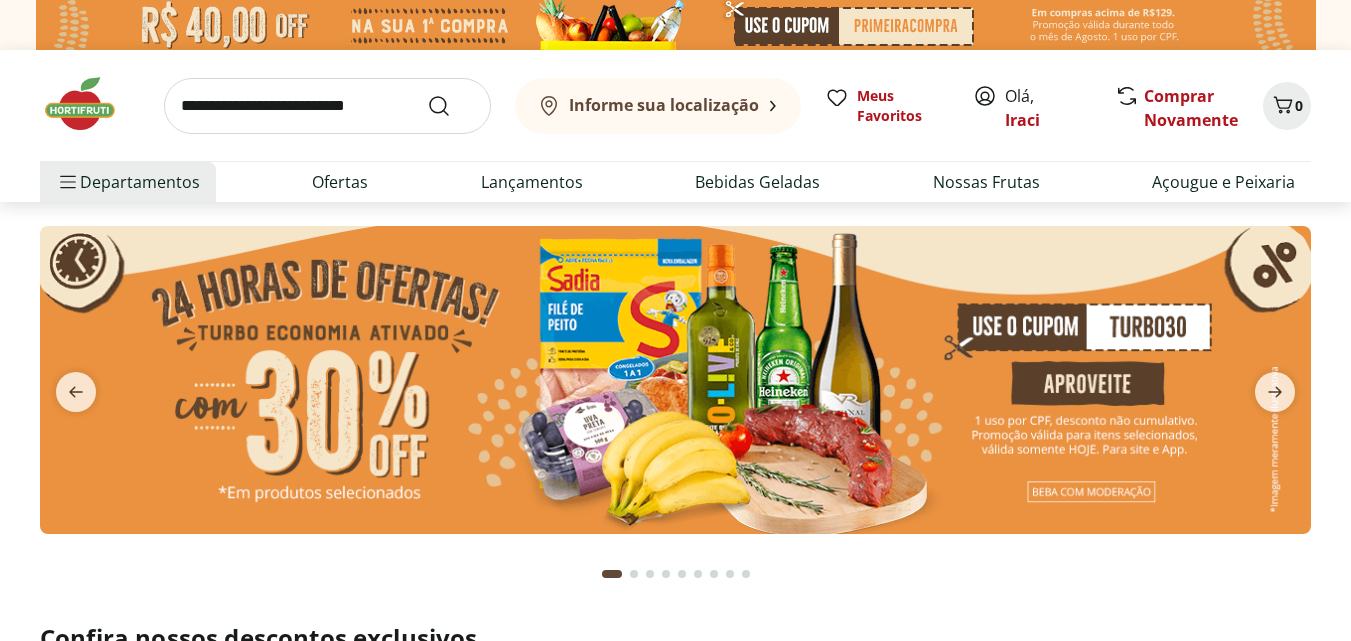 click at bounding box center [327, 106] 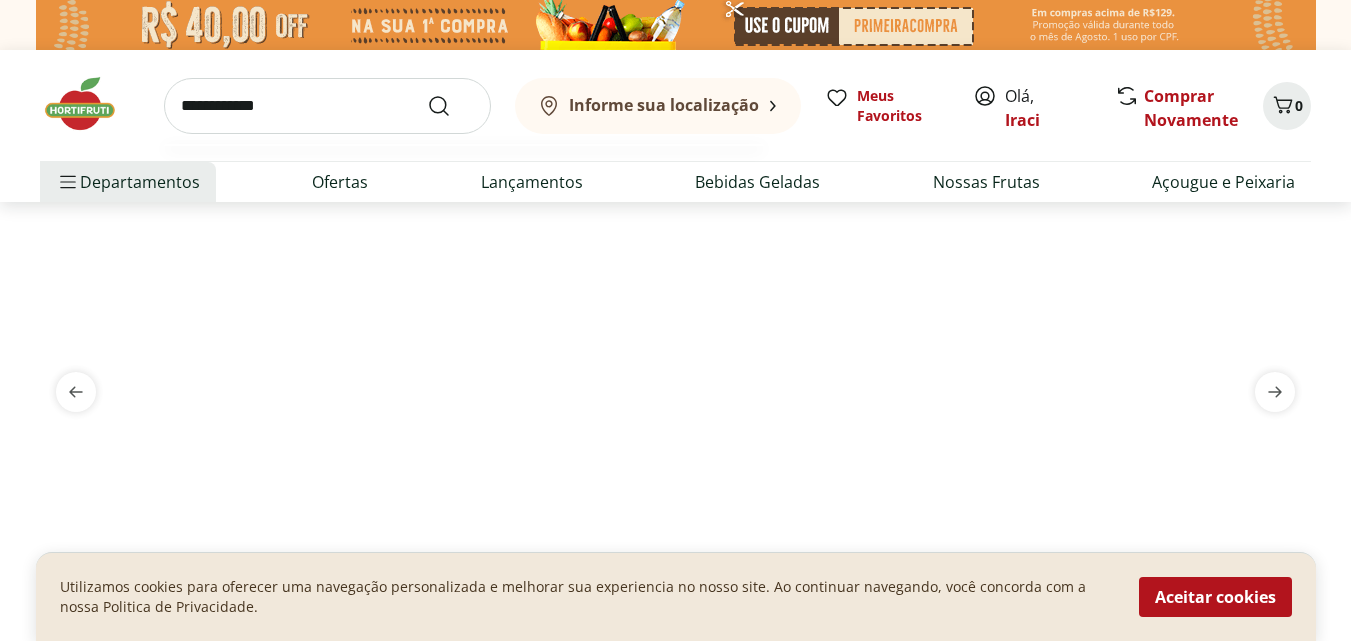 type on "**********" 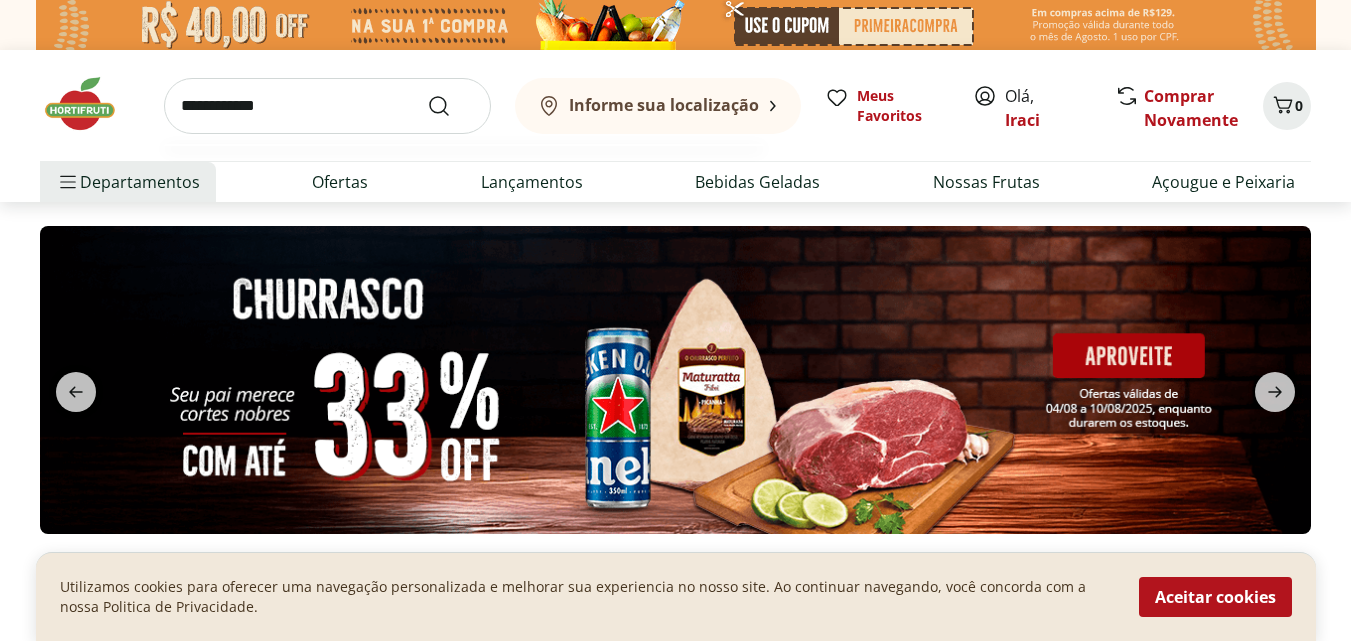 click at bounding box center (451, 106) 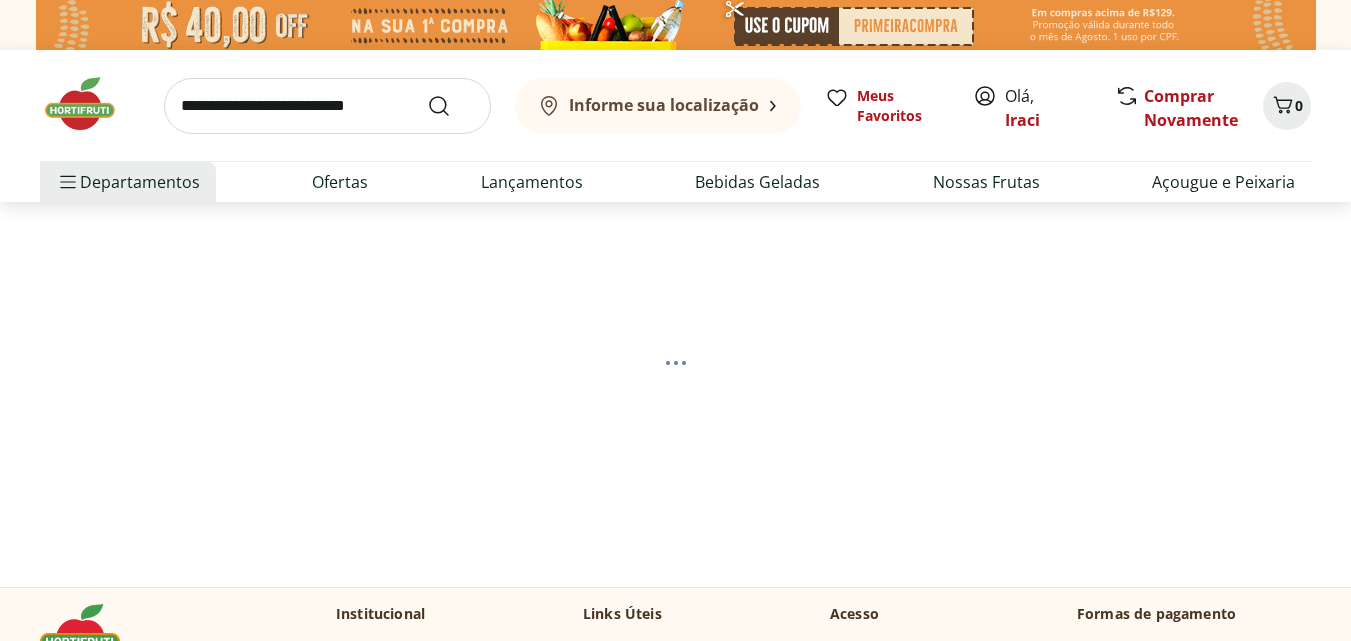 select on "**********" 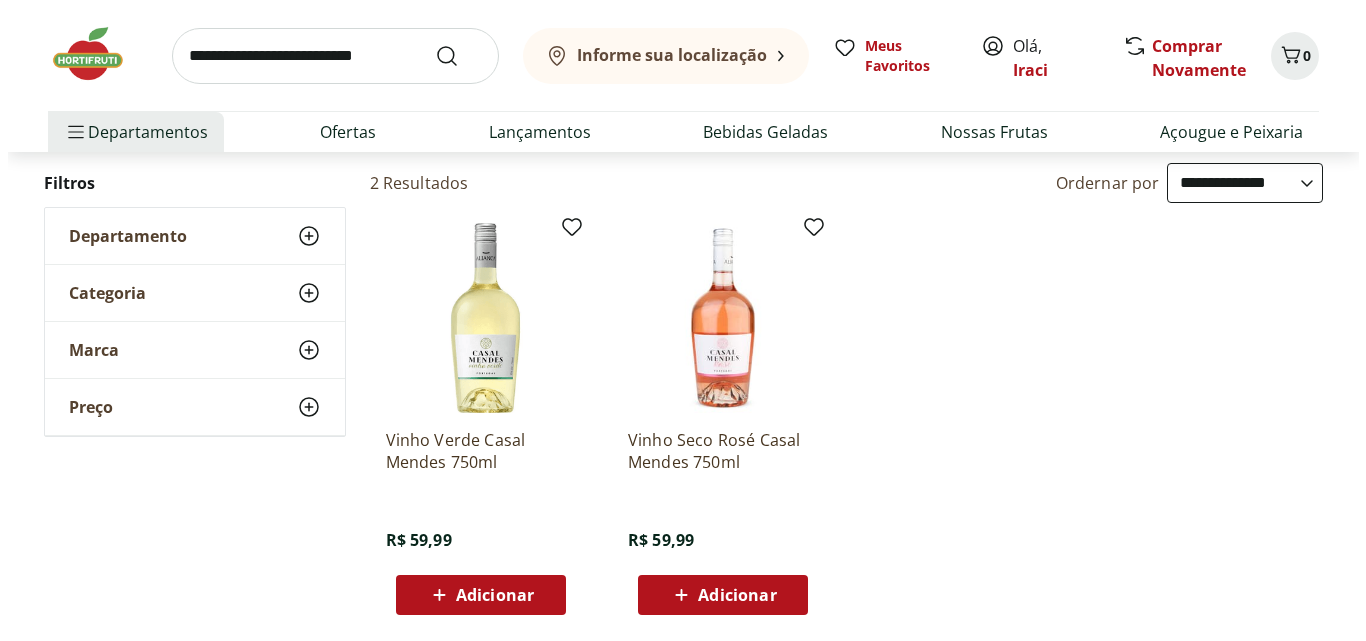 scroll, scrollTop: 300, scrollLeft: 0, axis: vertical 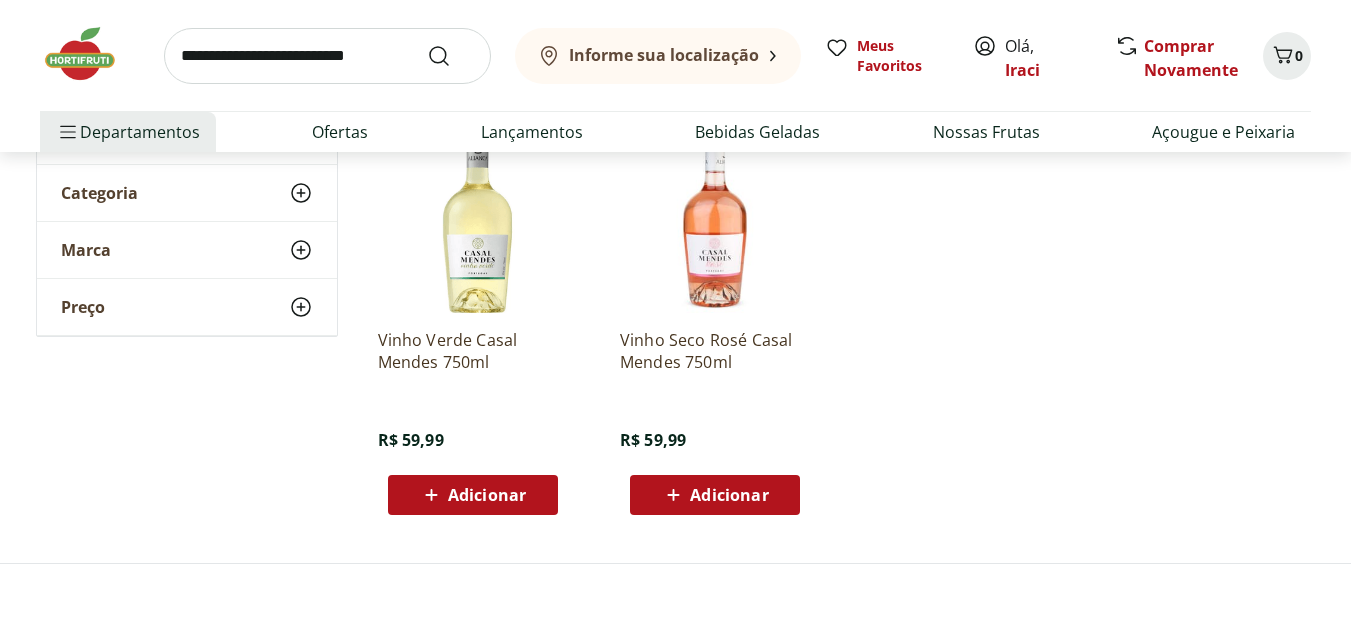 click on "Adicionar" at bounding box center [487, 495] 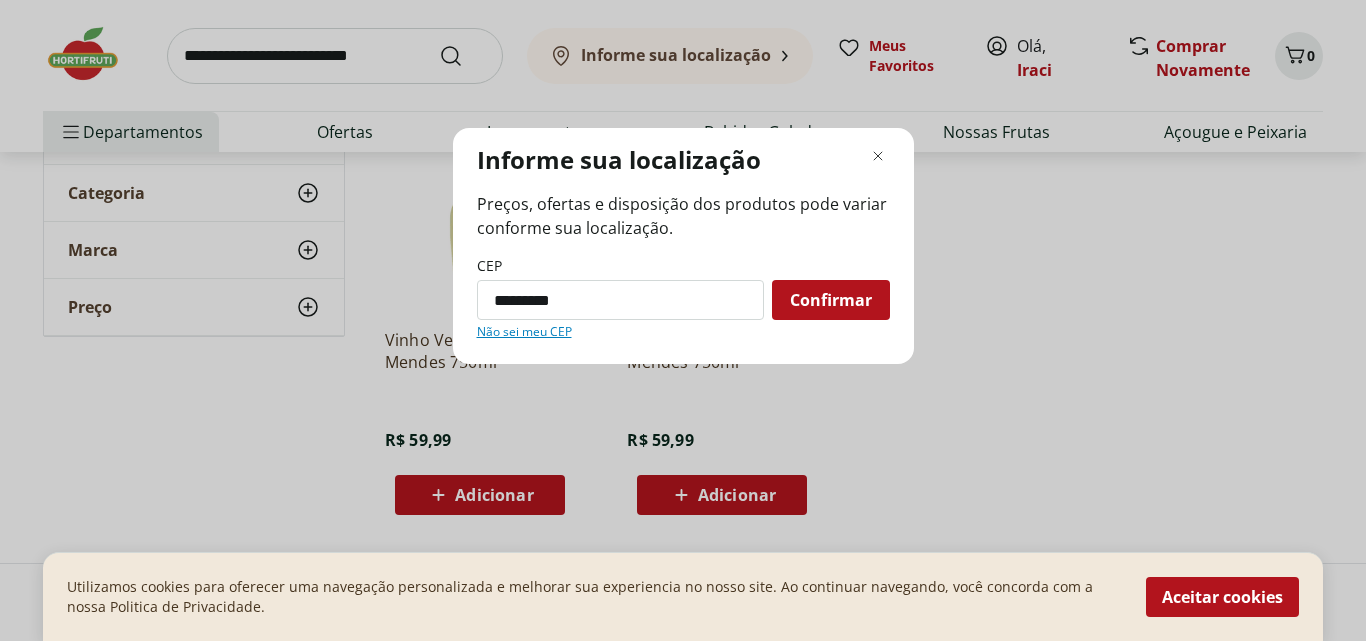 type on "*********" 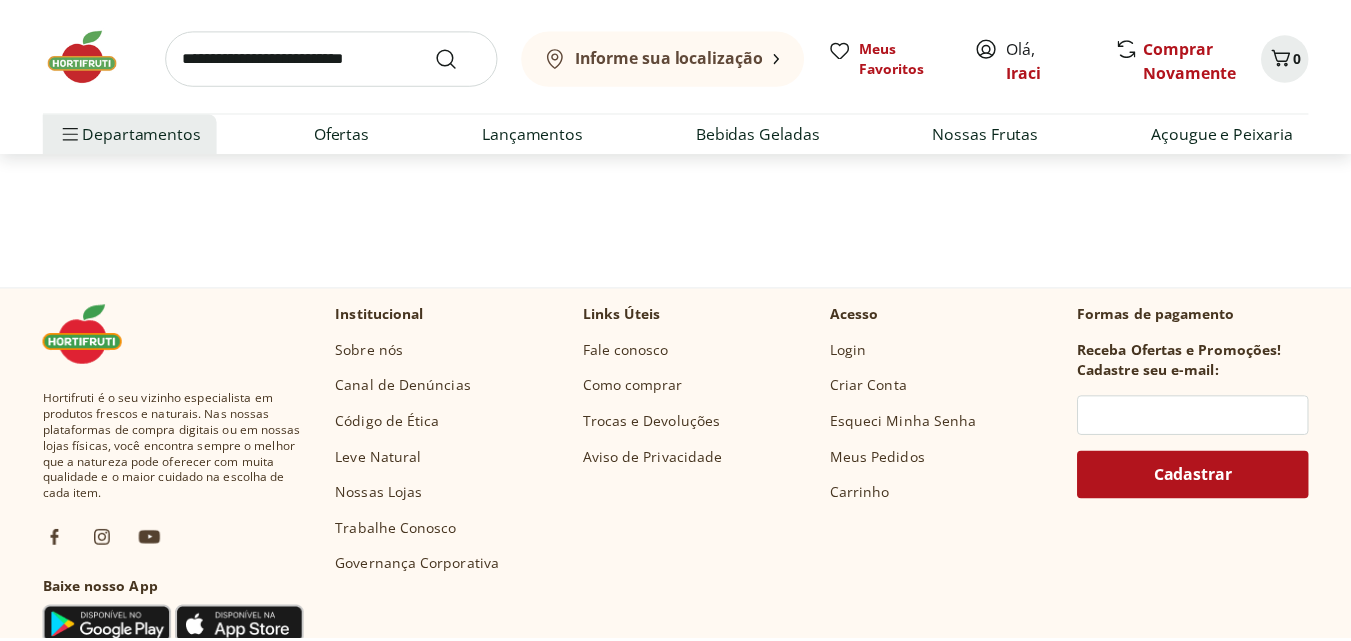 scroll, scrollTop: 69, scrollLeft: 0, axis: vertical 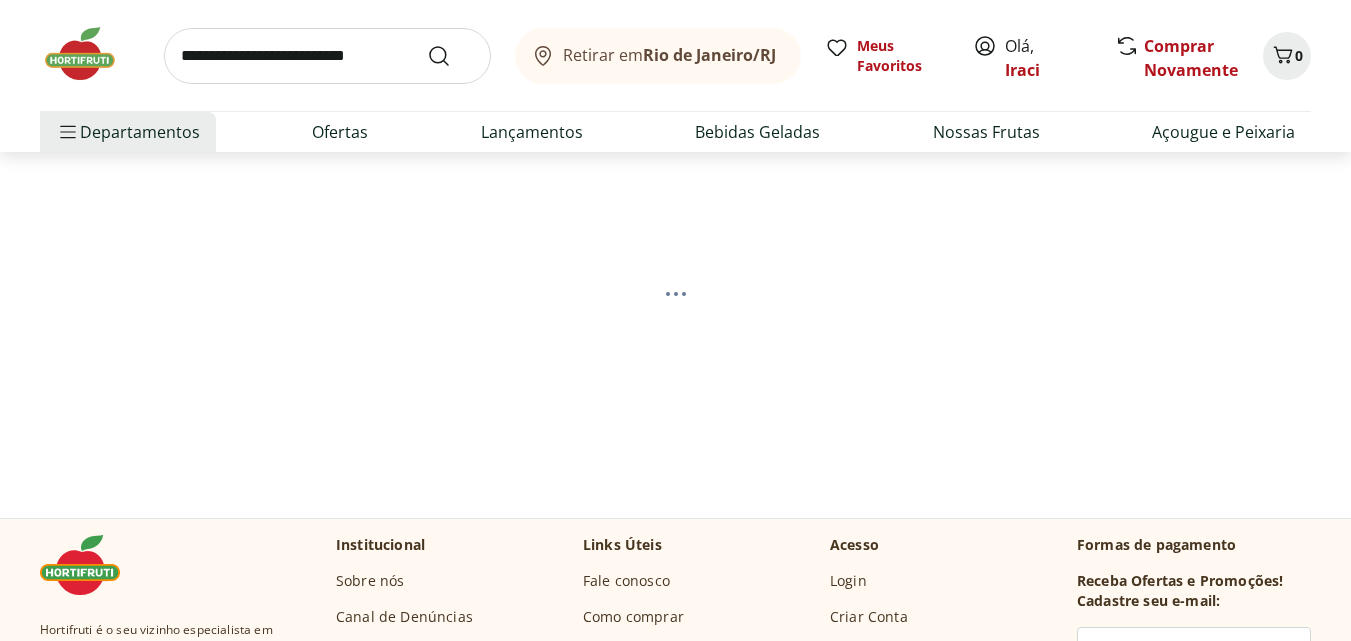 select on "**********" 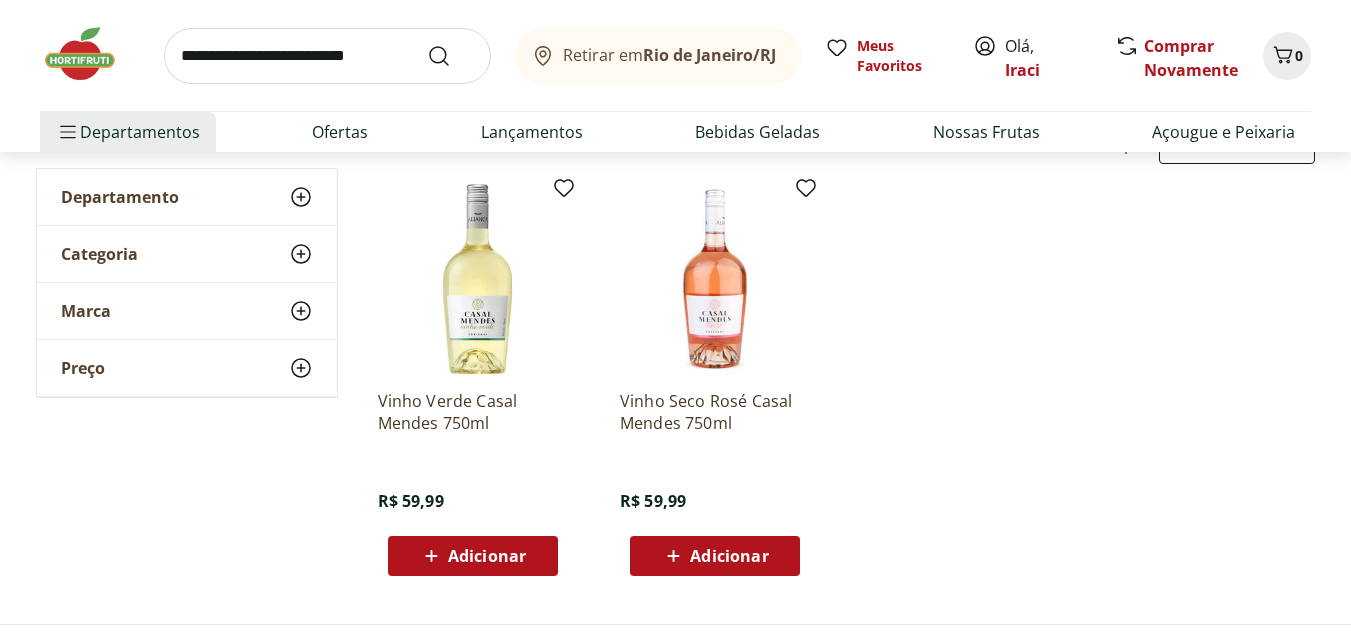 scroll, scrollTop: 269, scrollLeft: 0, axis: vertical 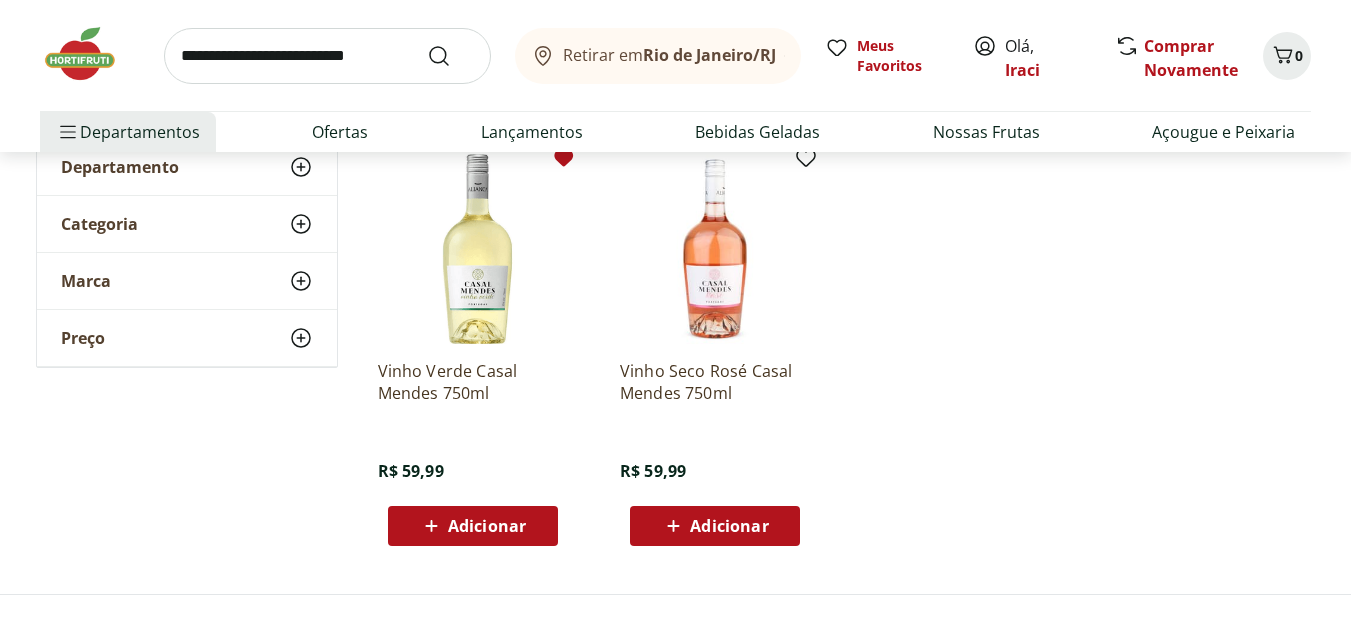 click 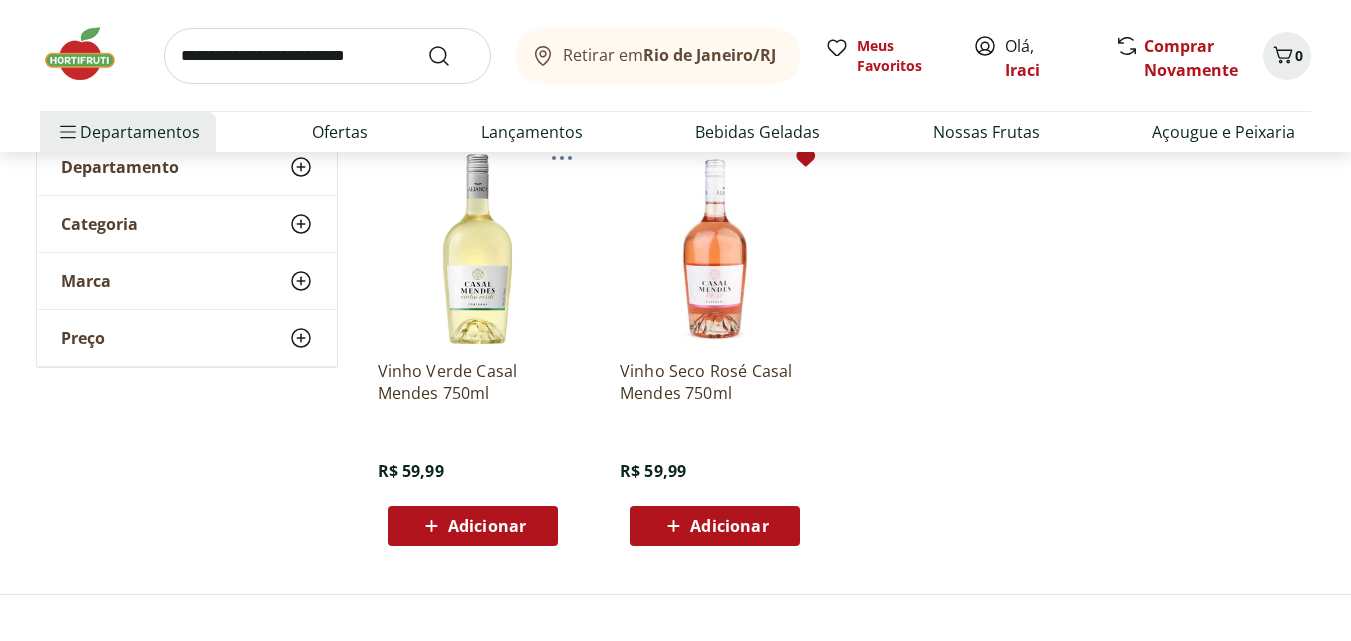click 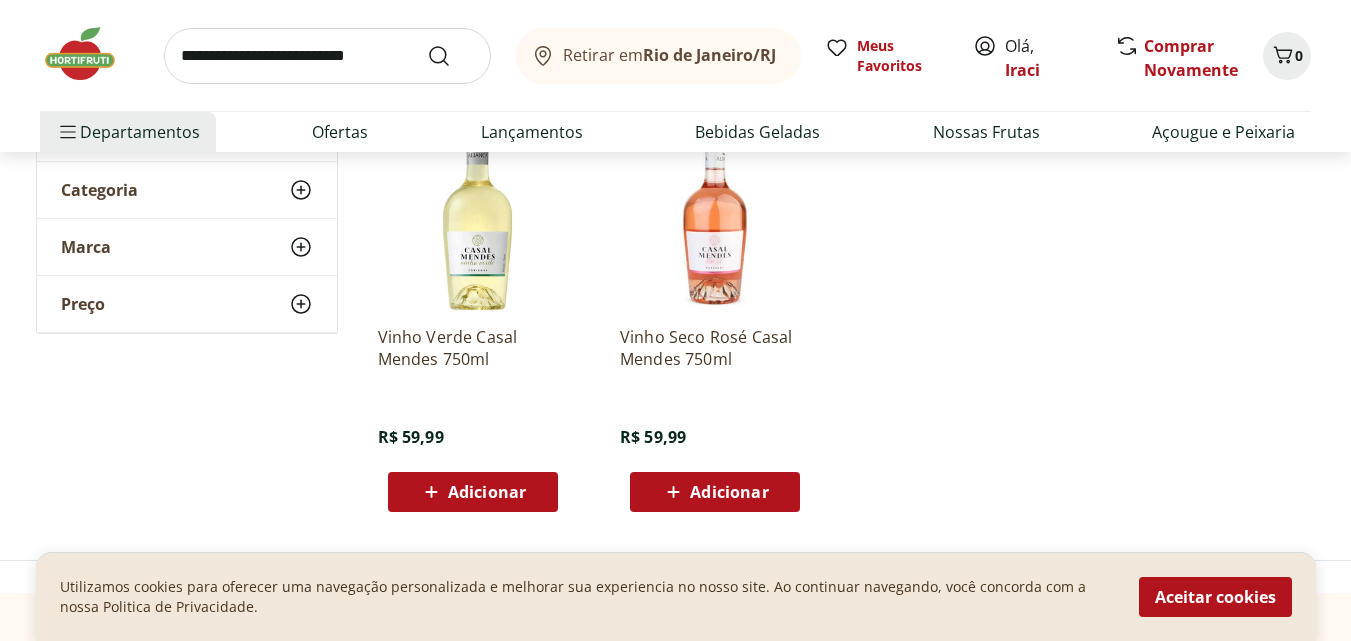 scroll, scrollTop: 269, scrollLeft: 0, axis: vertical 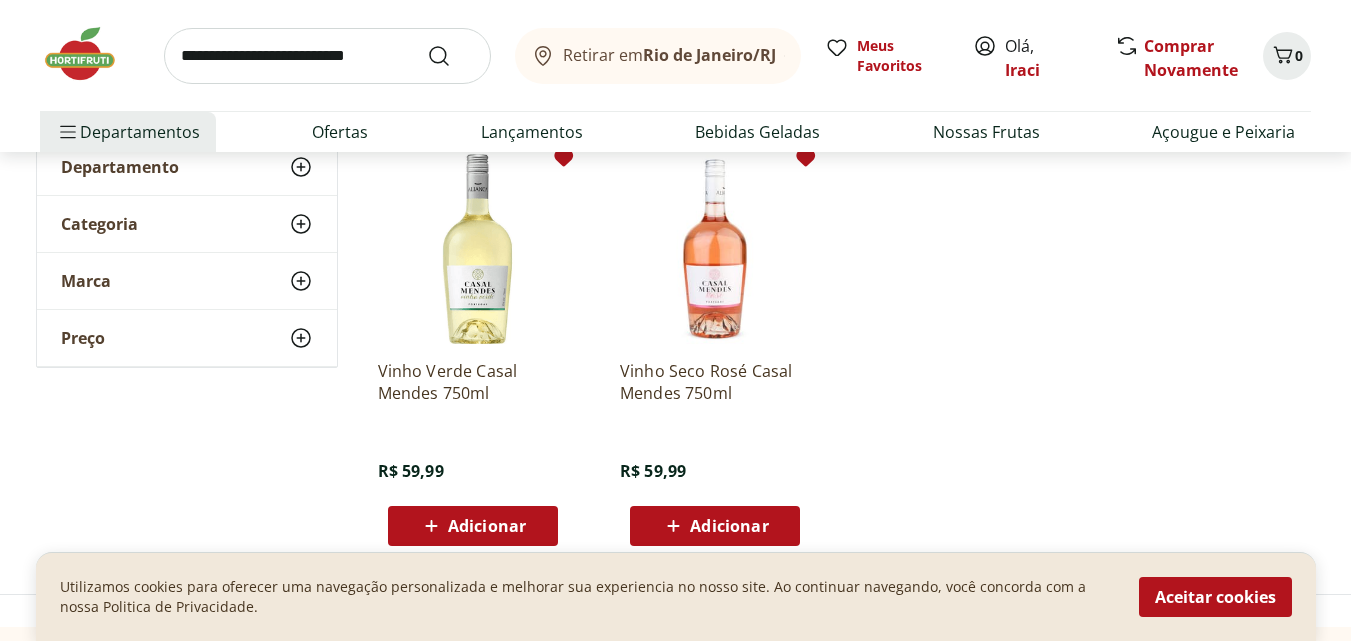 click 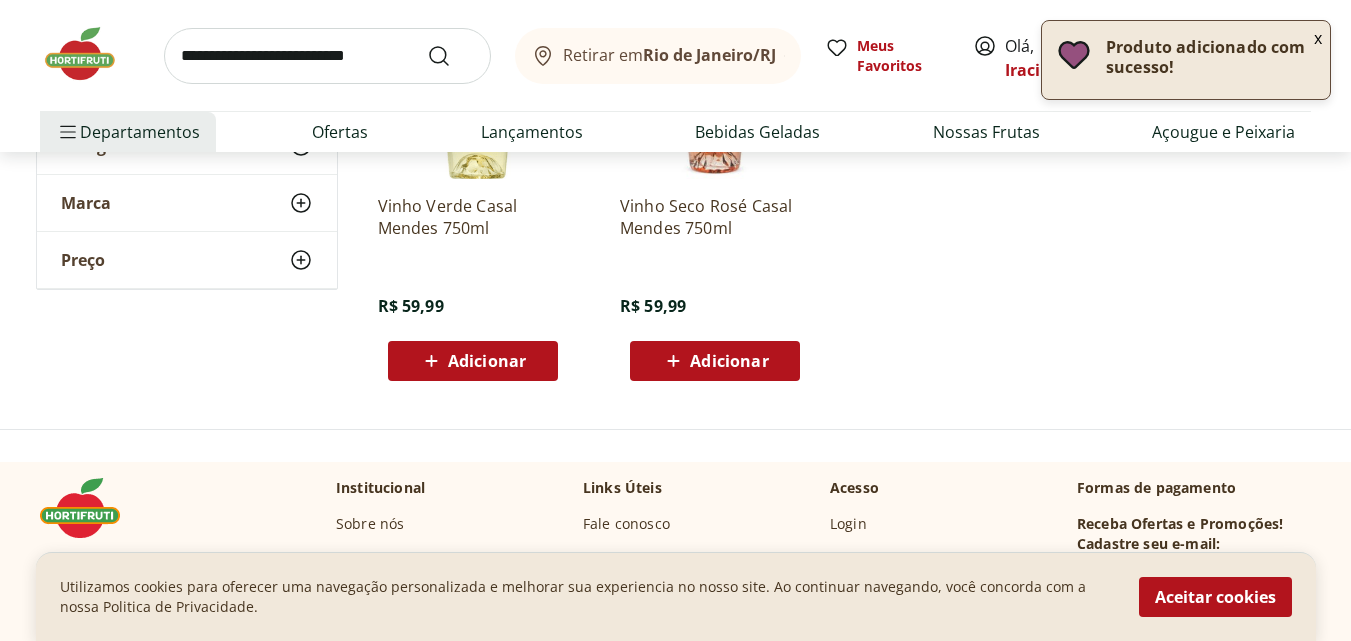 scroll, scrollTop: 469, scrollLeft: 0, axis: vertical 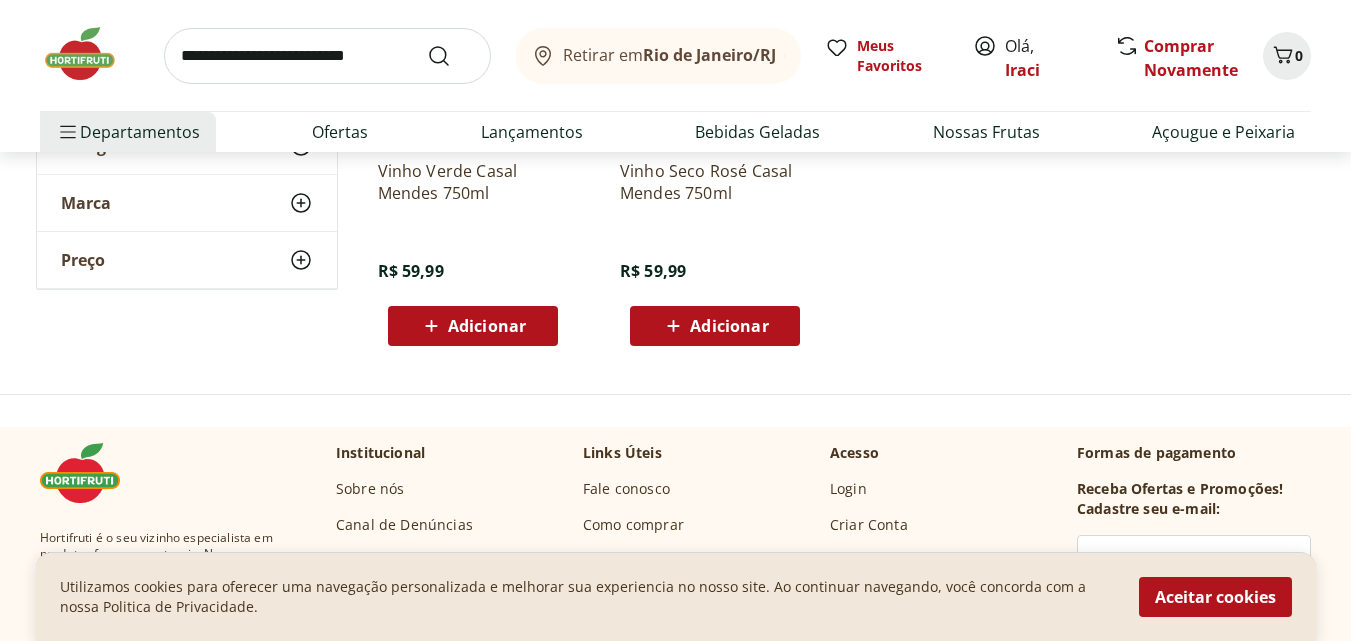 click on "Adicionar" at bounding box center [487, 326] 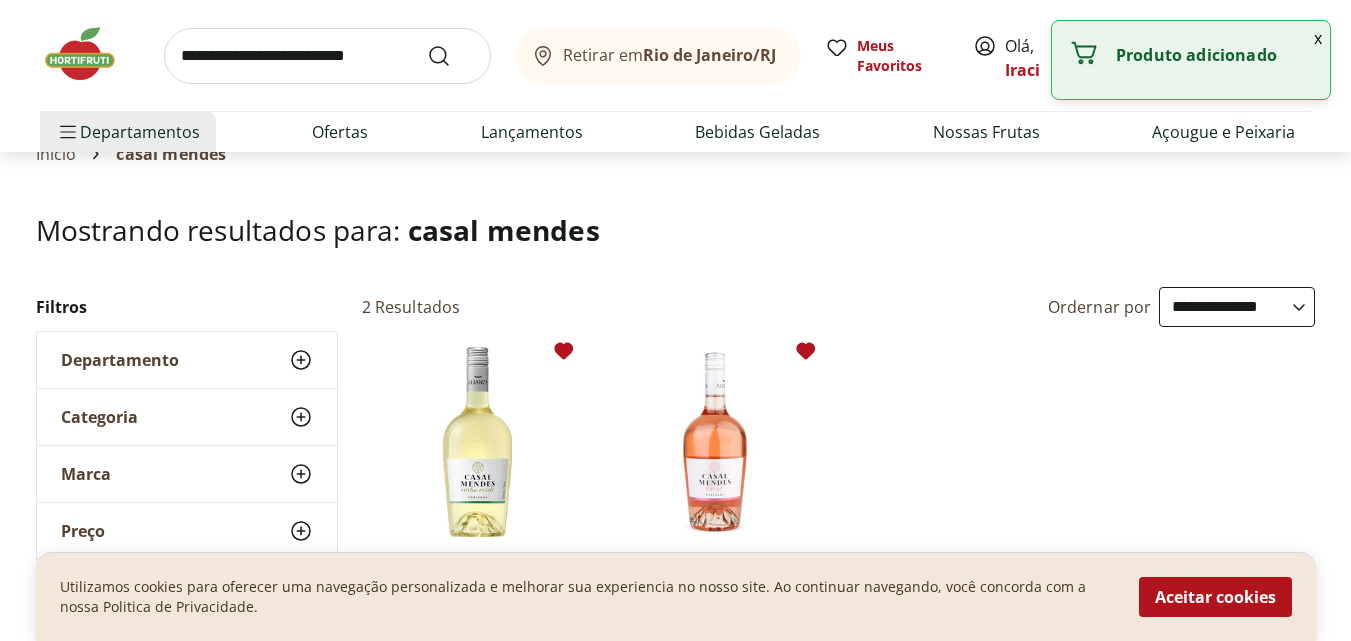 scroll, scrollTop: 0, scrollLeft: 0, axis: both 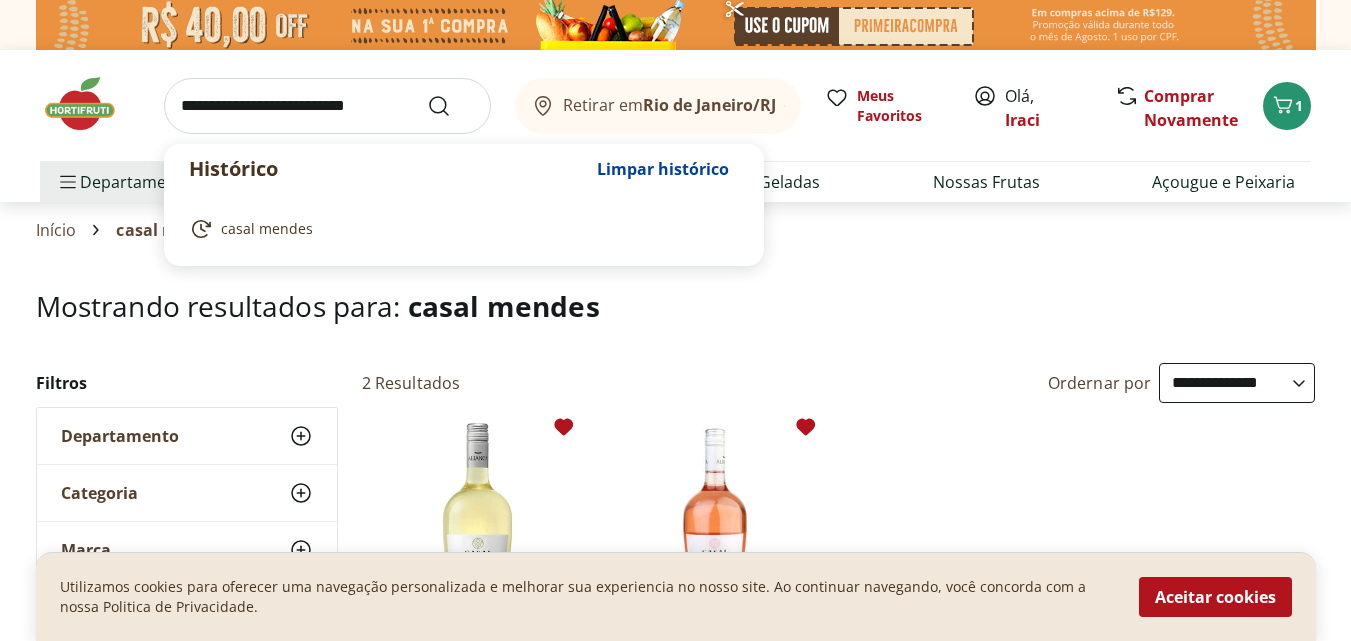click at bounding box center (327, 106) 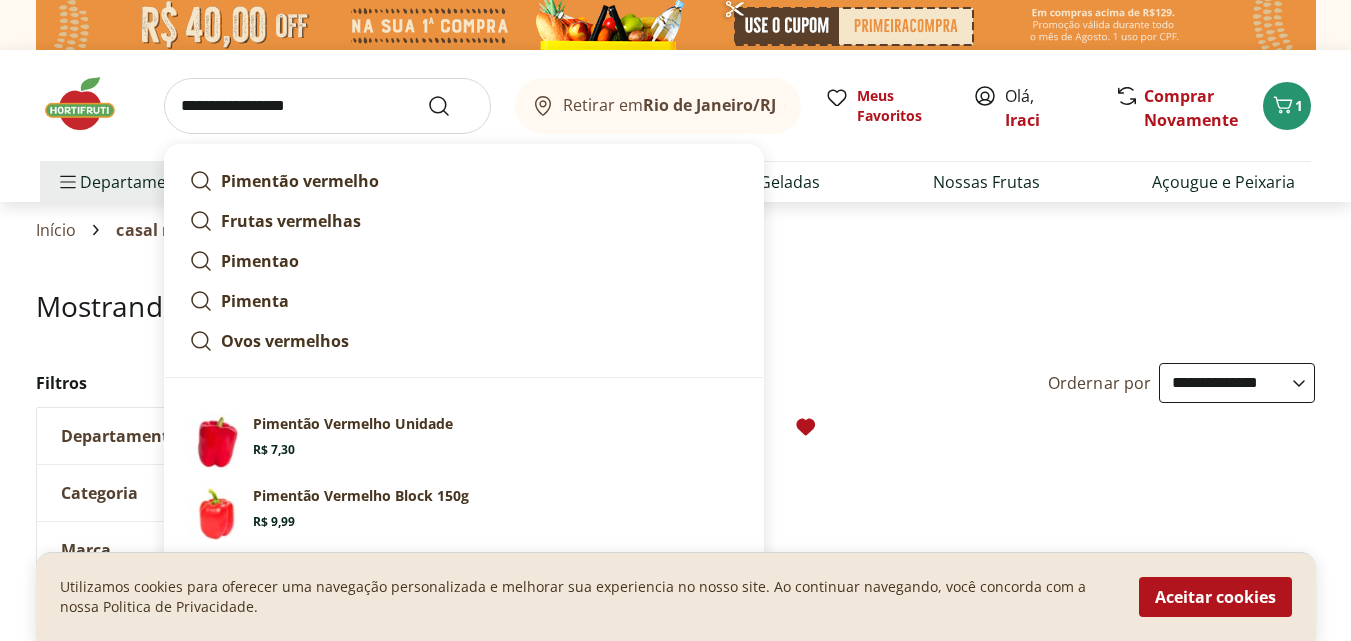 type on "**********" 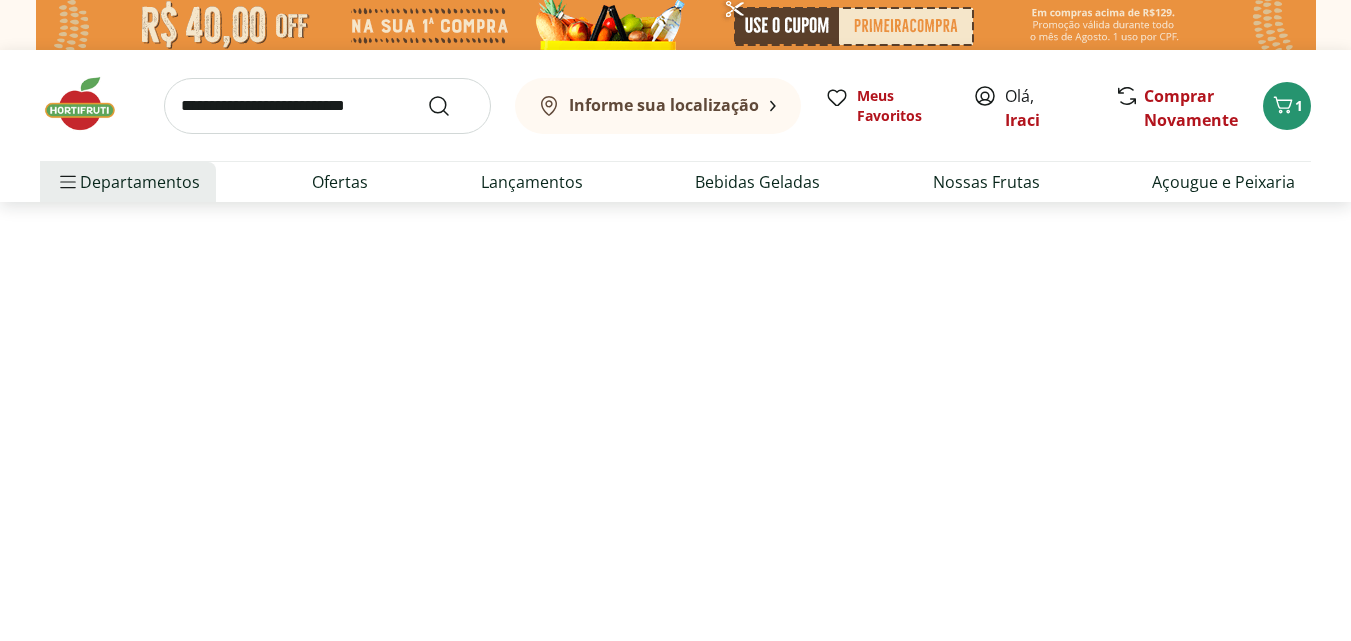 select on "**********" 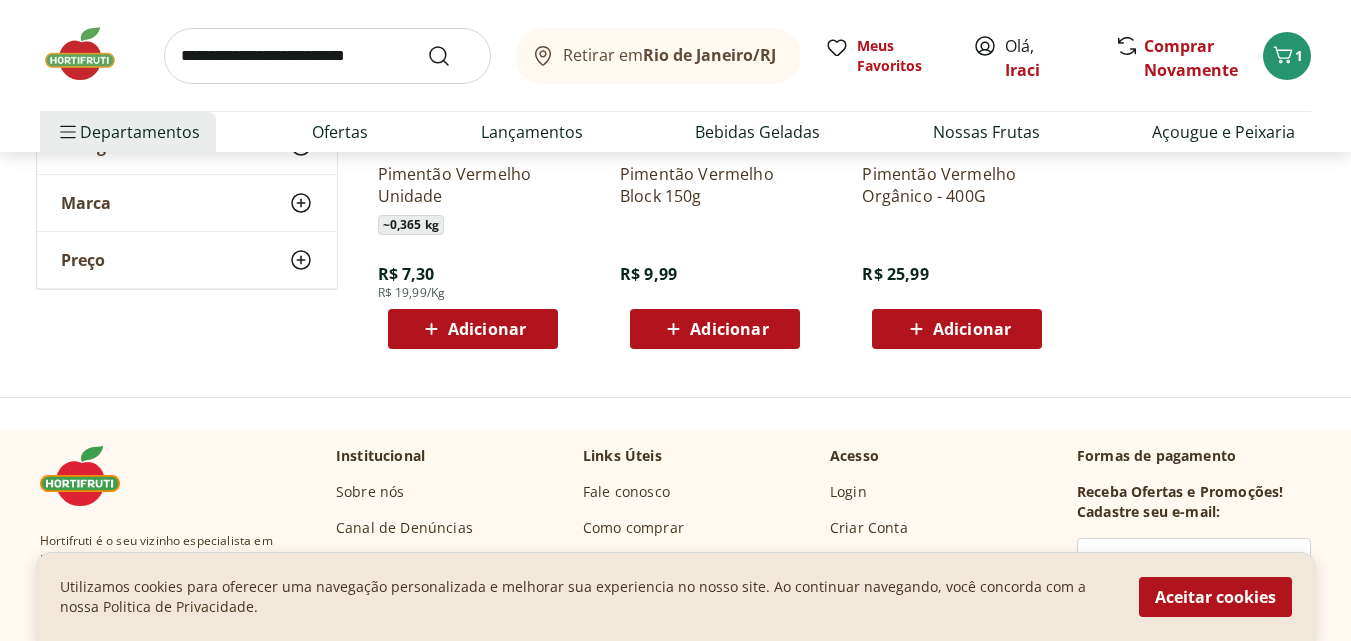 scroll, scrollTop: 500, scrollLeft: 0, axis: vertical 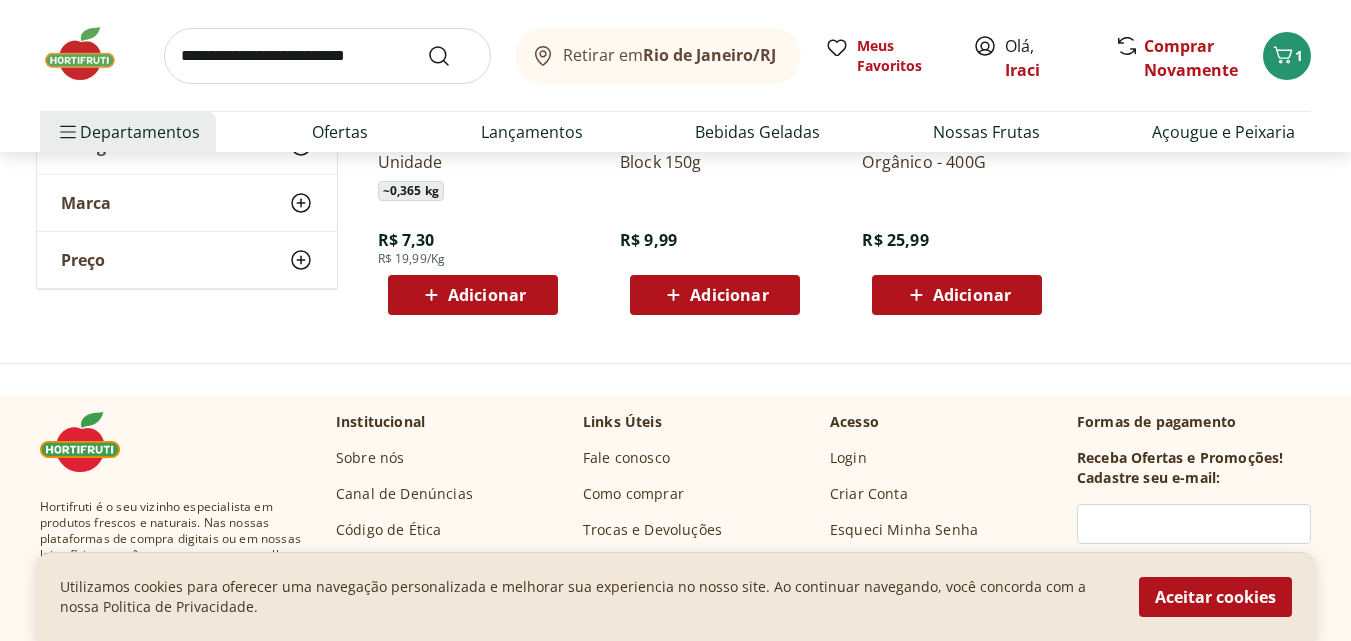 click on "Adicionar" at bounding box center [487, 295] 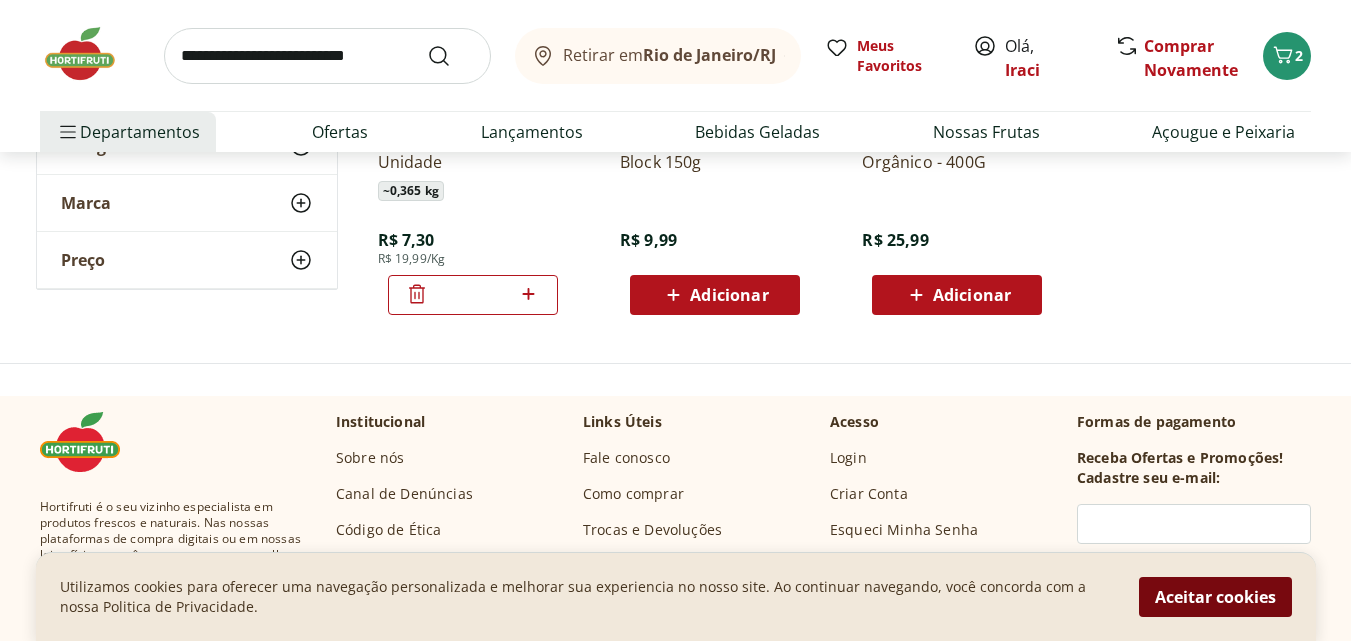 click on "Aceitar cookies" at bounding box center (1215, 597) 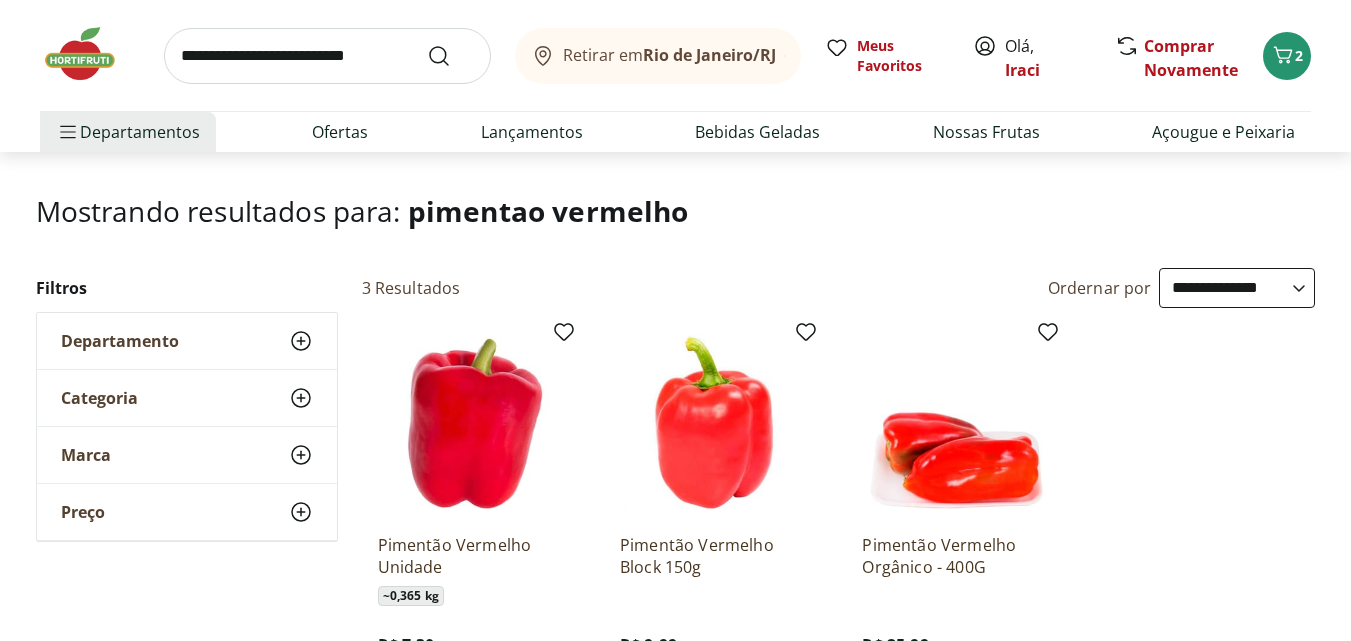 scroll, scrollTop: 0, scrollLeft: 0, axis: both 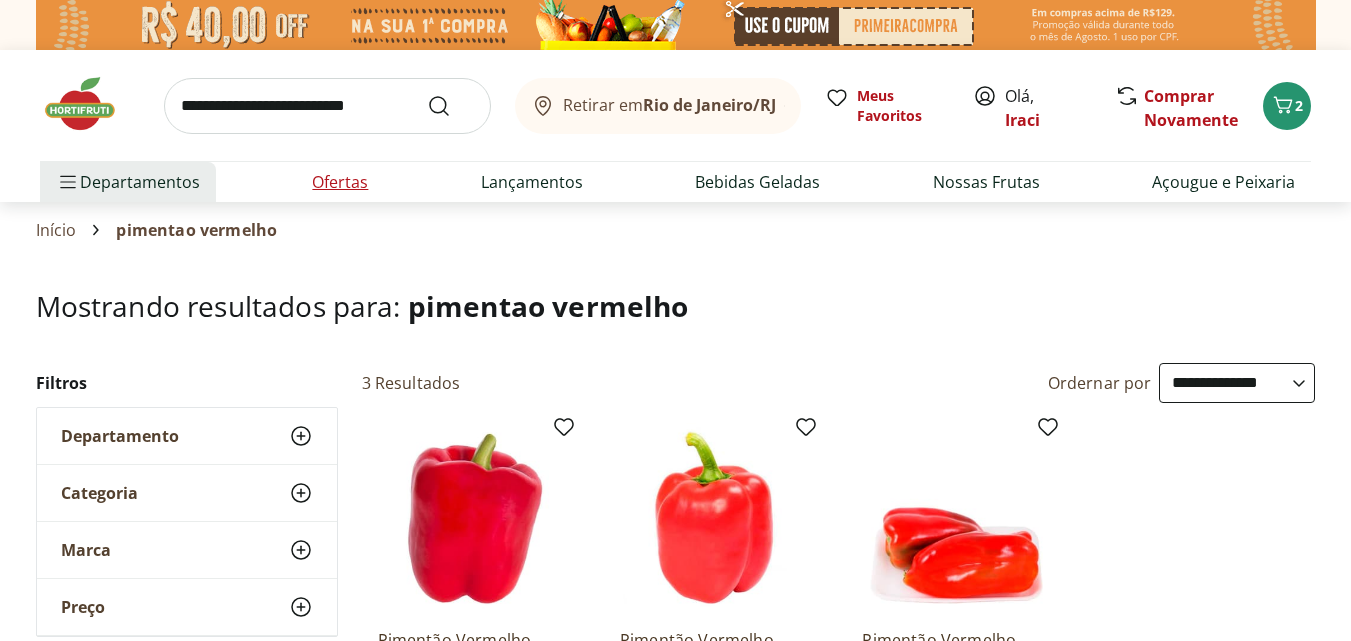 click on "Ofertas" at bounding box center [340, 182] 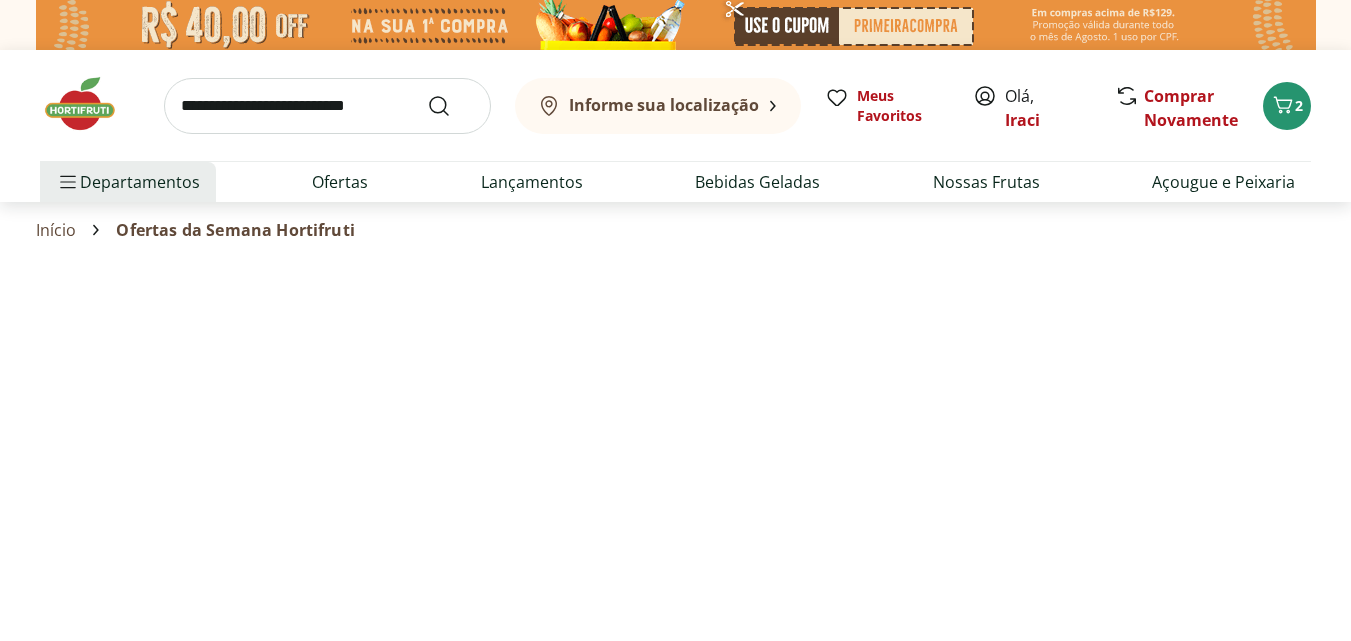 select on "**********" 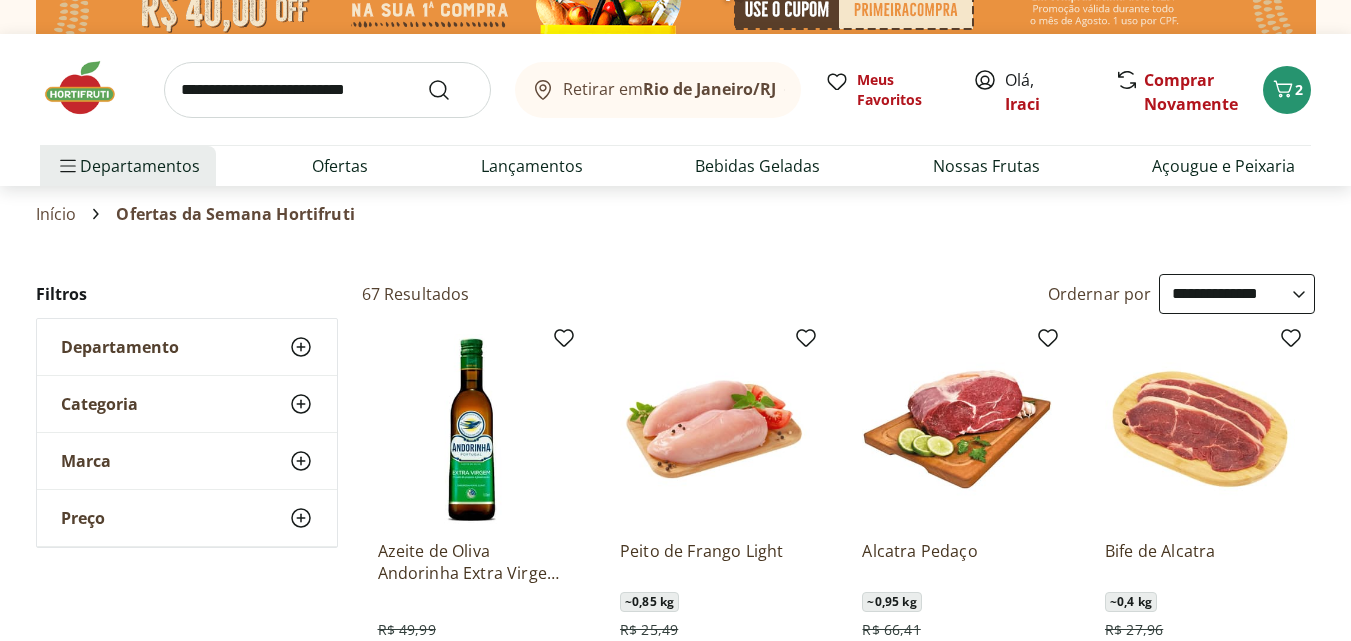 scroll, scrollTop: 0, scrollLeft: 0, axis: both 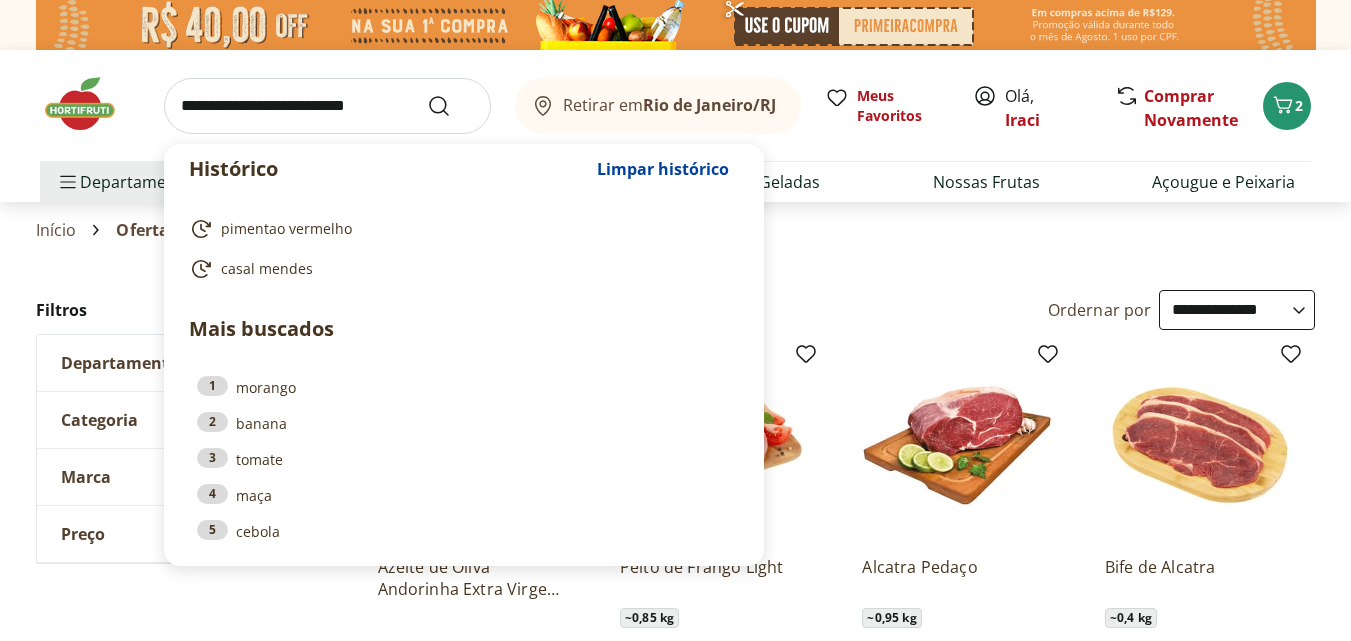 click at bounding box center (327, 106) 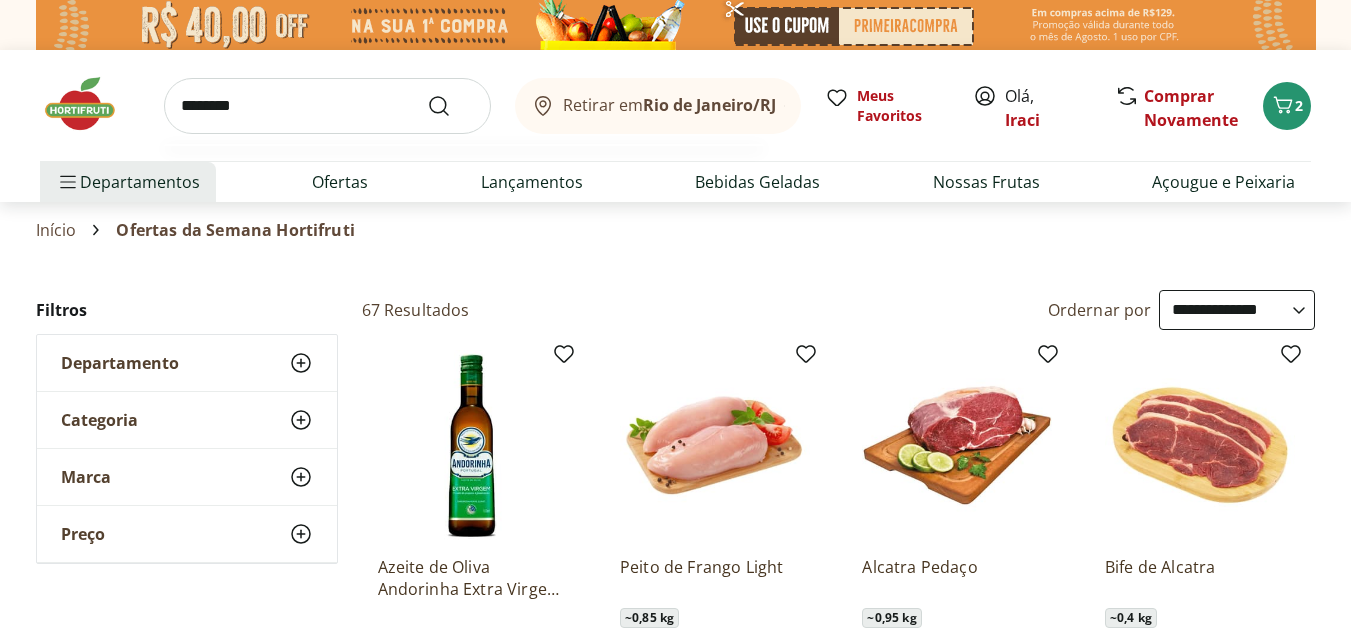 type on "********" 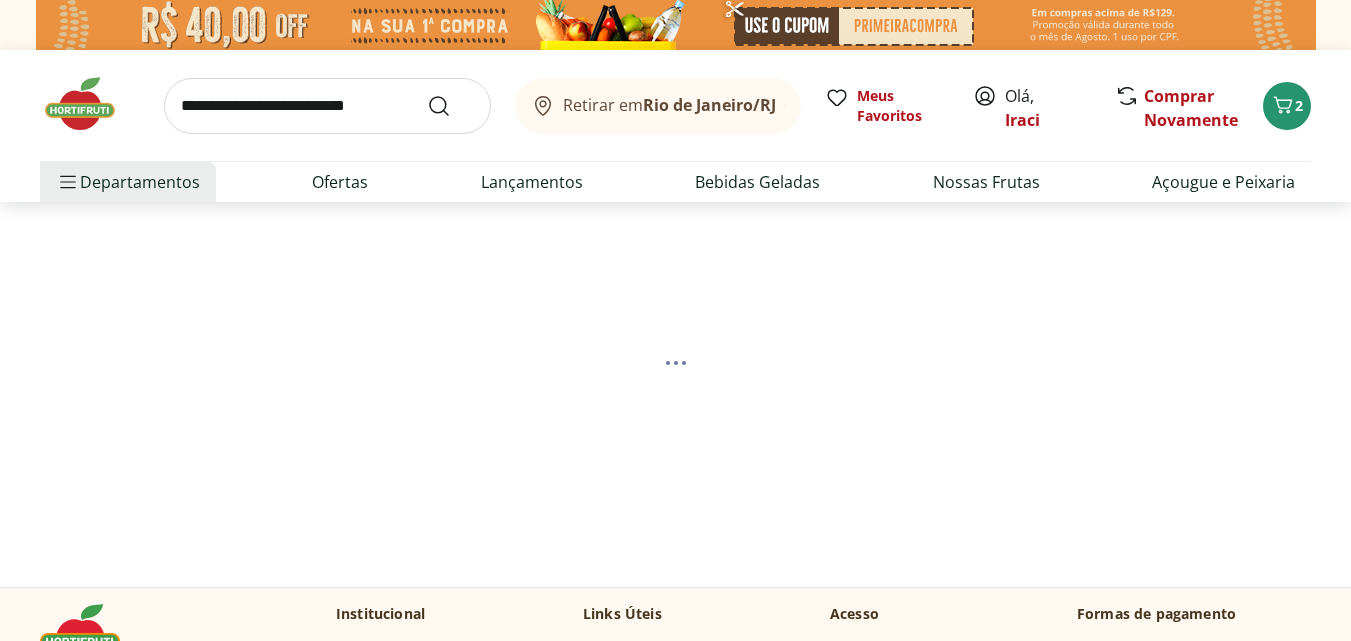 select on "**********" 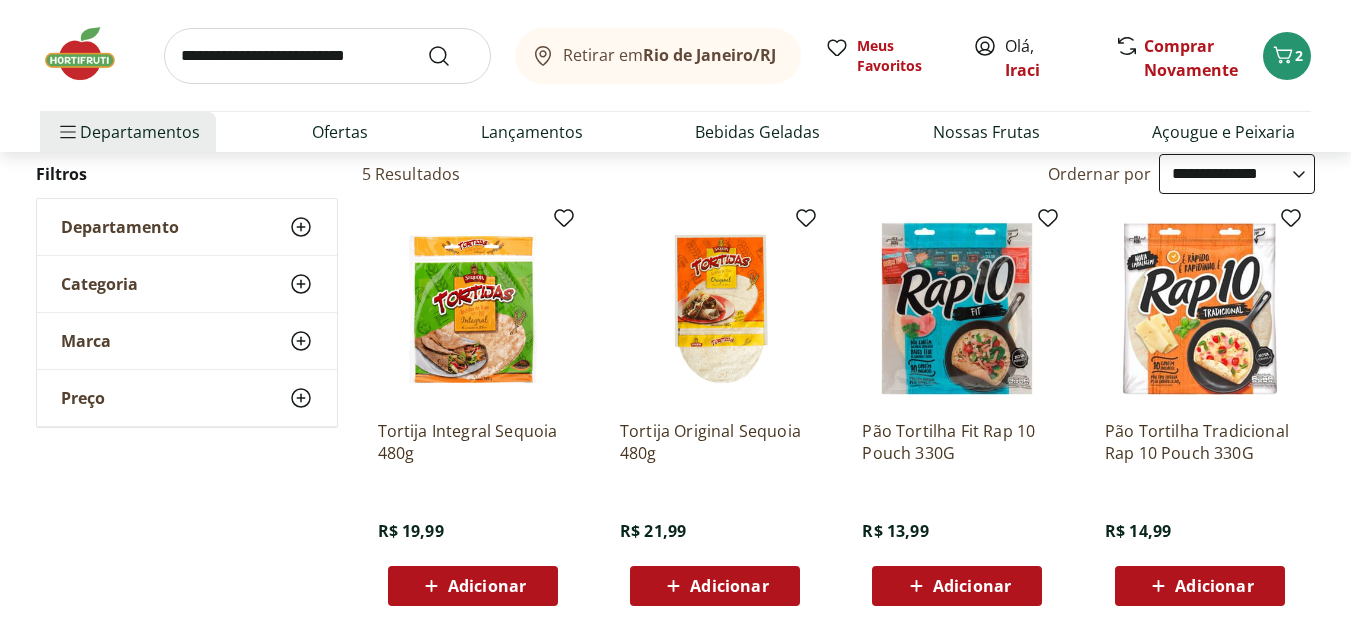 scroll, scrollTop: 200, scrollLeft: 0, axis: vertical 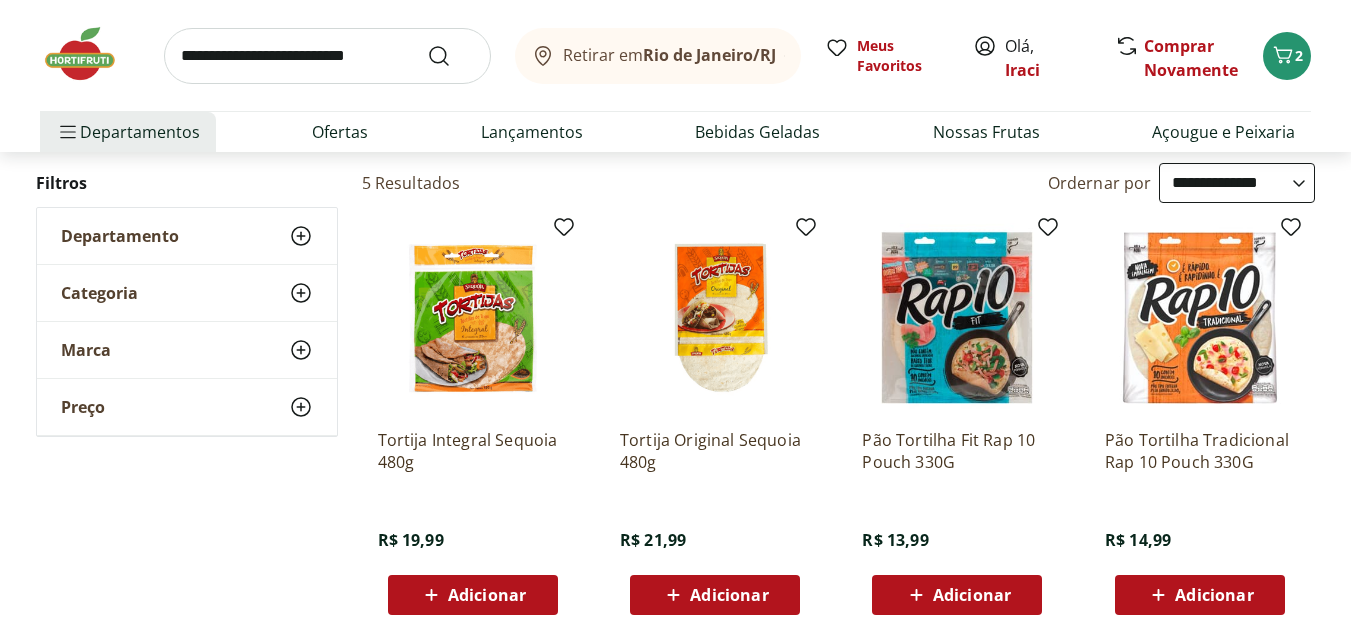 click at bounding box center (327, 56) 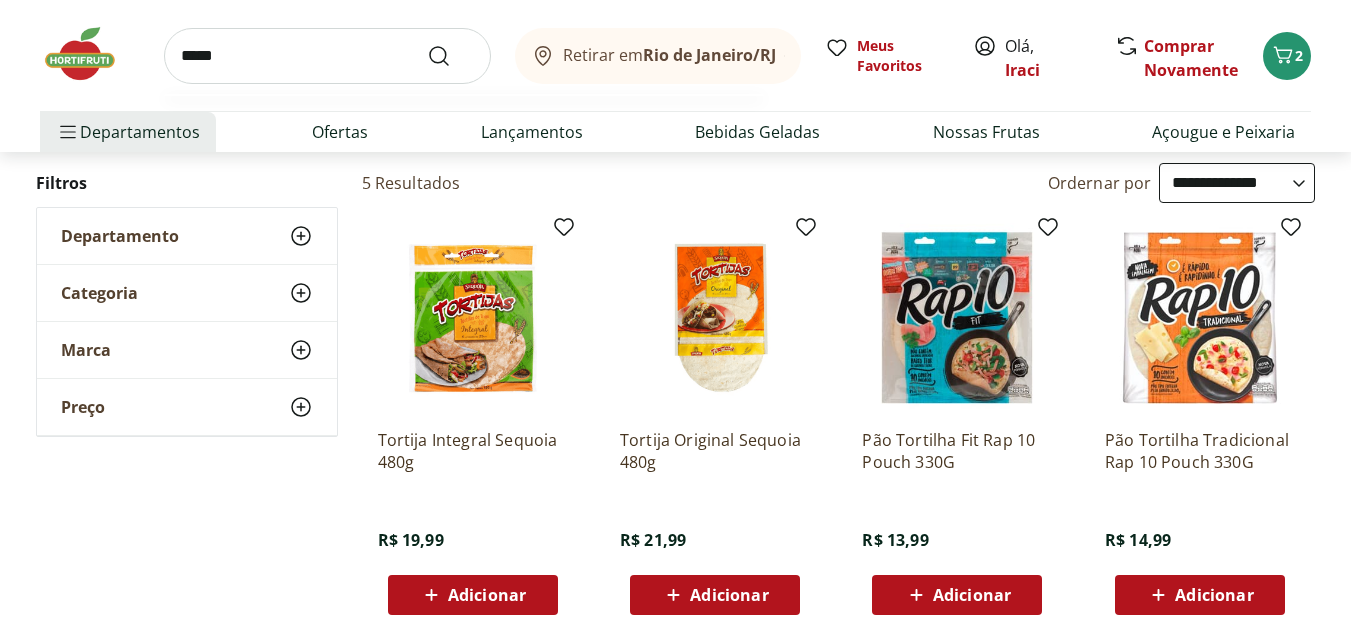 type on "*****" 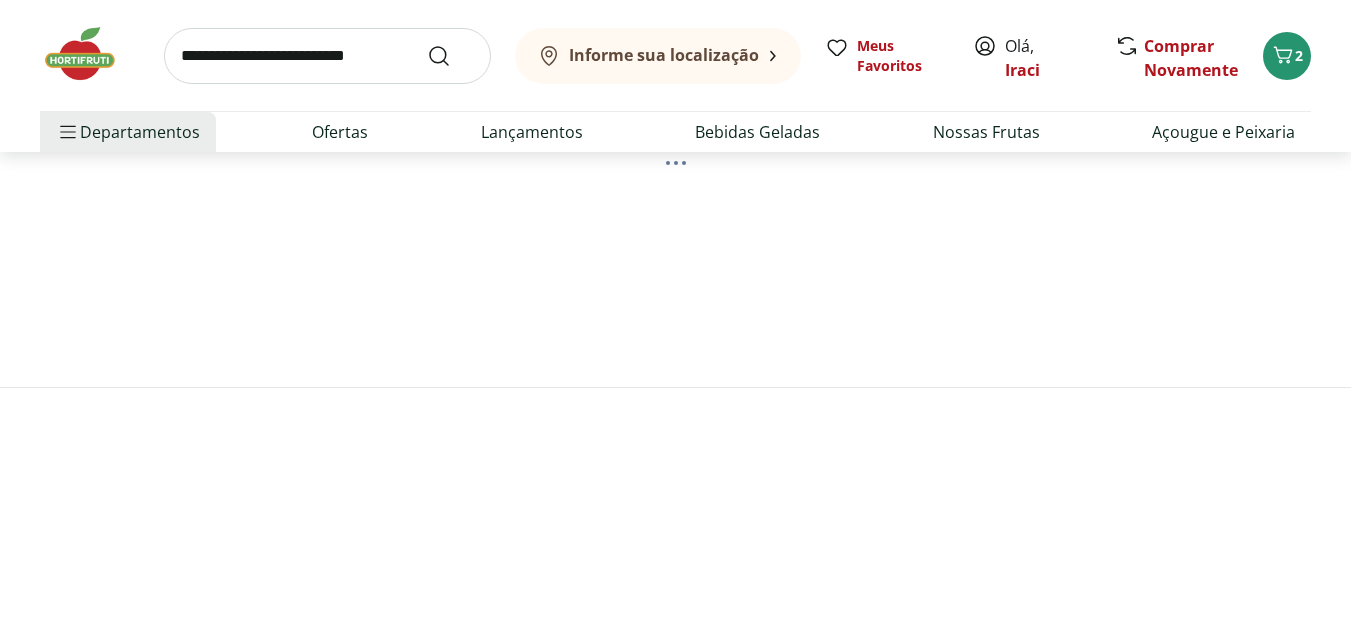 scroll, scrollTop: 0, scrollLeft: 0, axis: both 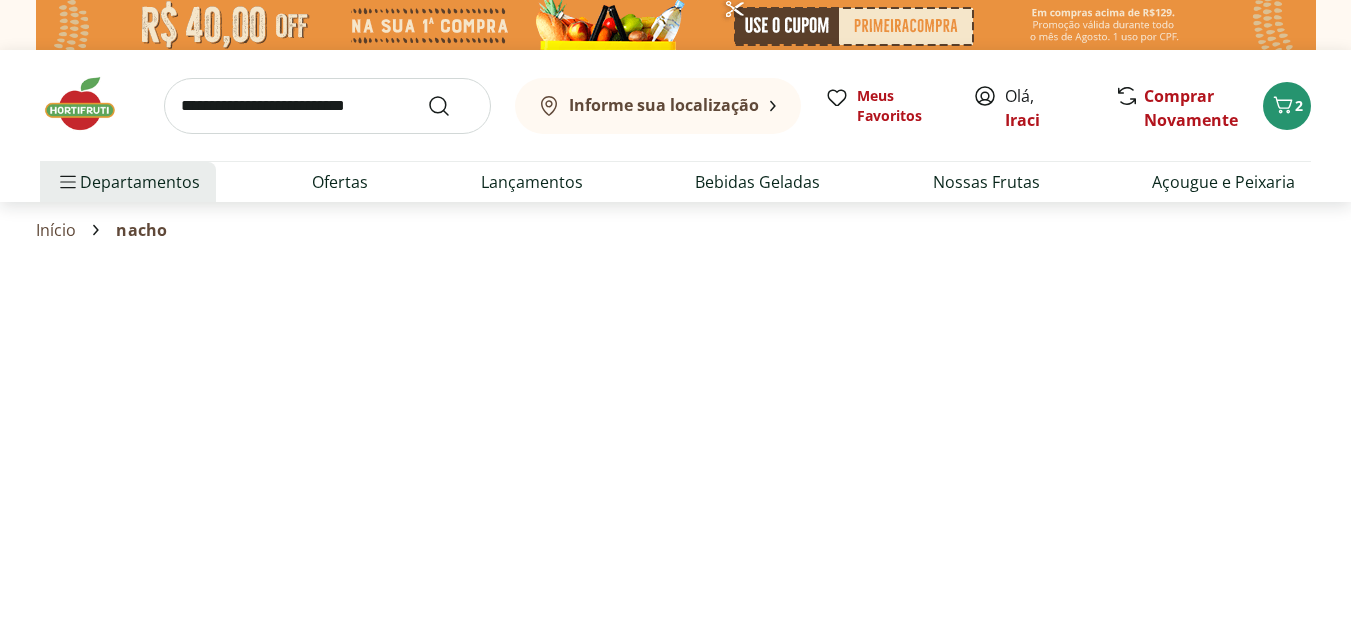 select on "**********" 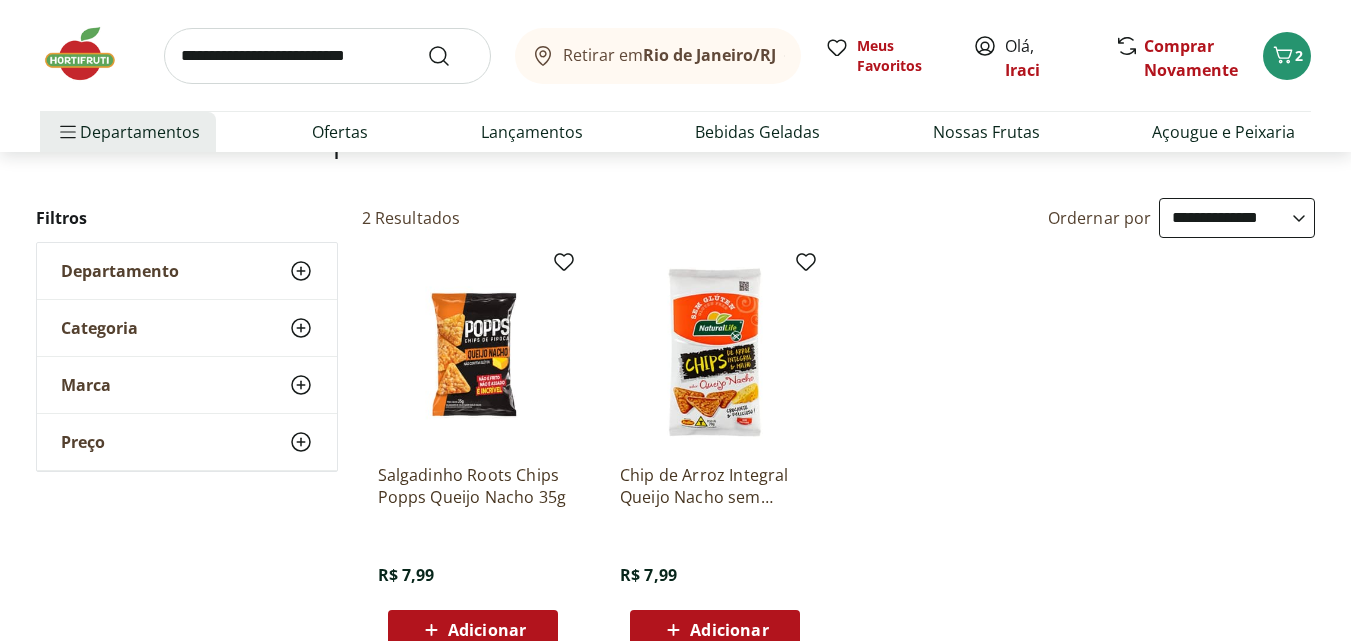 scroll, scrollTop: 200, scrollLeft: 0, axis: vertical 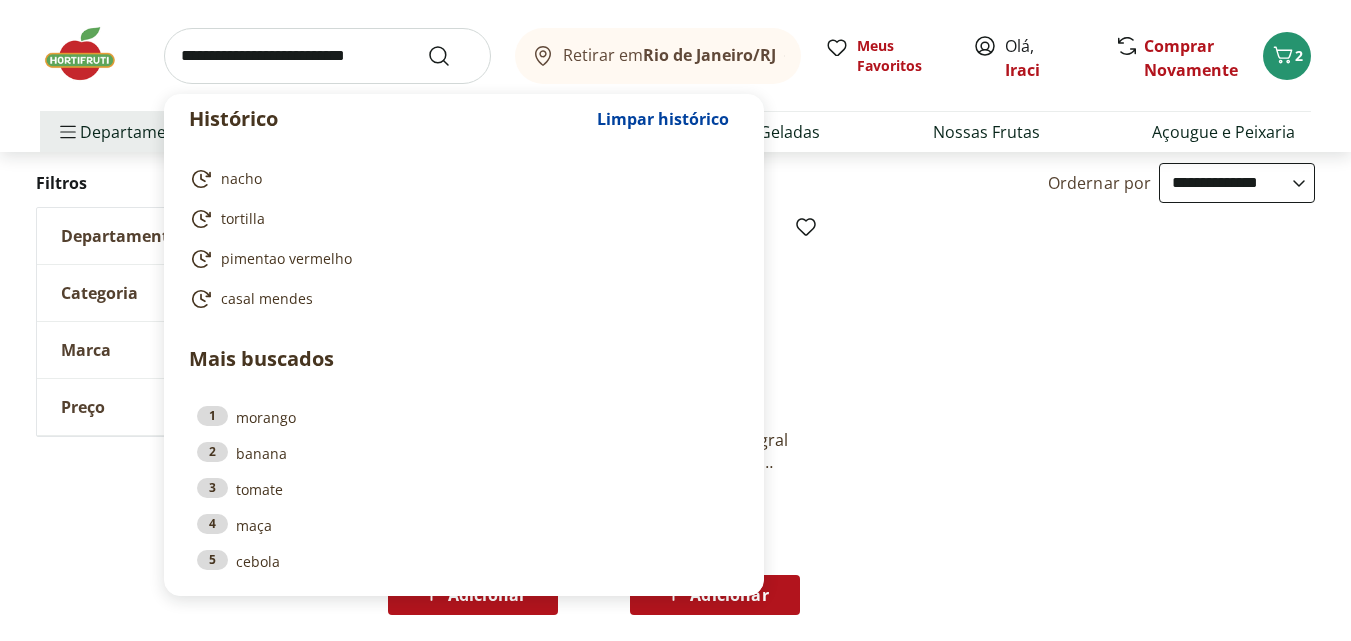 click at bounding box center [327, 56] 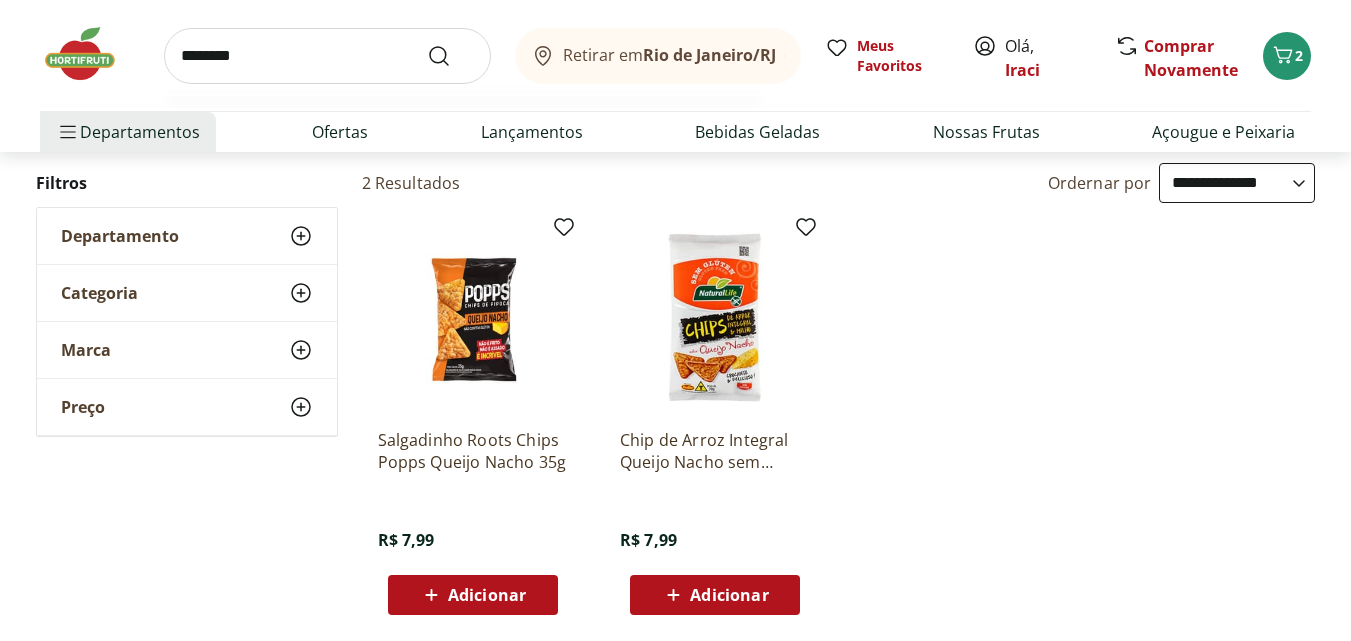 type on "********" 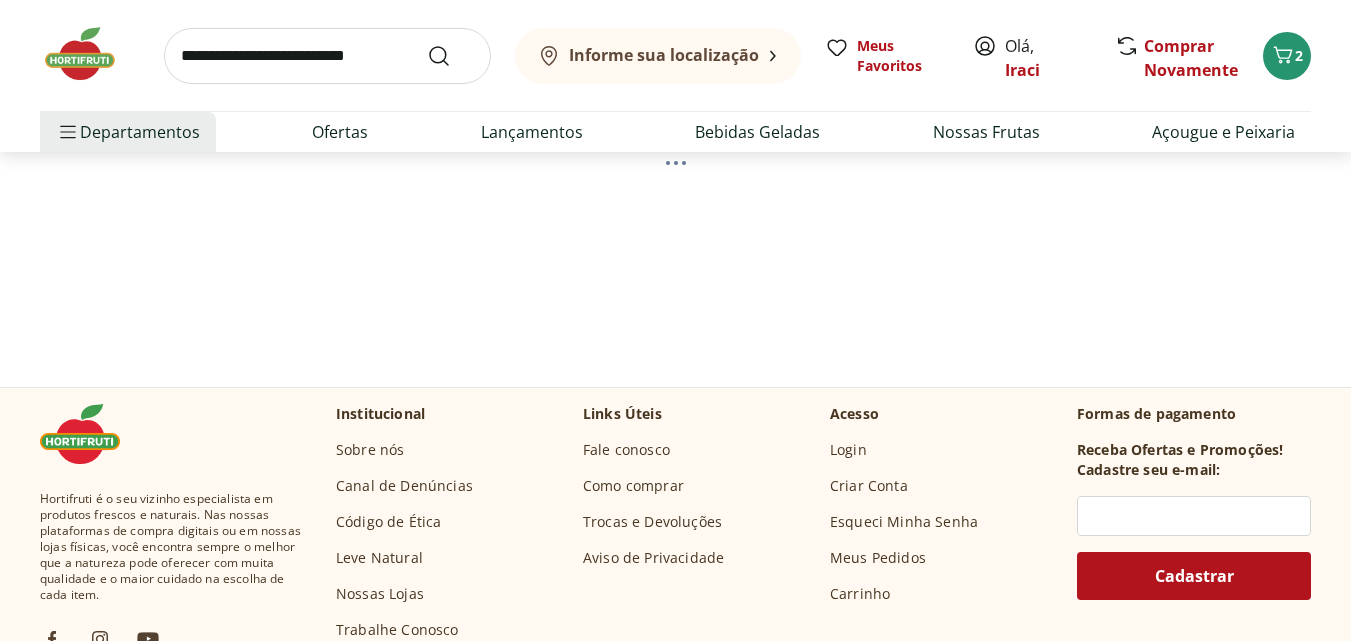 scroll, scrollTop: 0, scrollLeft: 0, axis: both 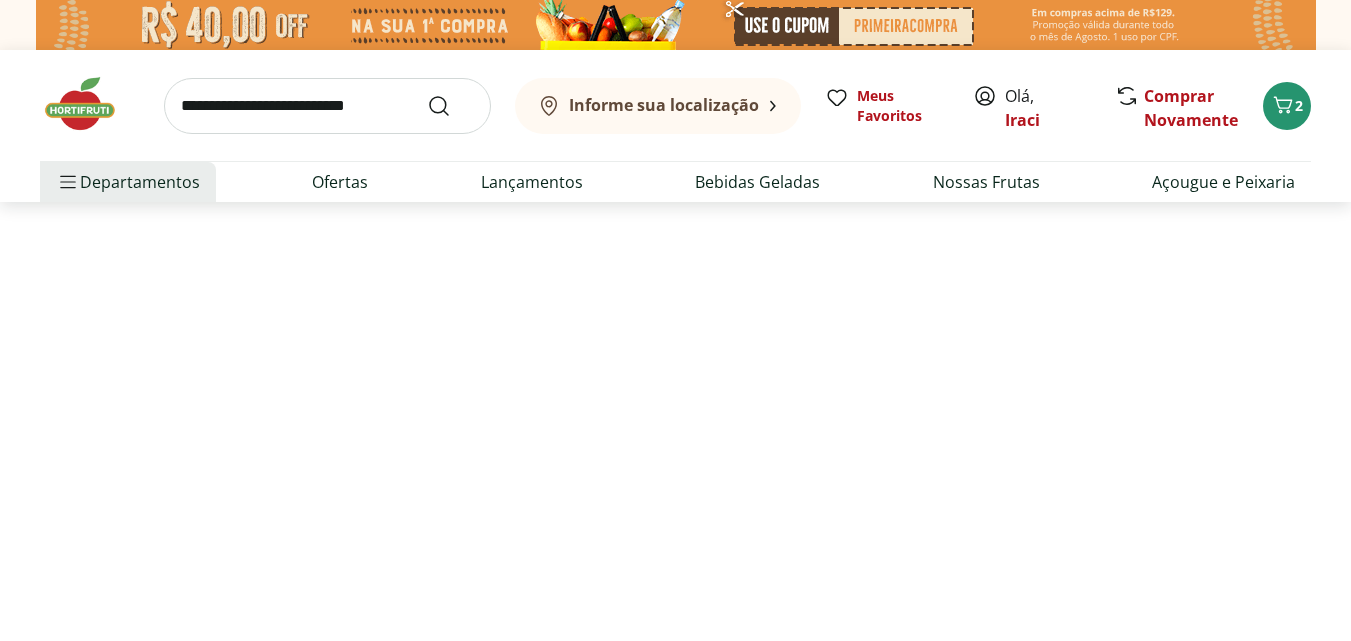 select on "**********" 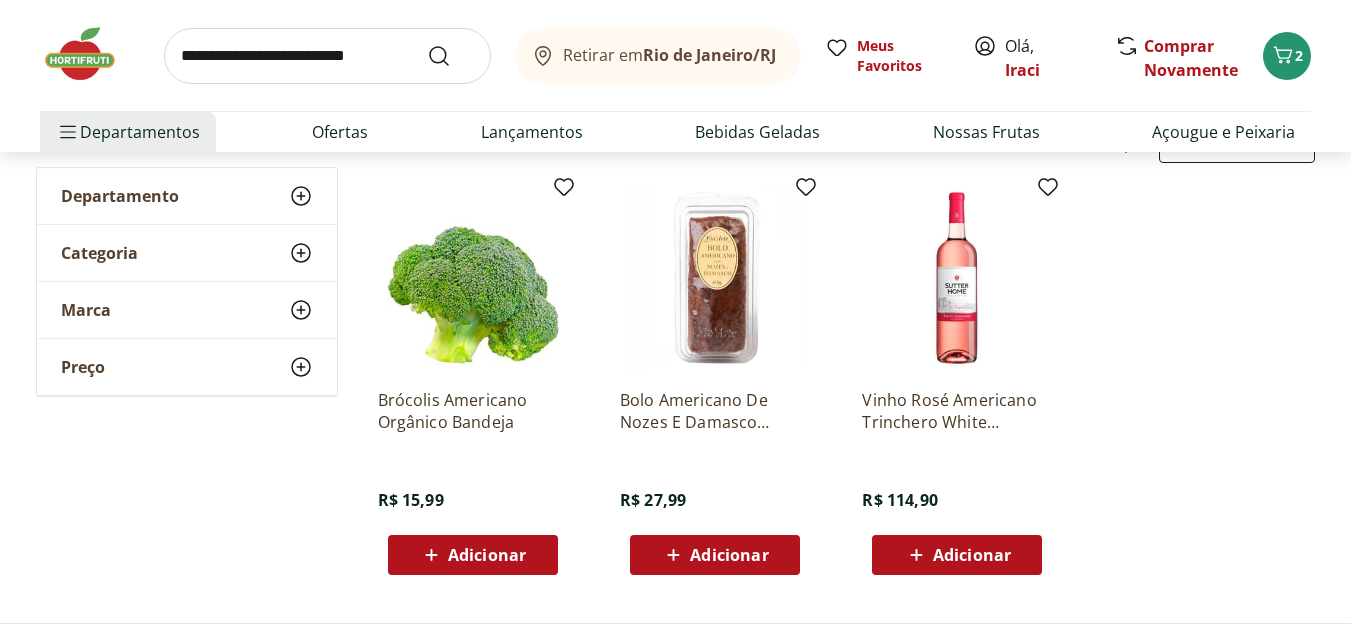 scroll, scrollTop: 100, scrollLeft: 0, axis: vertical 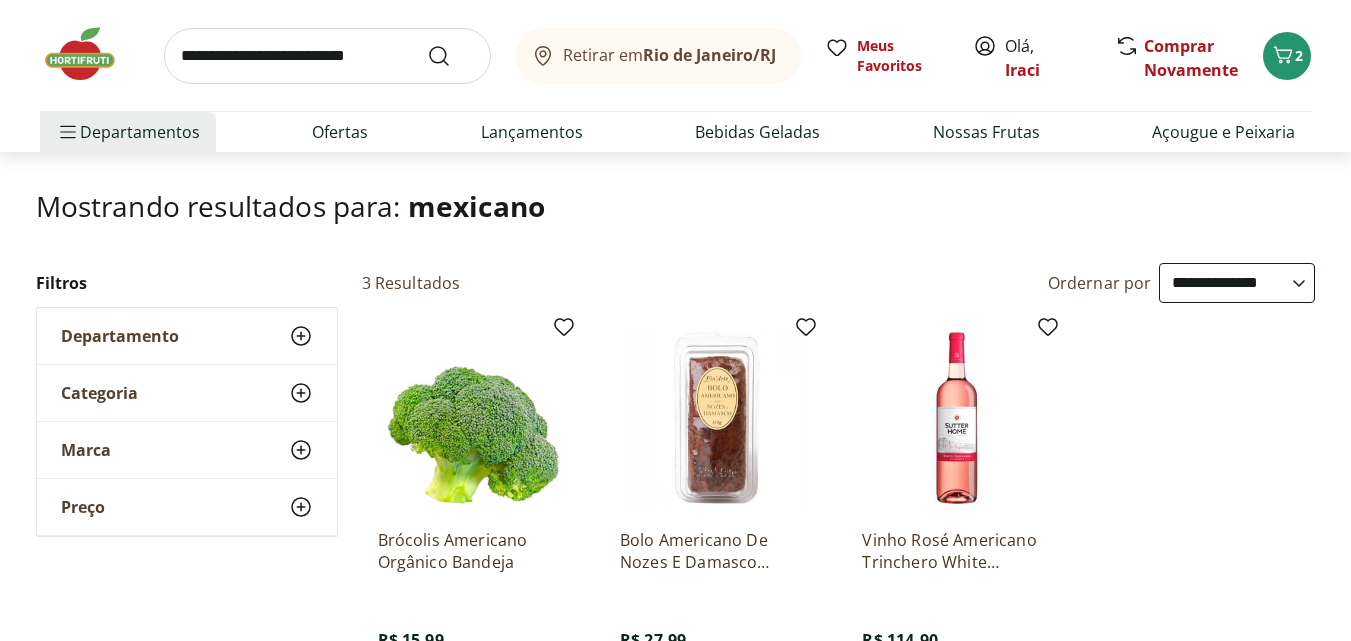 click at bounding box center (327, 56) 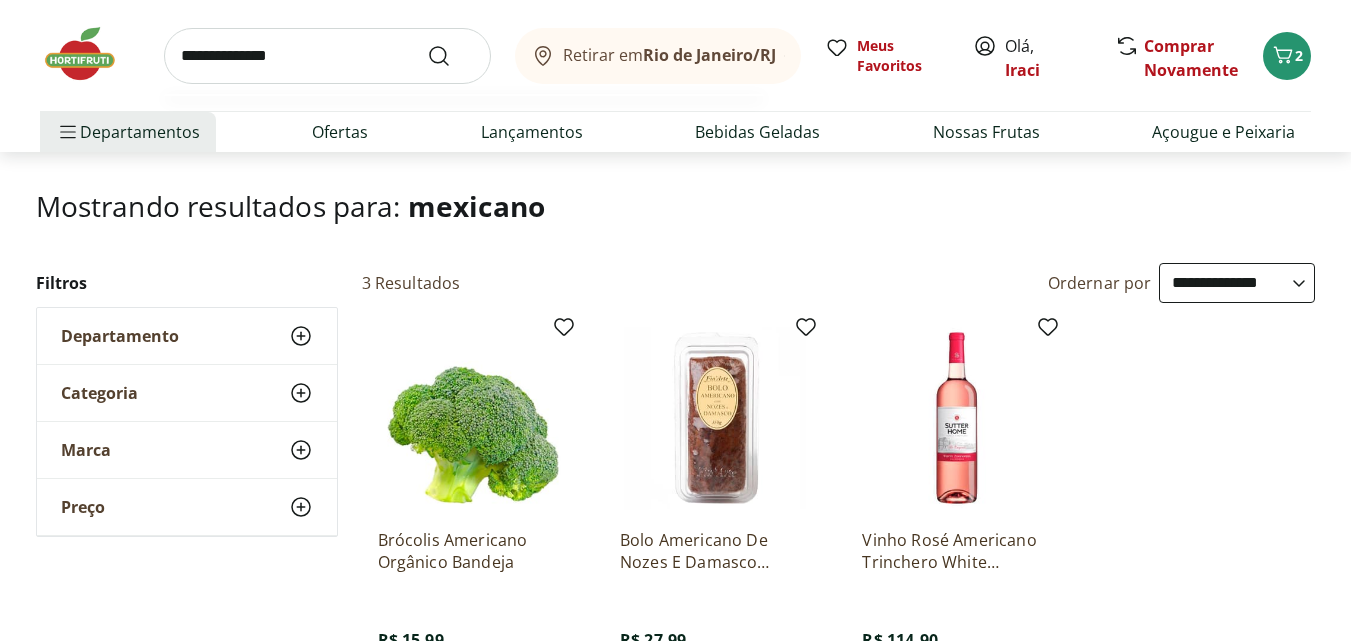 type on "**********" 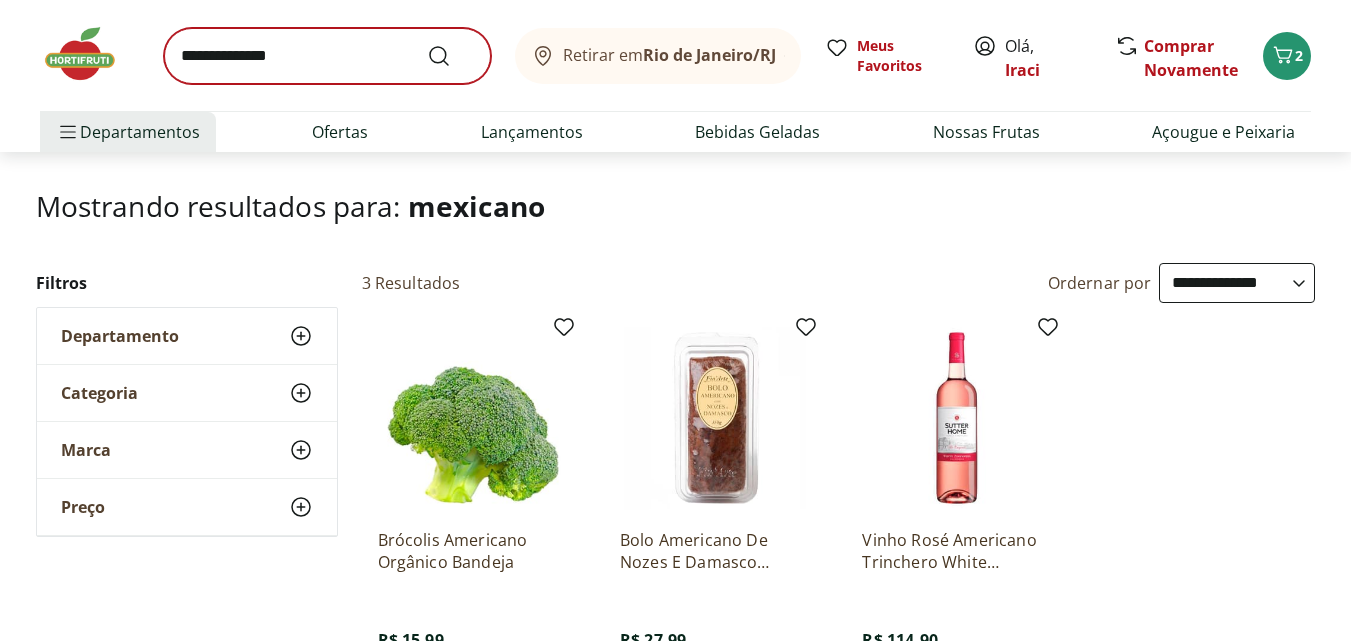 scroll, scrollTop: 0, scrollLeft: 0, axis: both 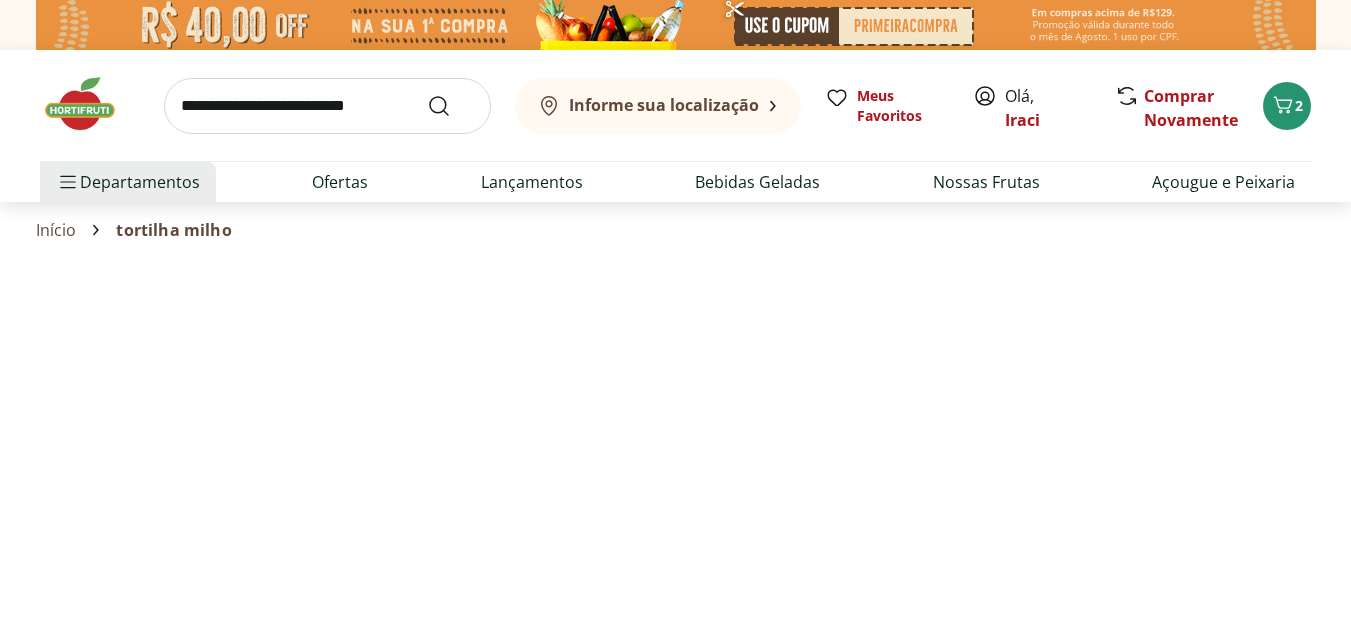 select on "**********" 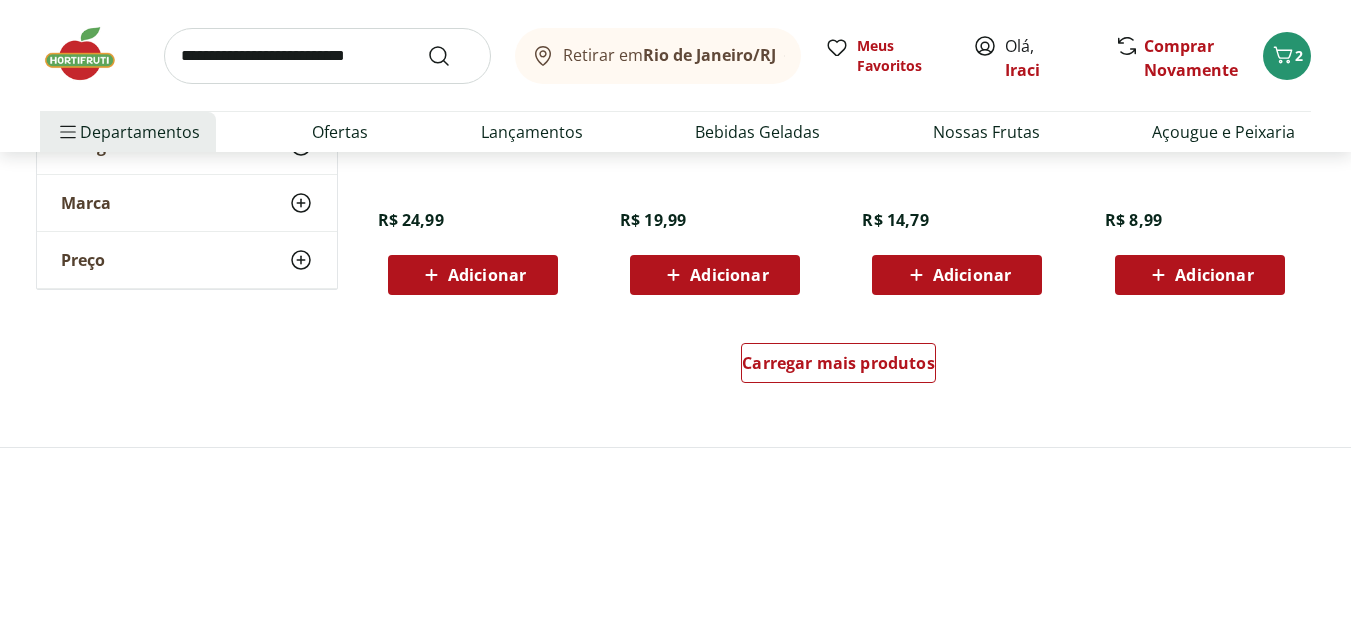 scroll, scrollTop: 1600, scrollLeft: 0, axis: vertical 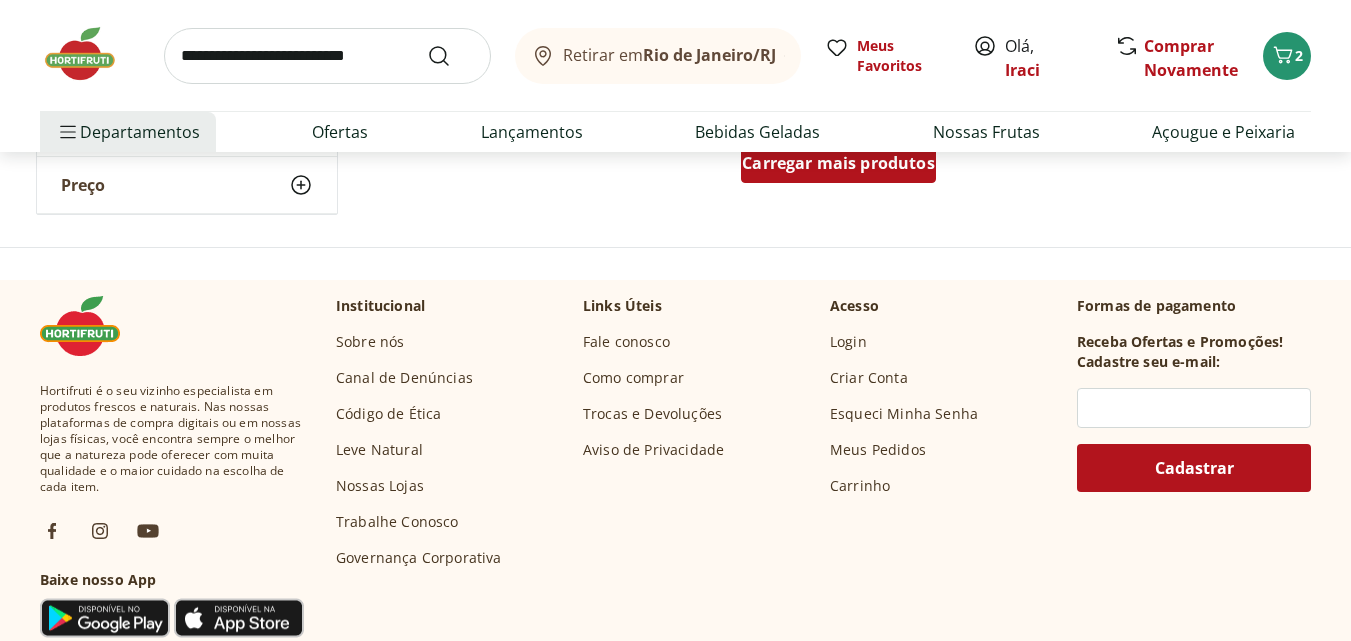 click on "Carregar mais produtos" at bounding box center (838, 163) 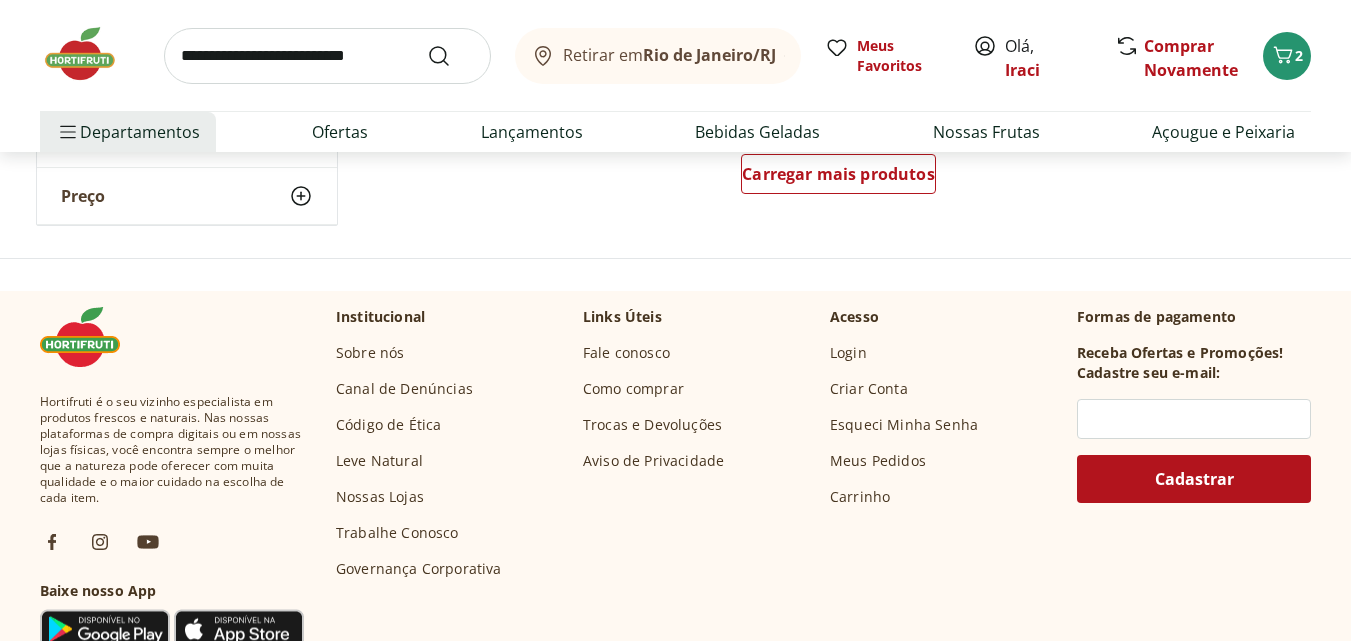 scroll, scrollTop: 2900, scrollLeft: 0, axis: vertical 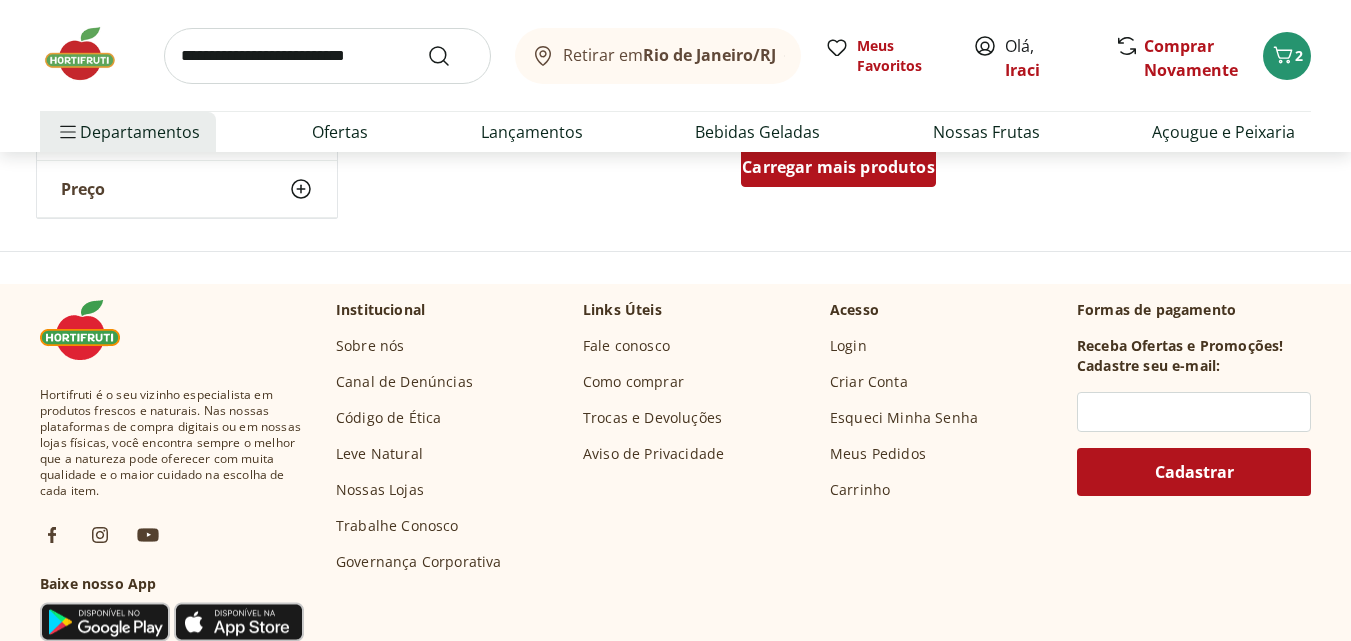 click on "Carregar mais produtos" at bounding box center (838, 167) 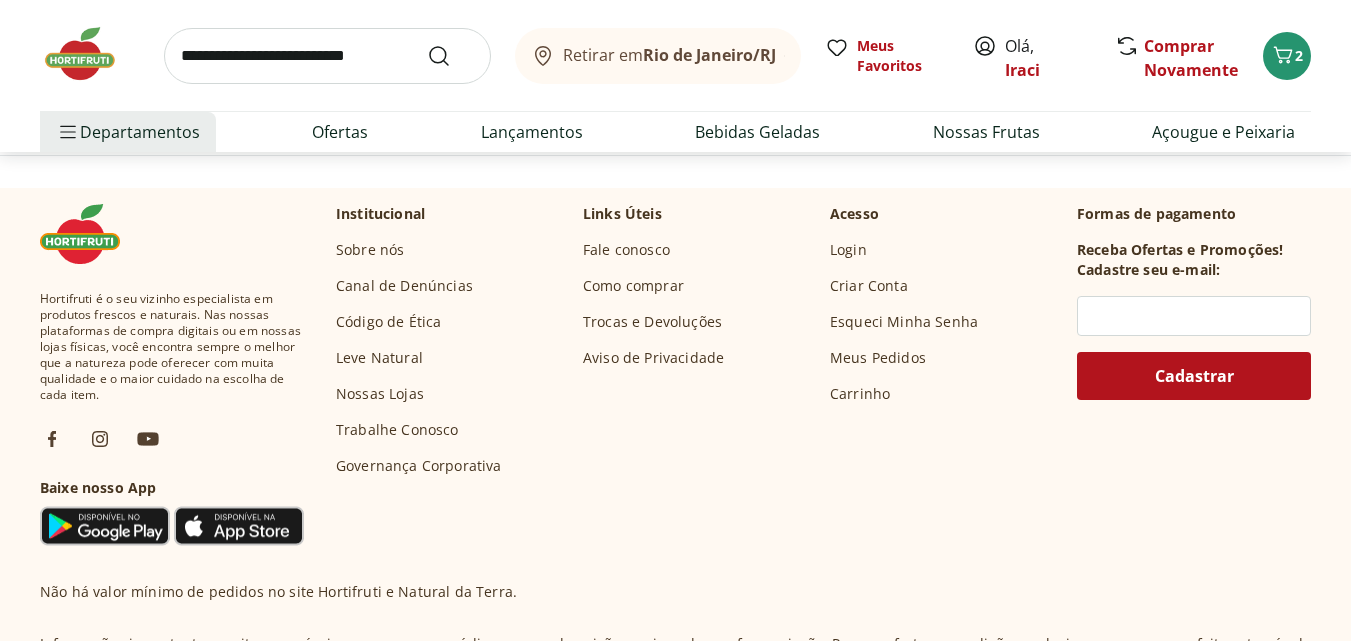 scroll, scrollTop: 4500, scrollLeft: 0, axis: vertical 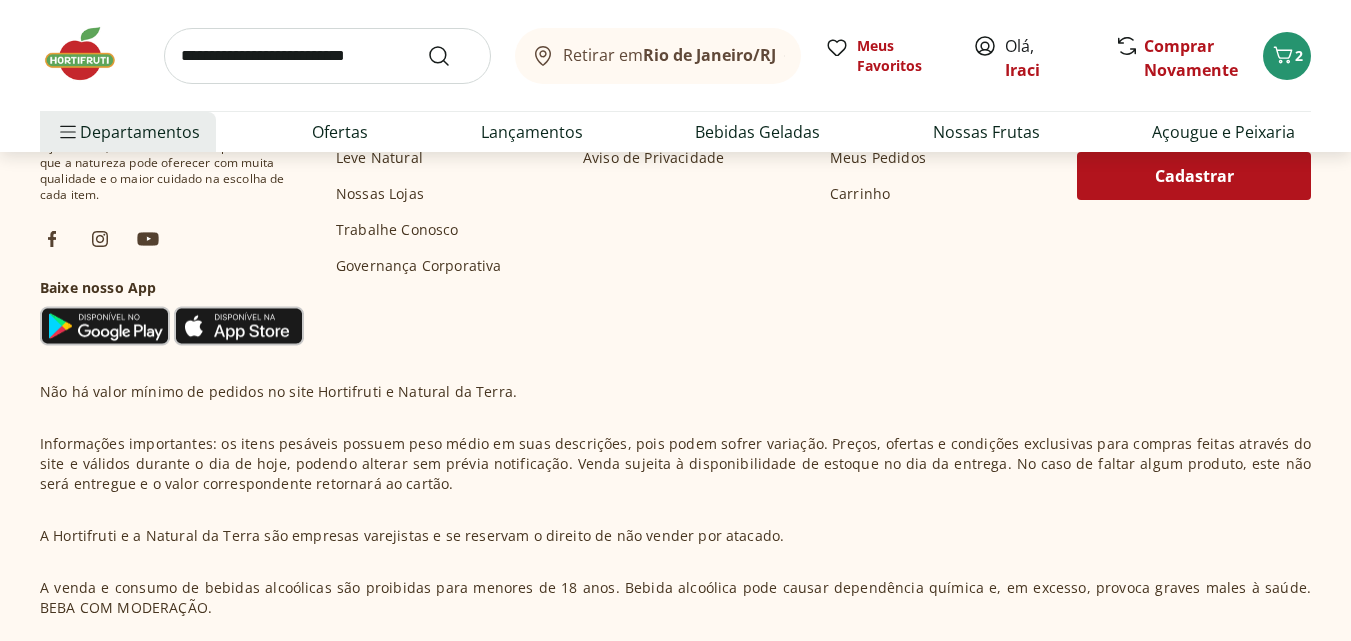 click on "Carregar mais produtos" at bounding box center [838, -129] 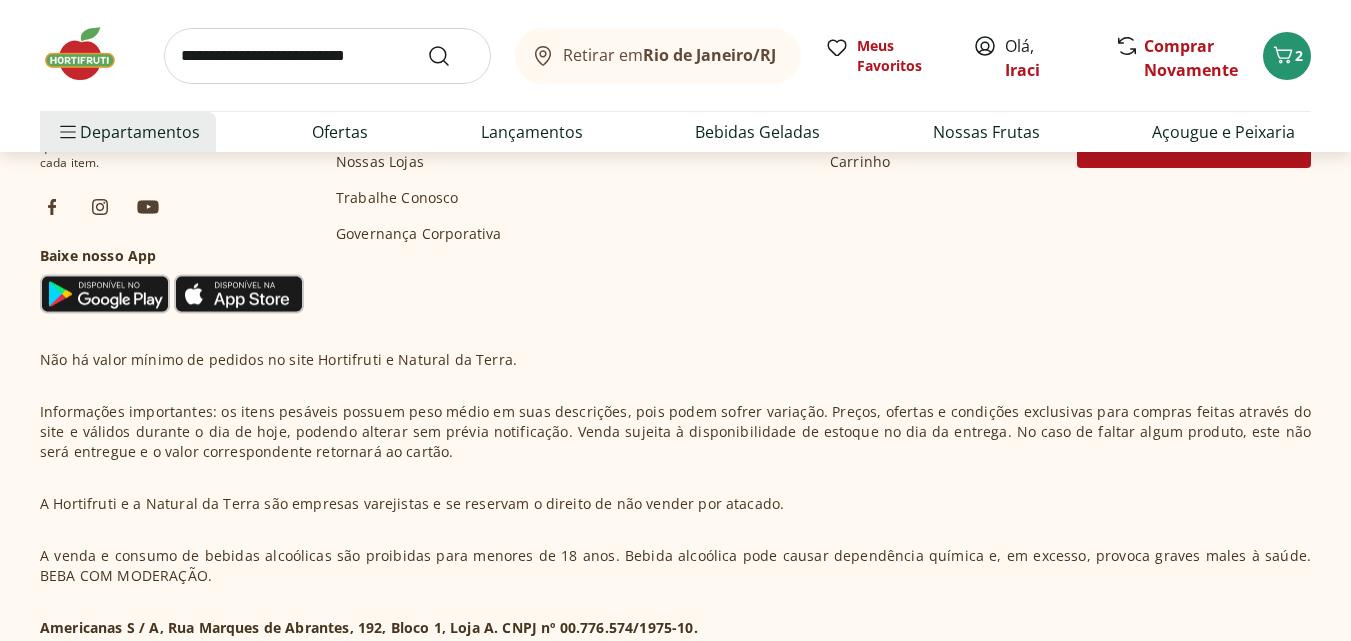 scroll, scrollTop: 5800, scrollLeft: 0, axis: vertical 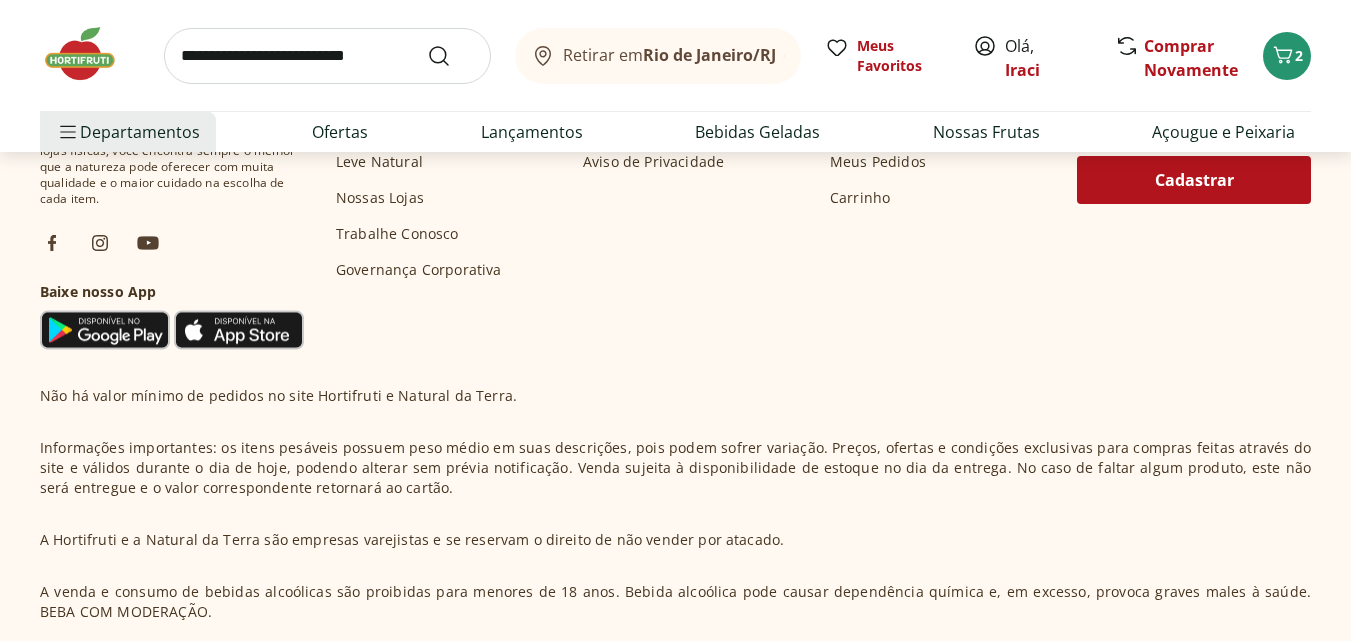 click on "Carregar mais produtos" at bounding box center [838, -125] 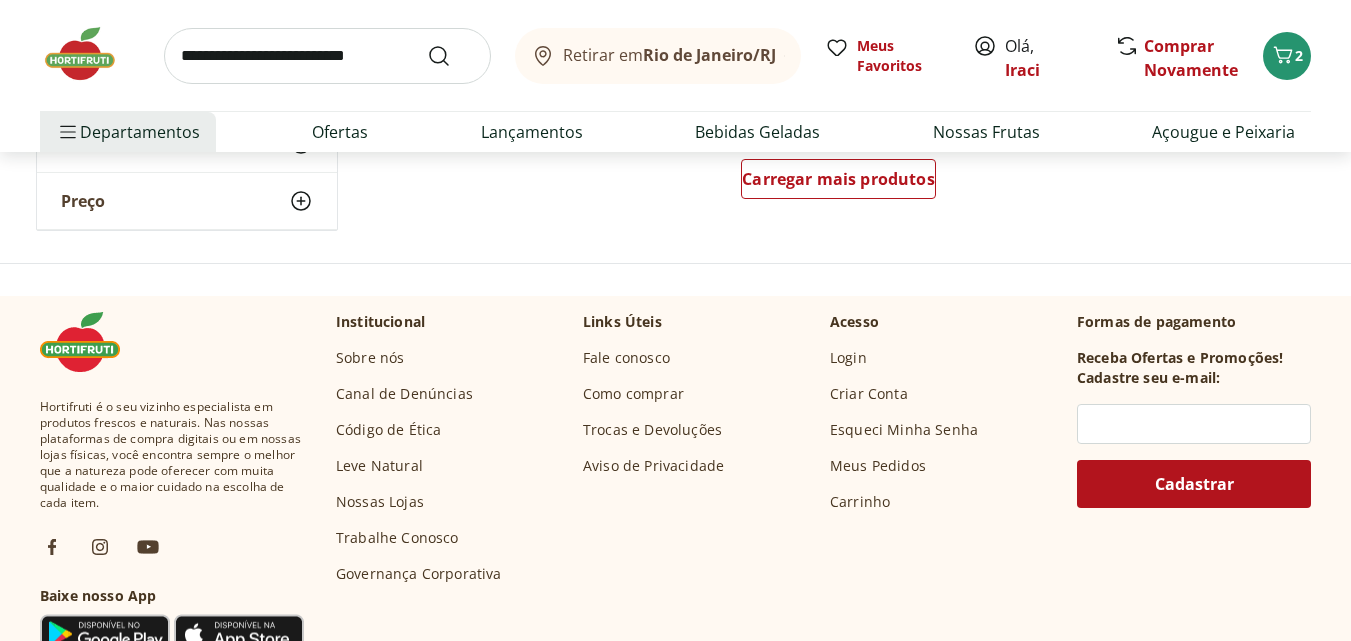 scroll, scrollTop: 7200, scrollLeft: 0, axis: vertical 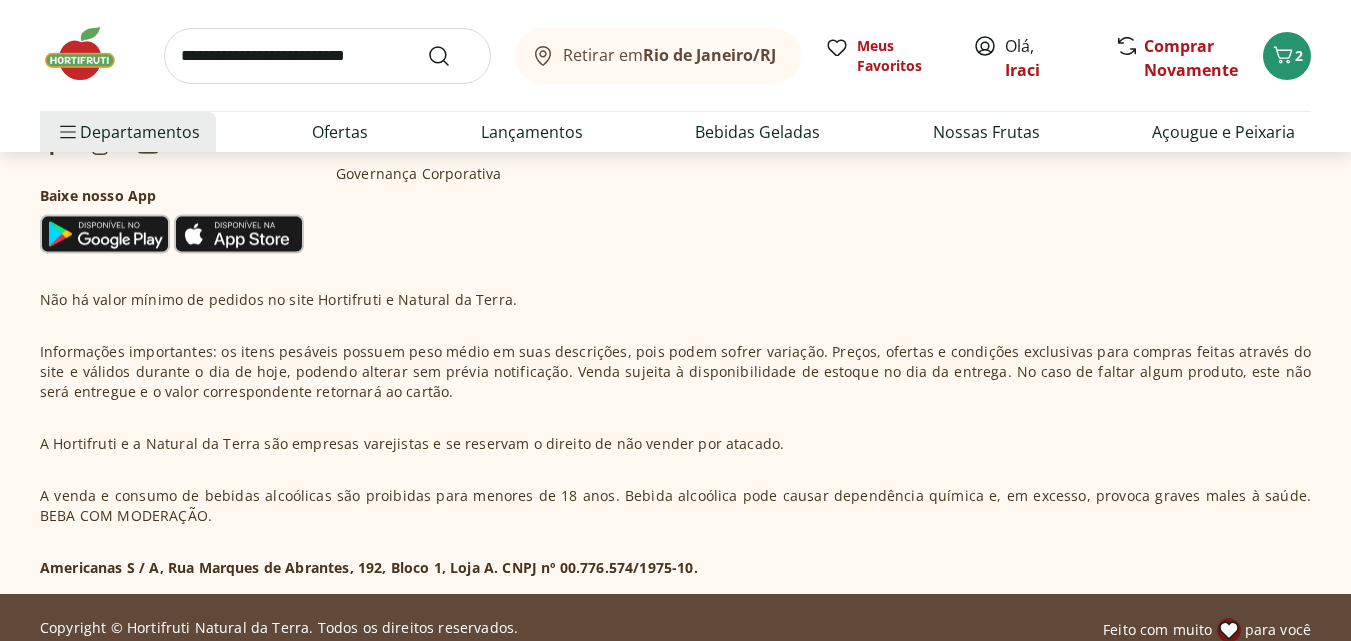 click on "Carregar mais produtos" at bounding box center (838, -221) 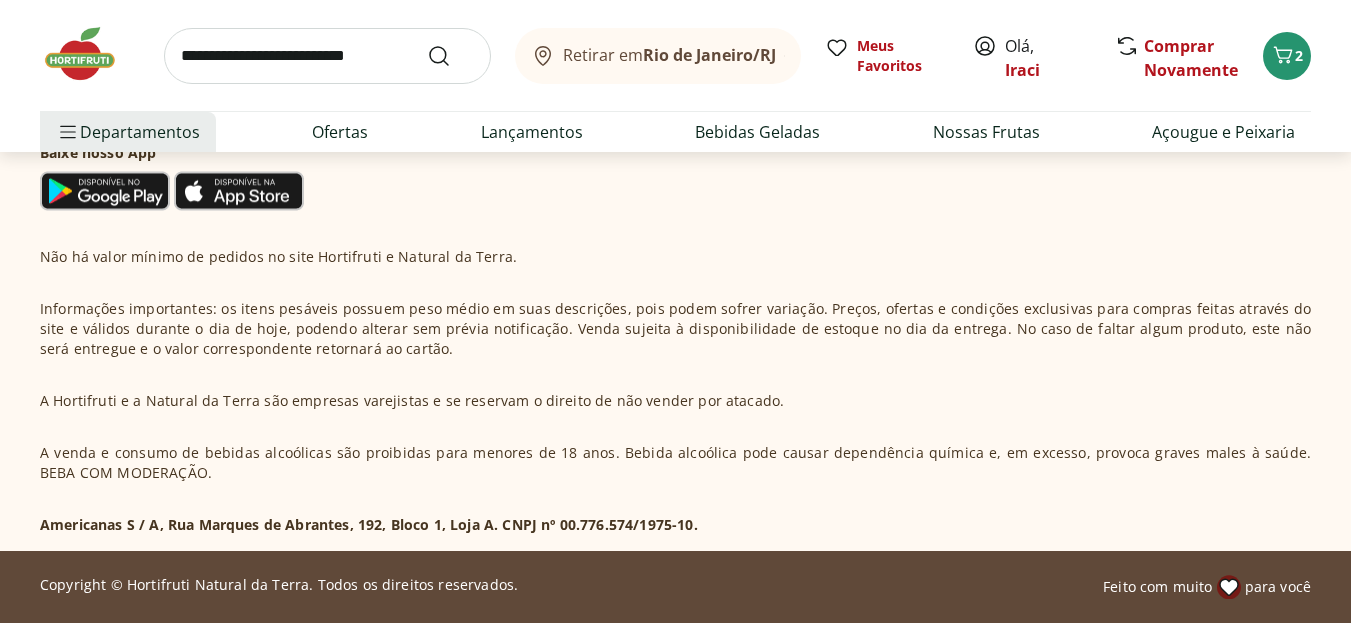 scroll, scrollTop: 8500, scrollLeft: 0, axis: vertical 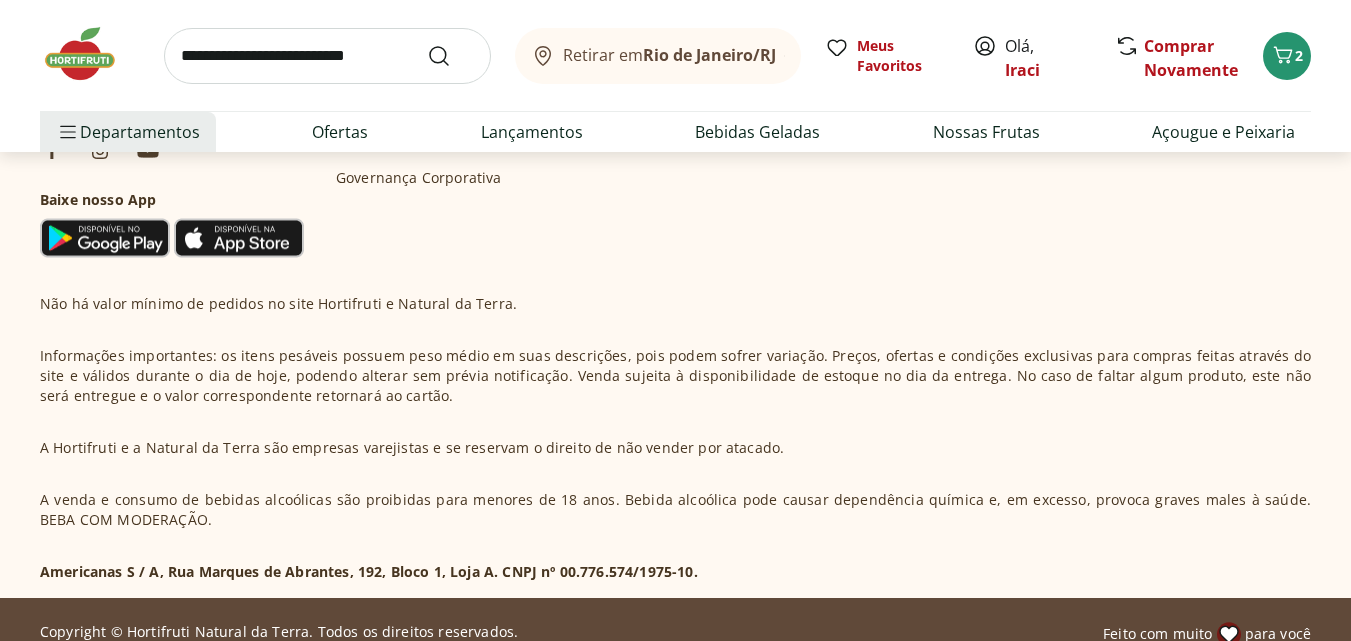 click on "Carregar mais produtos" at bounding box center [838, -217] 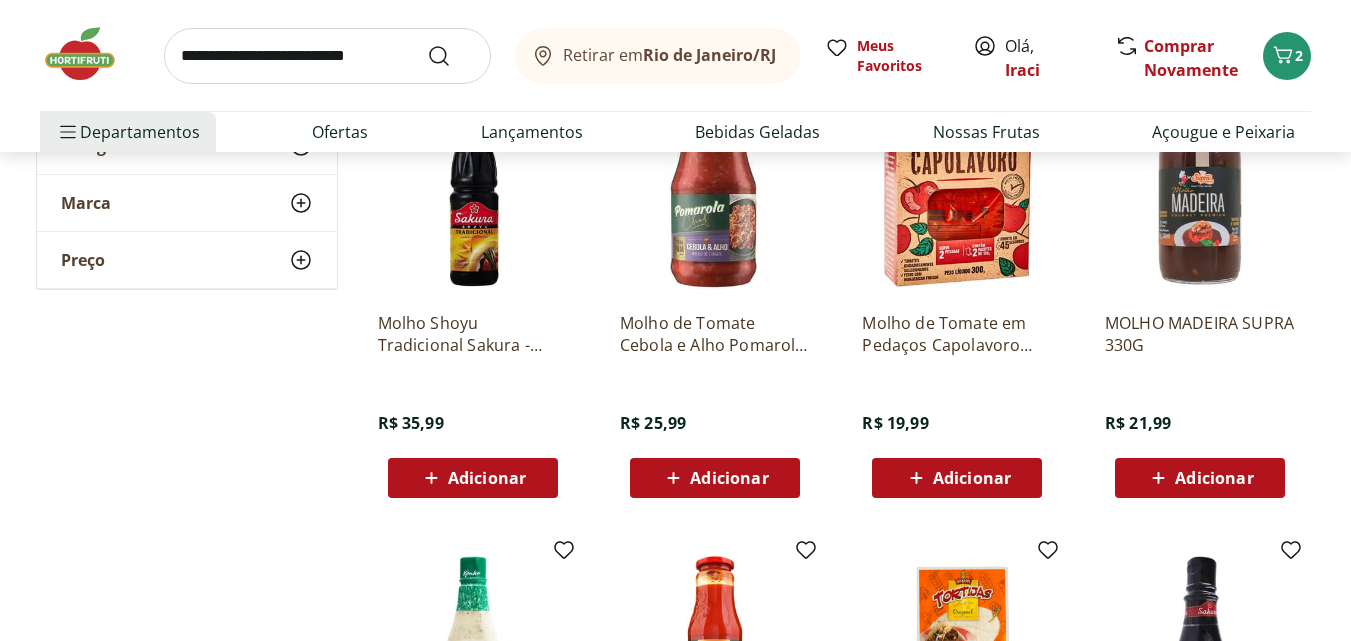 scroll, scrollTop: 5800, scrollLeft: 0, axis: vertical 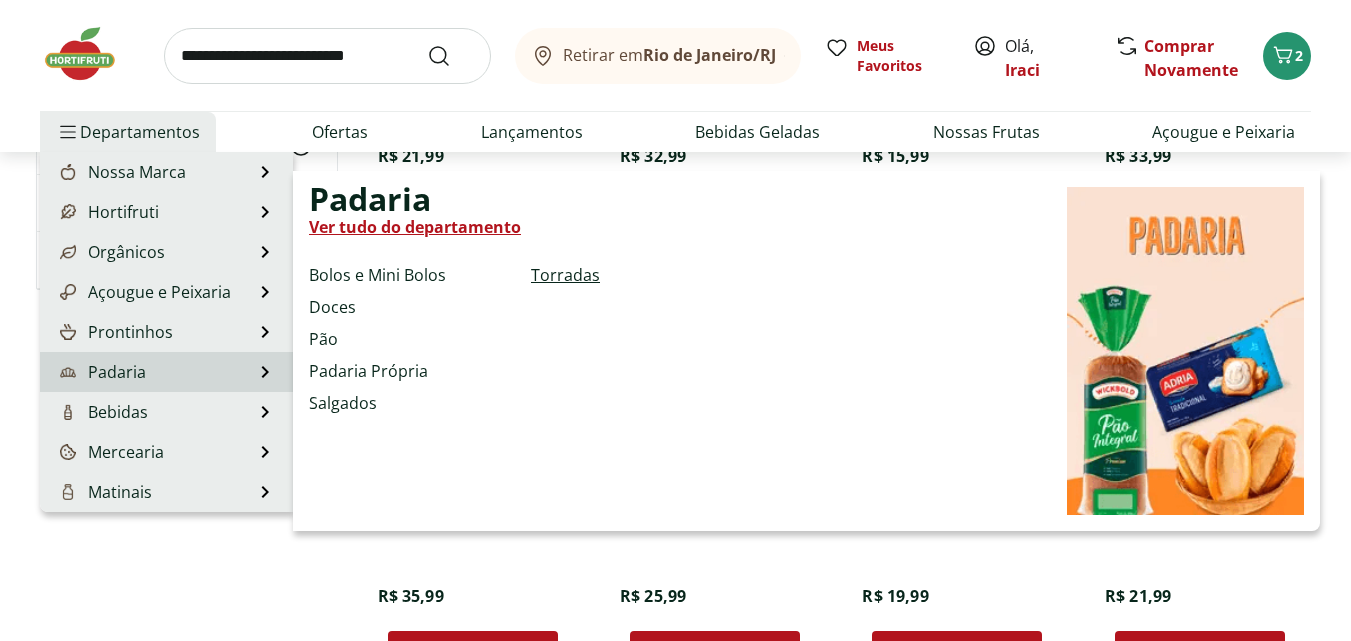 click on "Torradas" at bounding box center [565, 275] 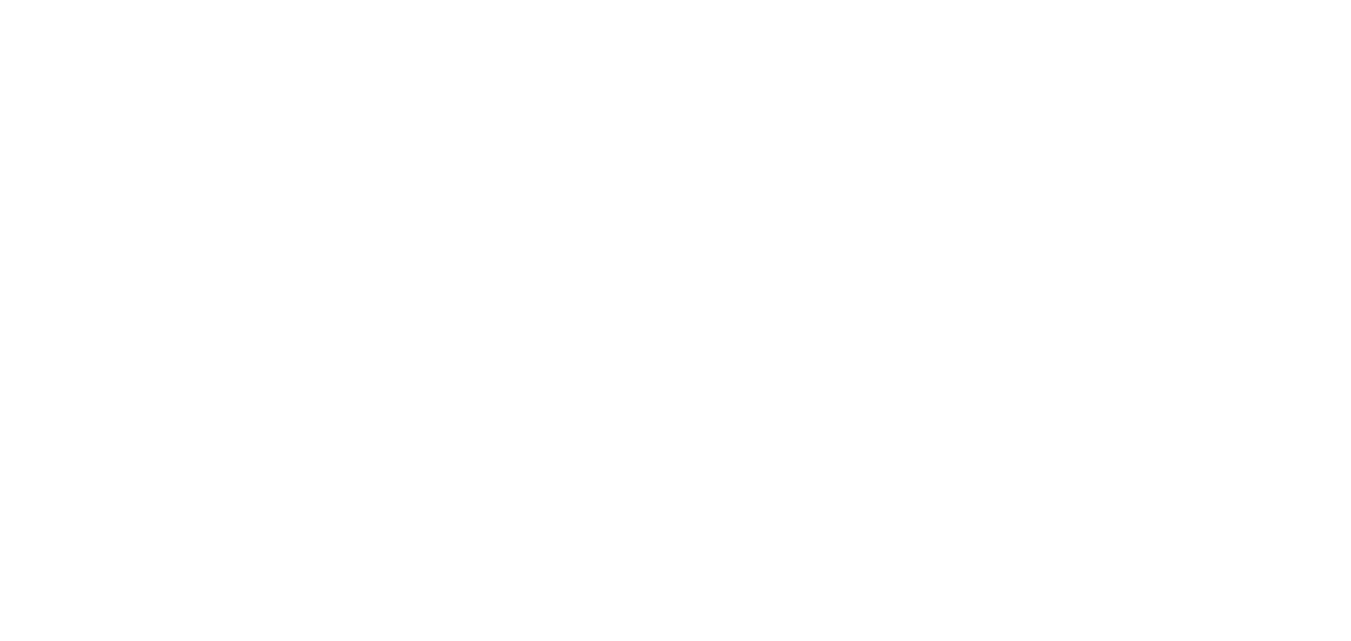 scroll, scrollTop: 0, scrollLeft: 0, axis: both 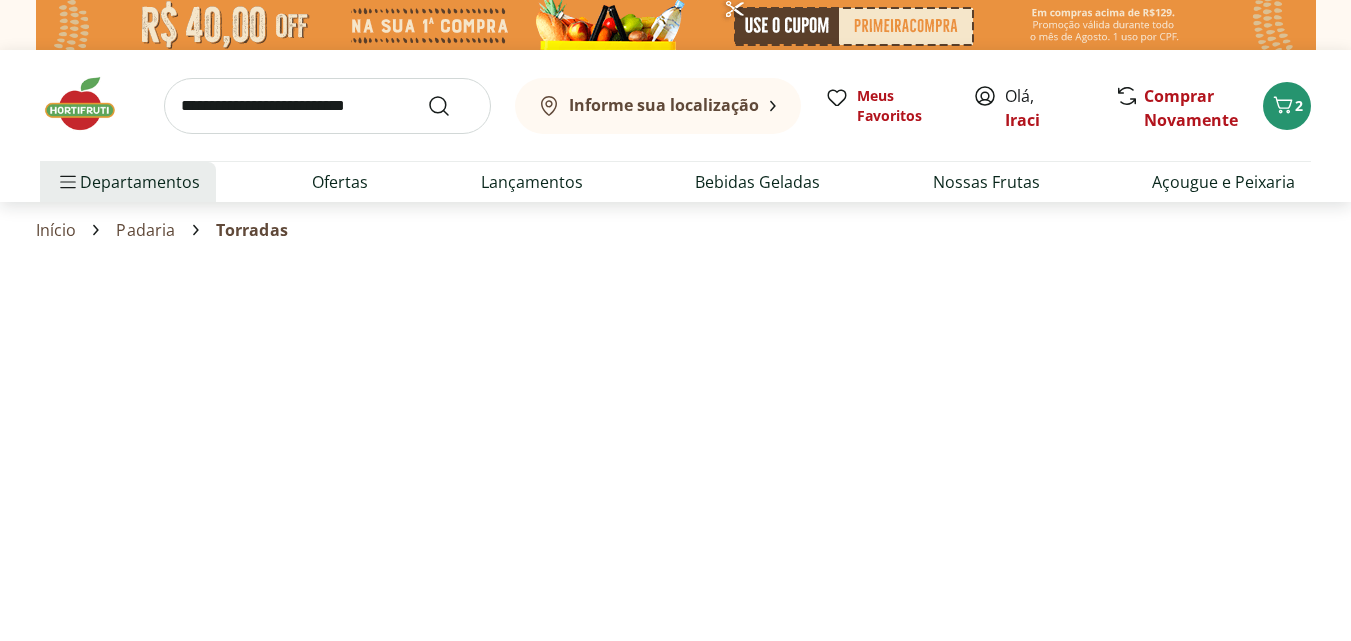 select on "**********" 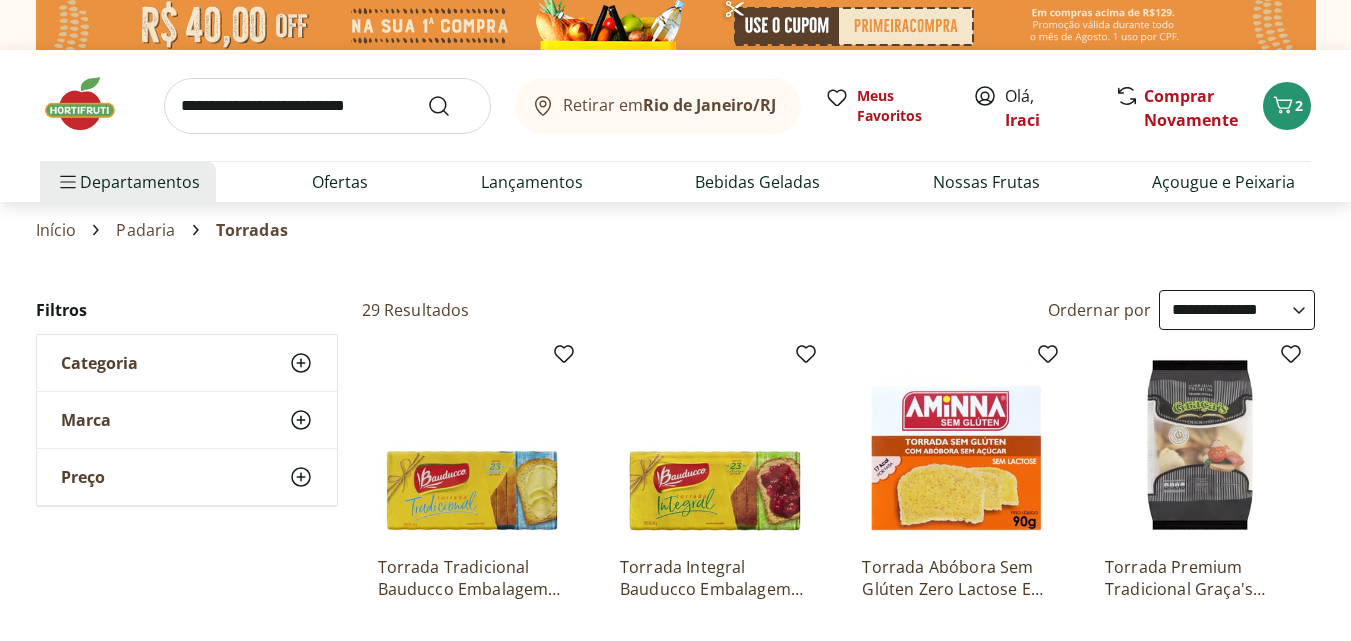 click on "Categoria" at bounding box center [187, 363] 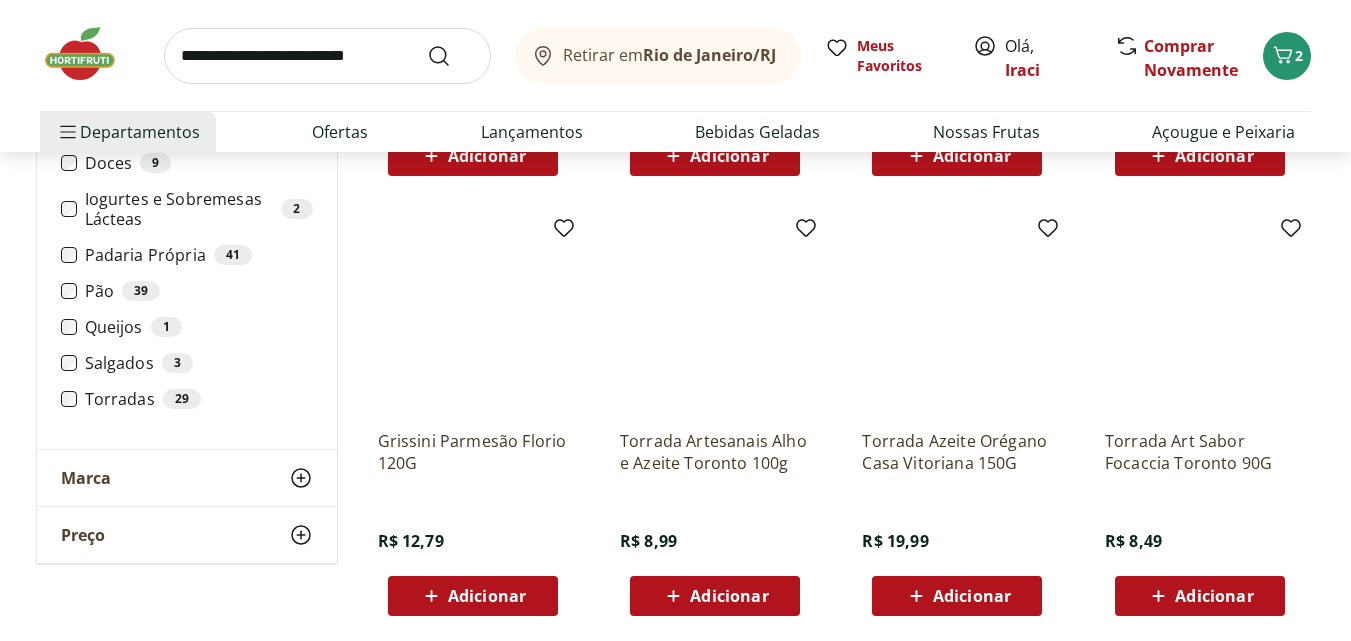 scroll, scrollTop: 600, scrollLeft: 0, axis: vertical 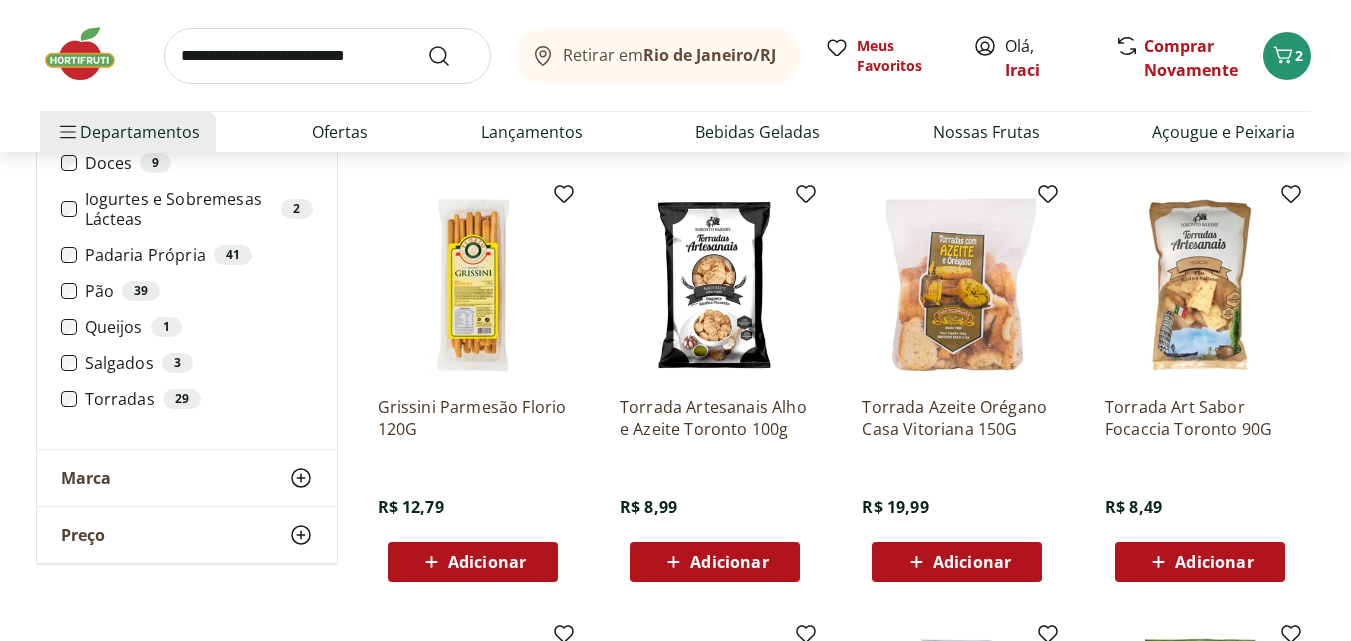 click on "Marca" at bounding box center [187, 478] 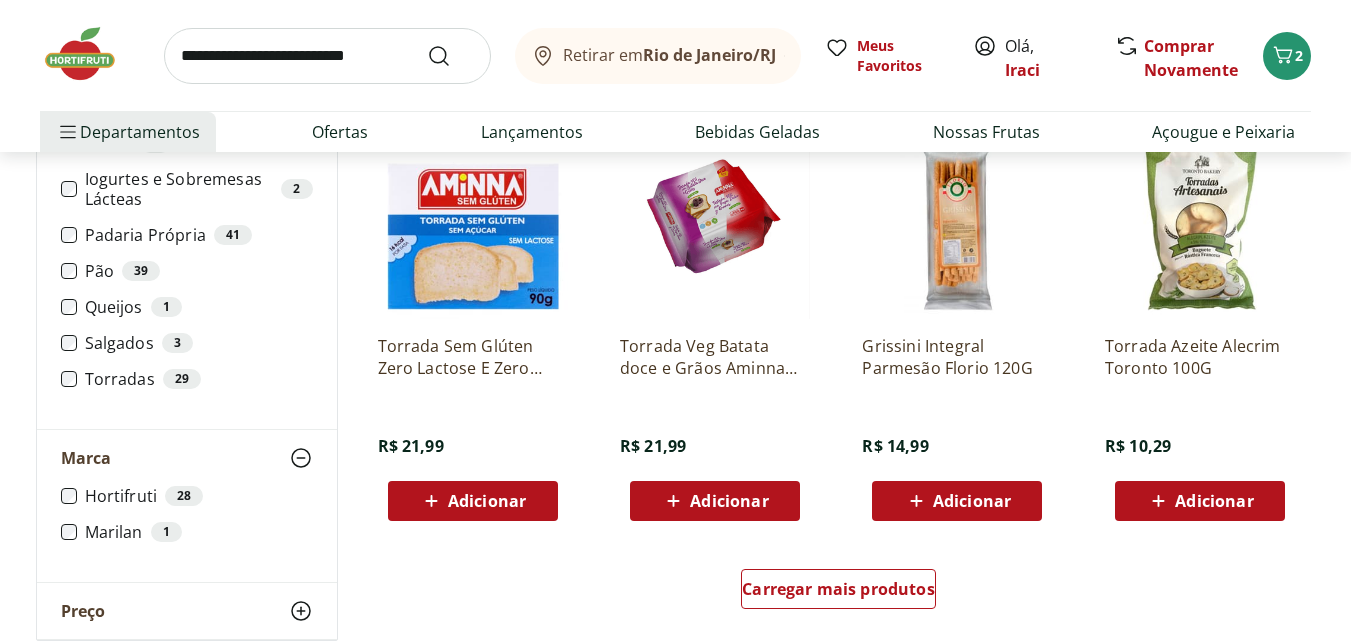 scroll, scrollTop: 1045, scrollLeft: 0, axis: vertical 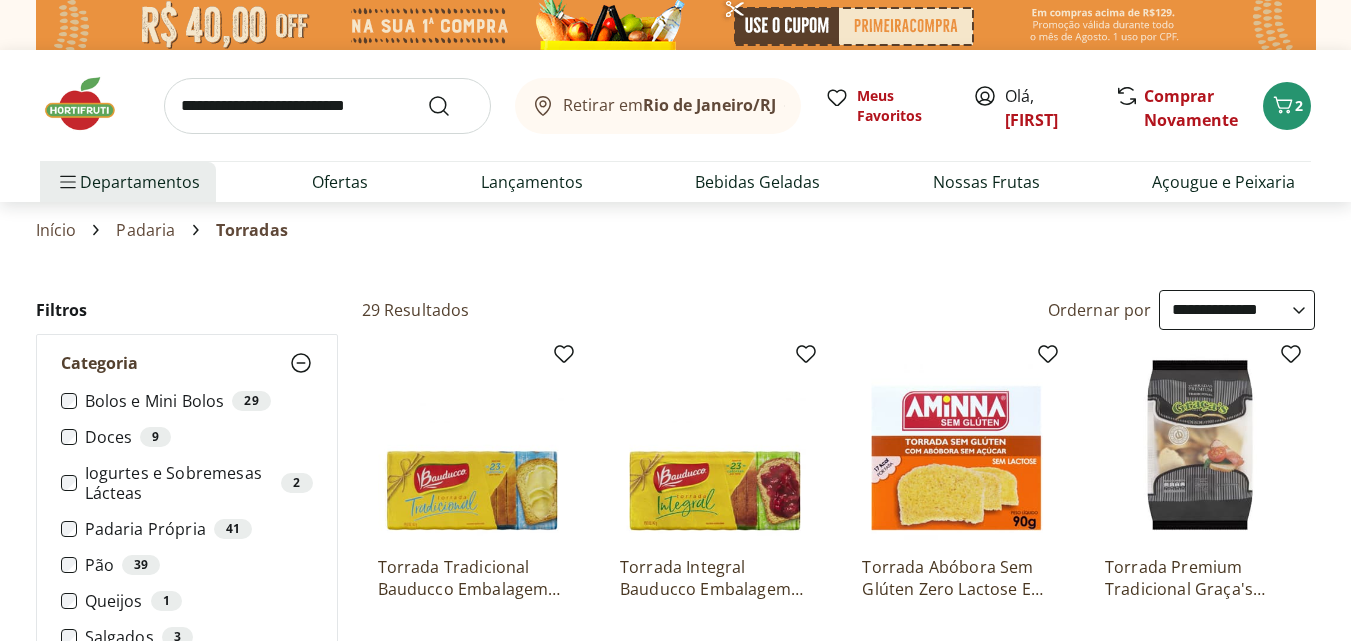 select on "**********" 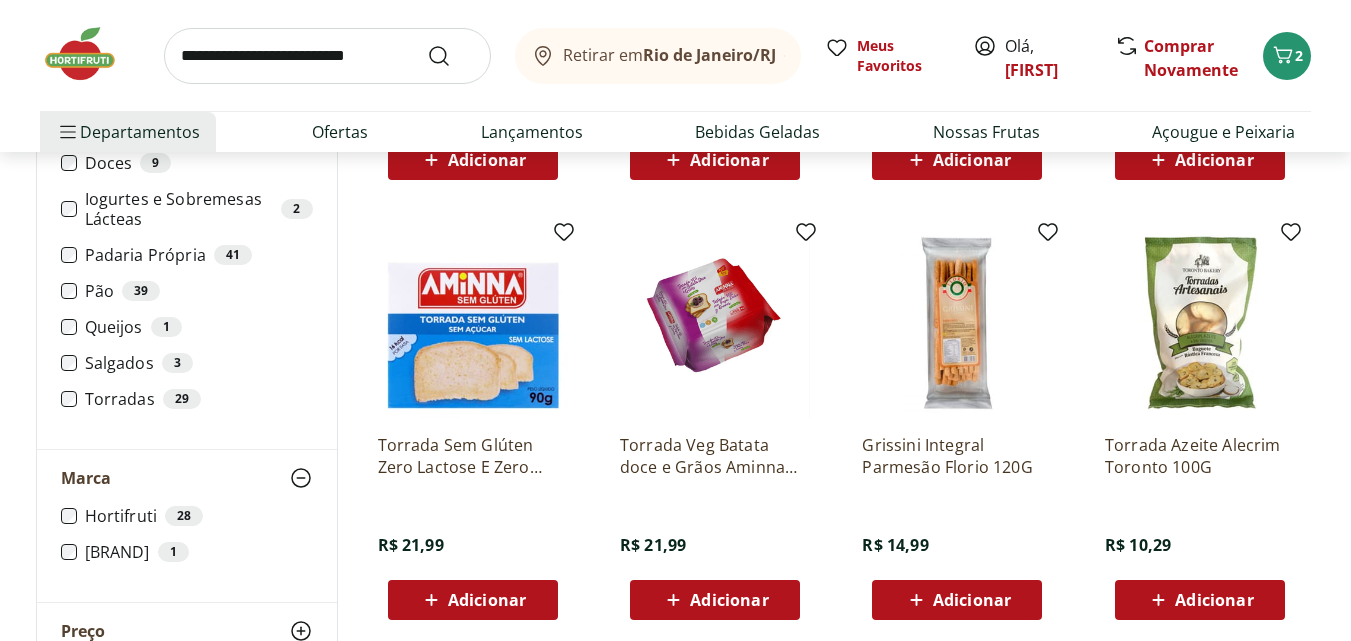 scroll, scrollTop: 0, scrollLeft: 0, axis: both 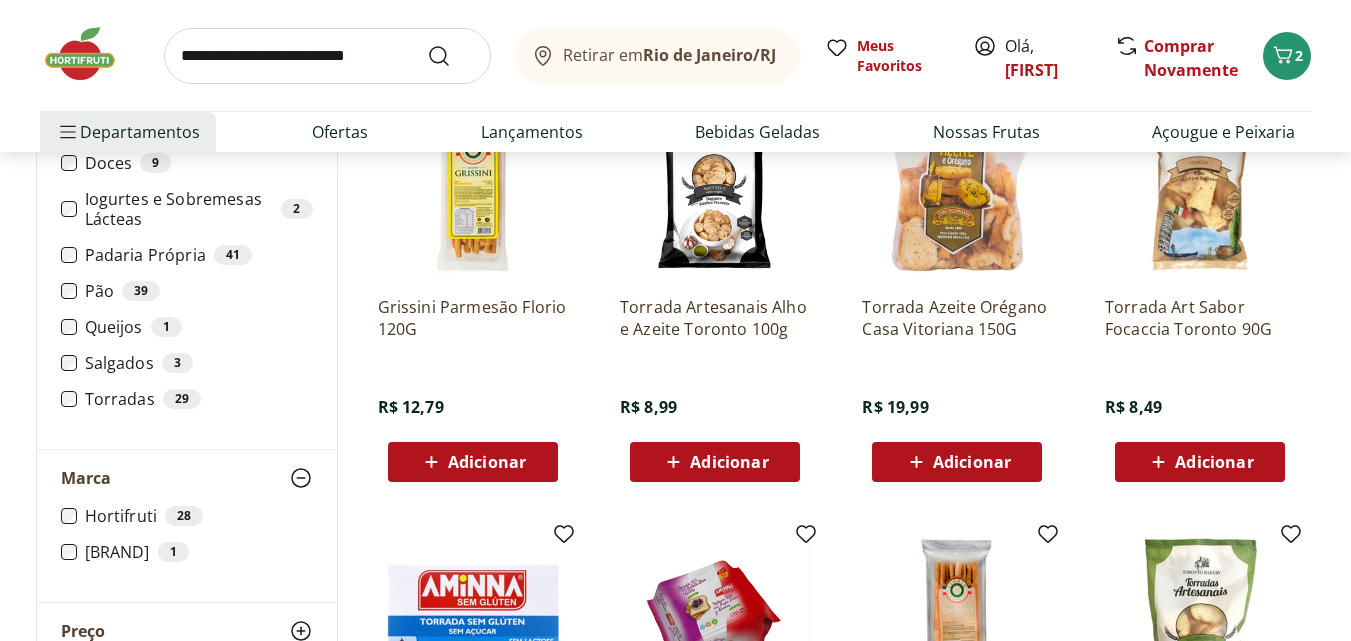 click at bounding box center (327, 56) 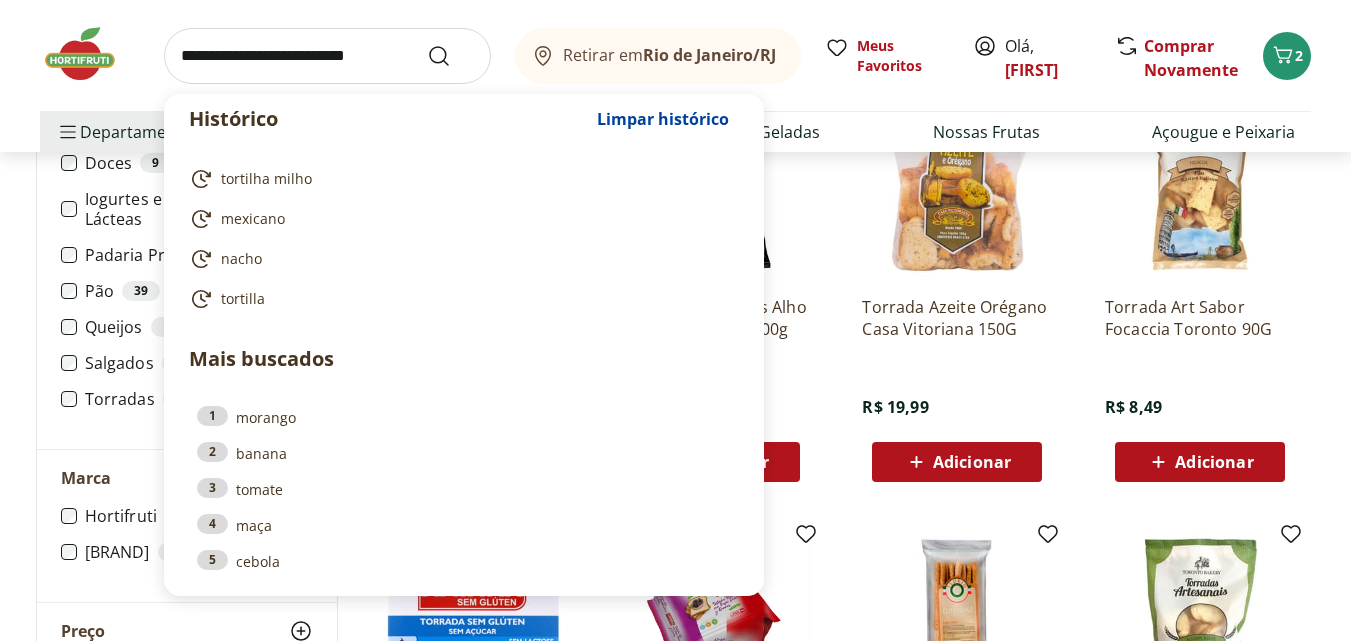 click at bounding box center [327, 56] 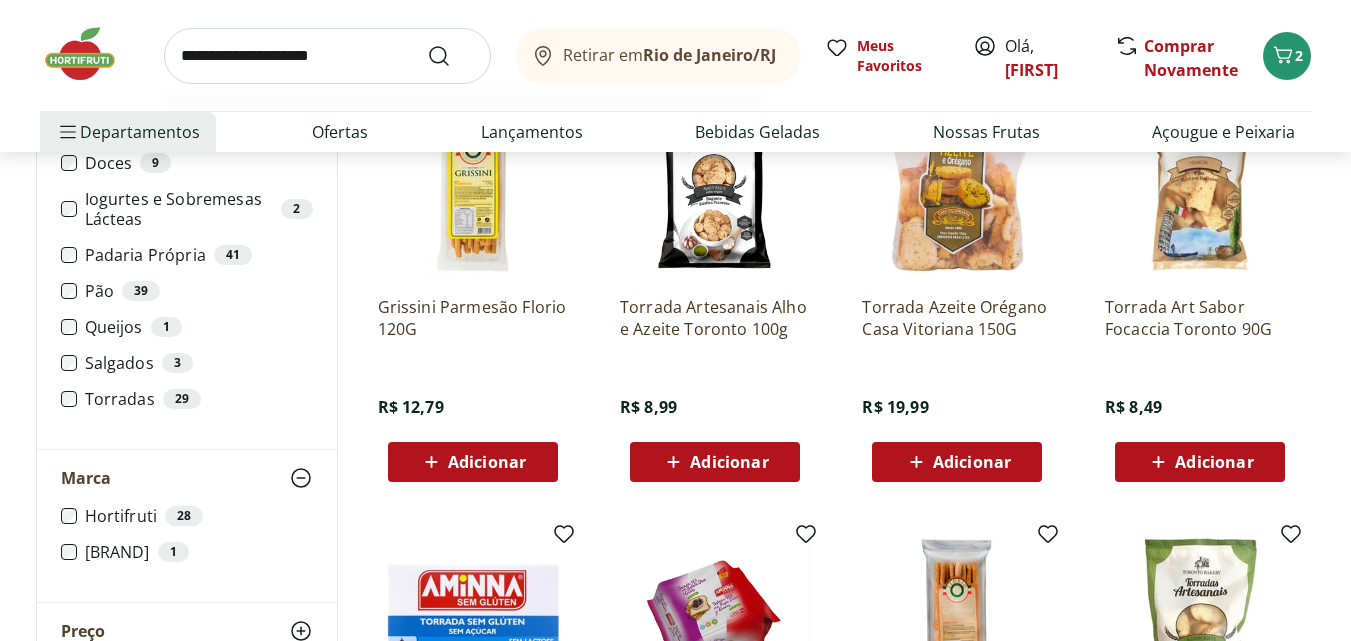 type on "**********" 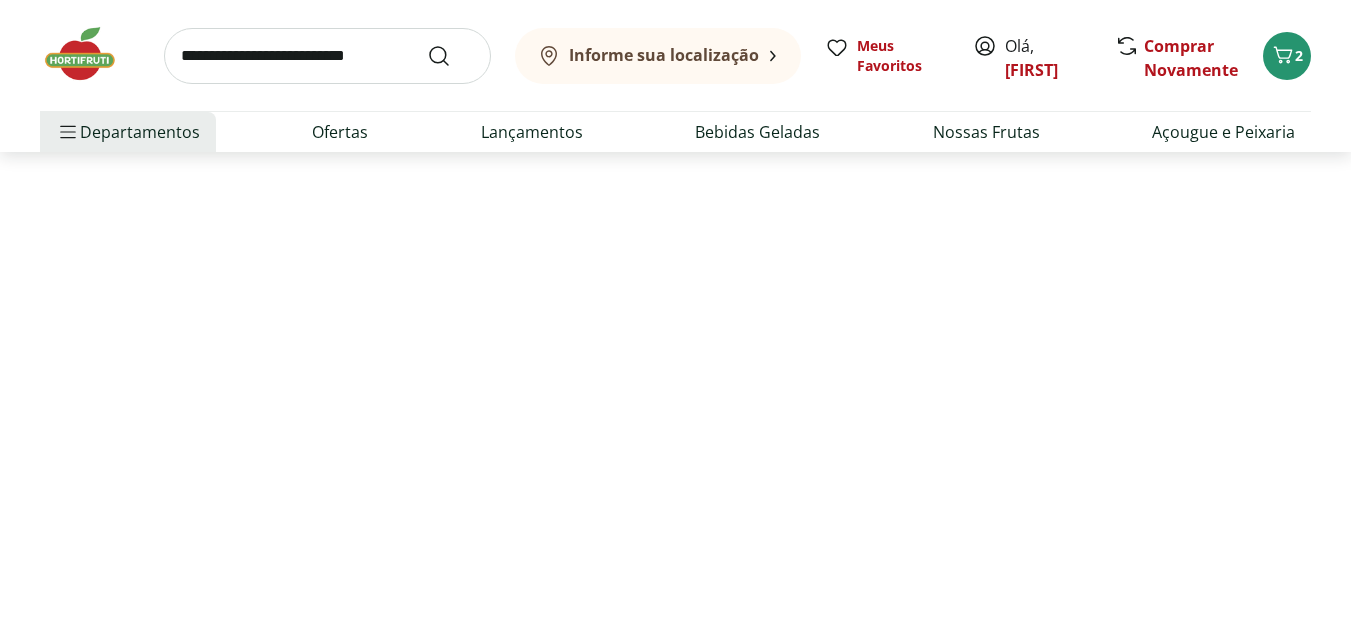 scroll, scrollTop: 0, scrollLeft: 0, axis: both 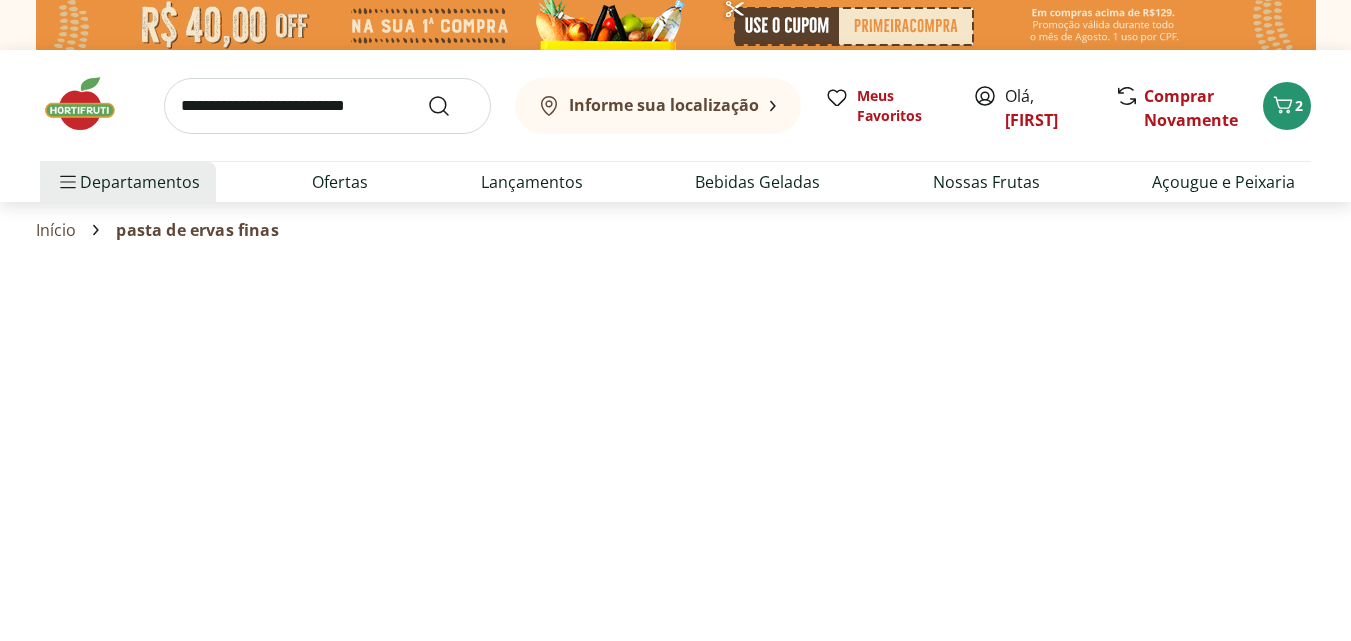 select on "**********" 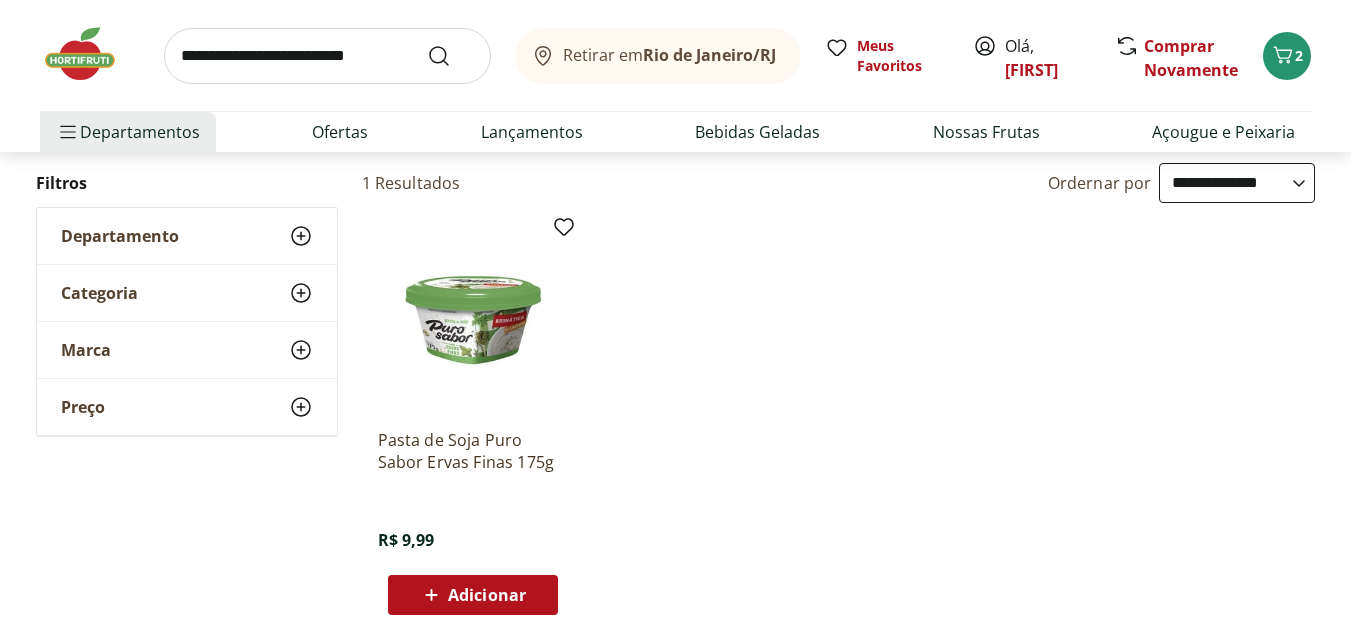 scroll, scrollTop: 400, scrollLeft: 0, axis: vertical 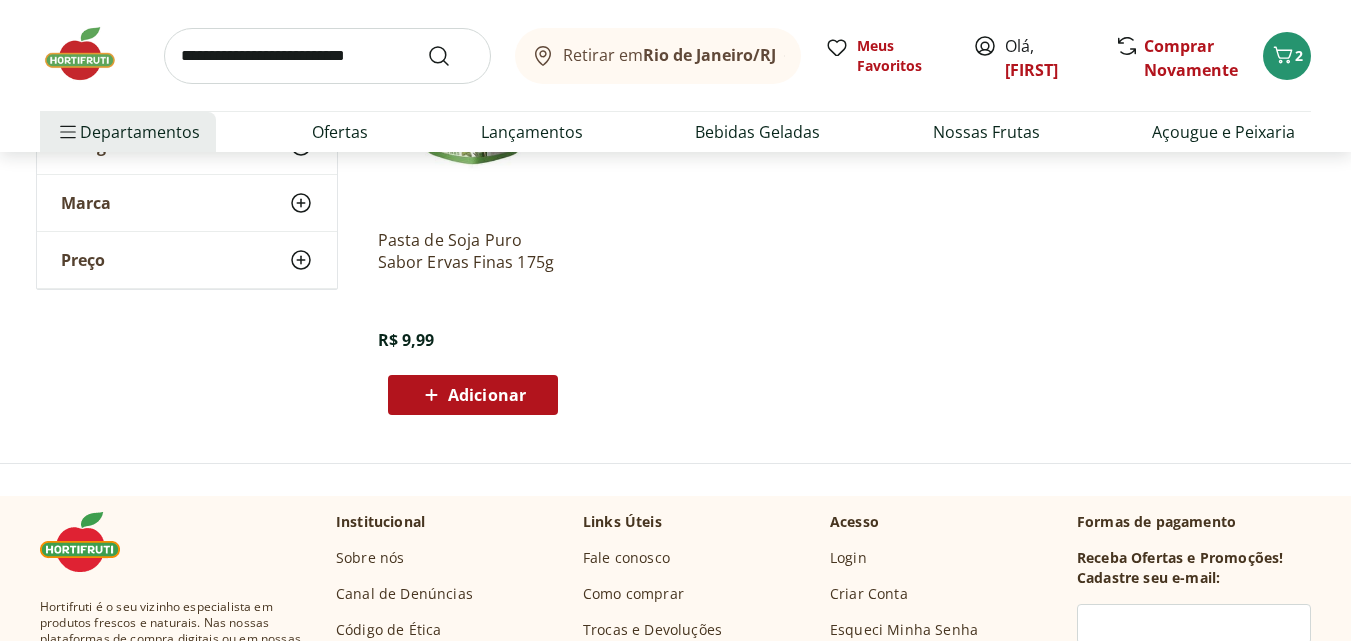 click on "Adicionar" at bounding box center [487, 395] 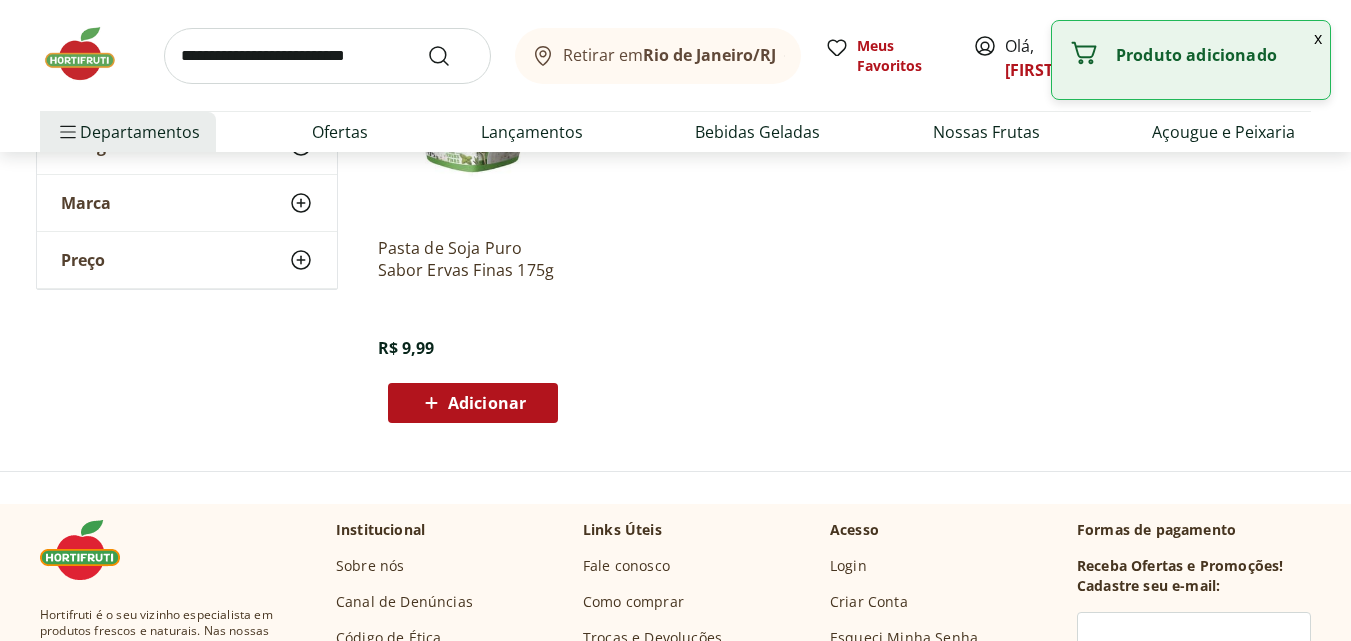 scroll, scrollTop: 100, scrollLeft: 0, axis: vertical 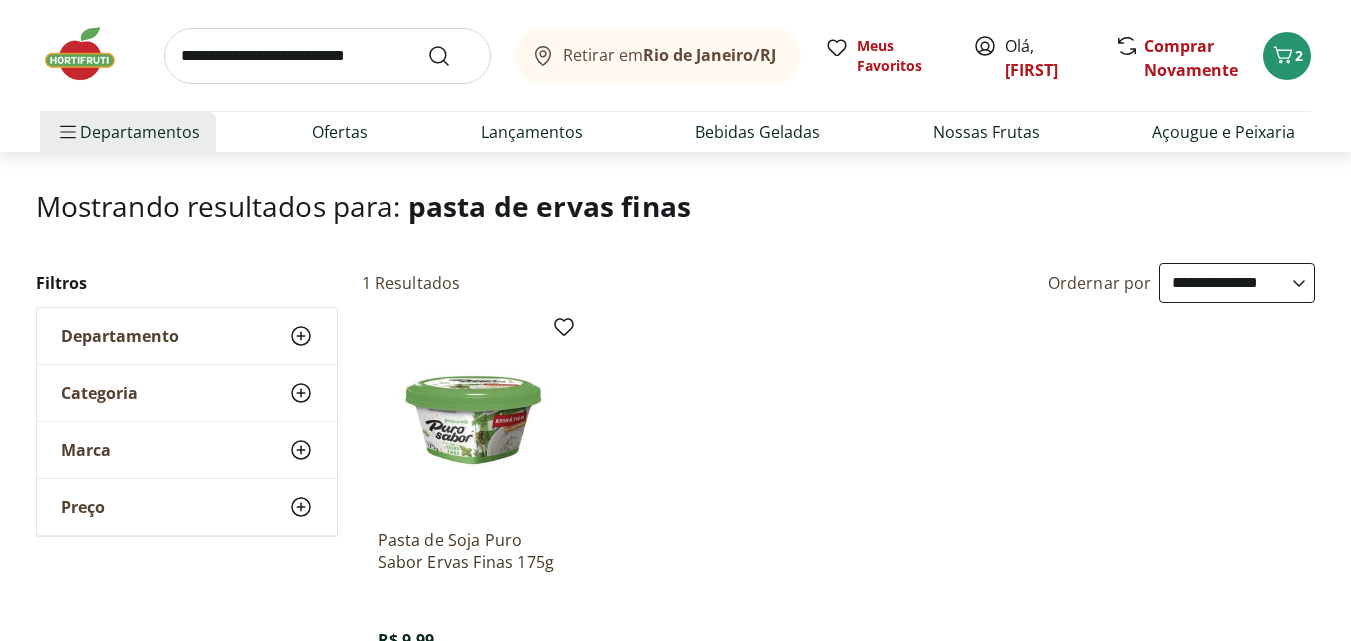 click at bounding box center (327, 56) 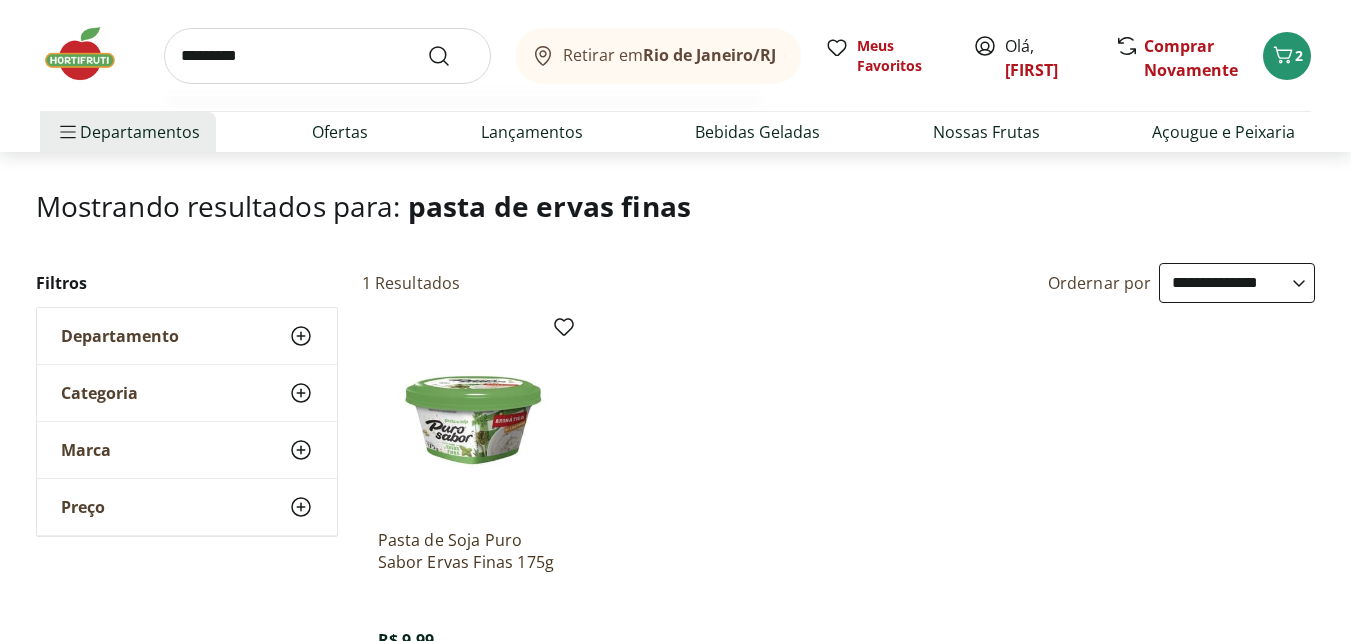 type on "*********" 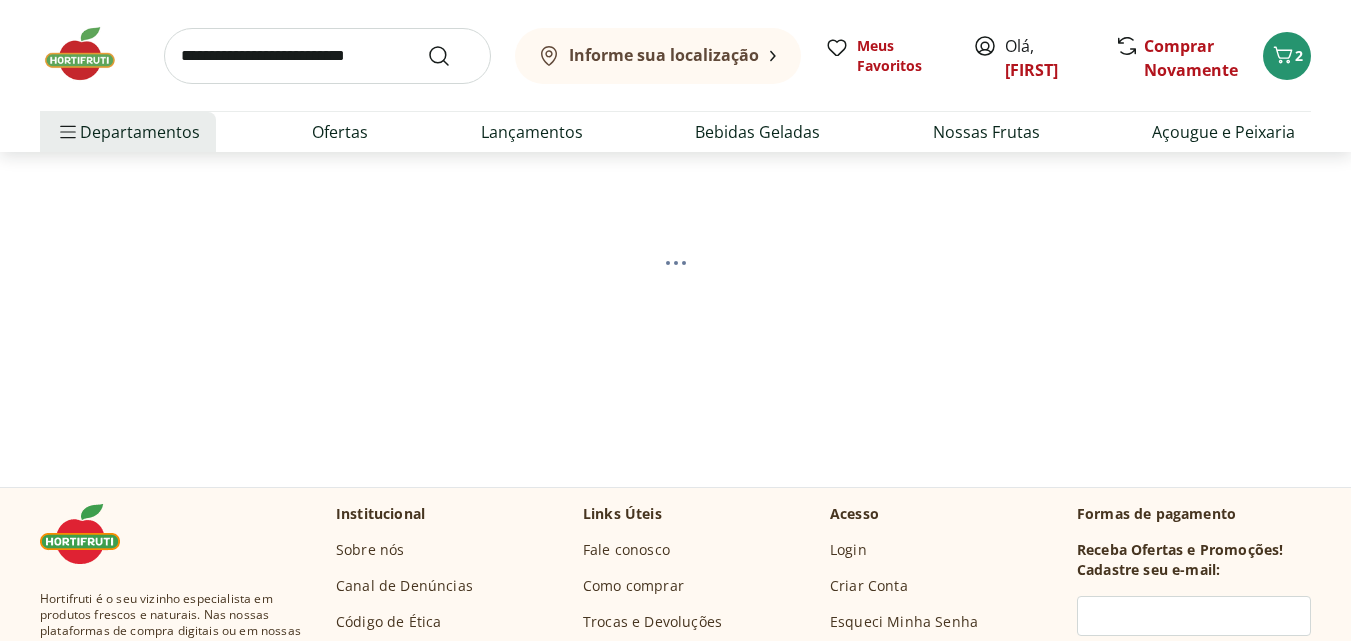scroll, scrollTop: 0, scrollLeft: 0, axis: both 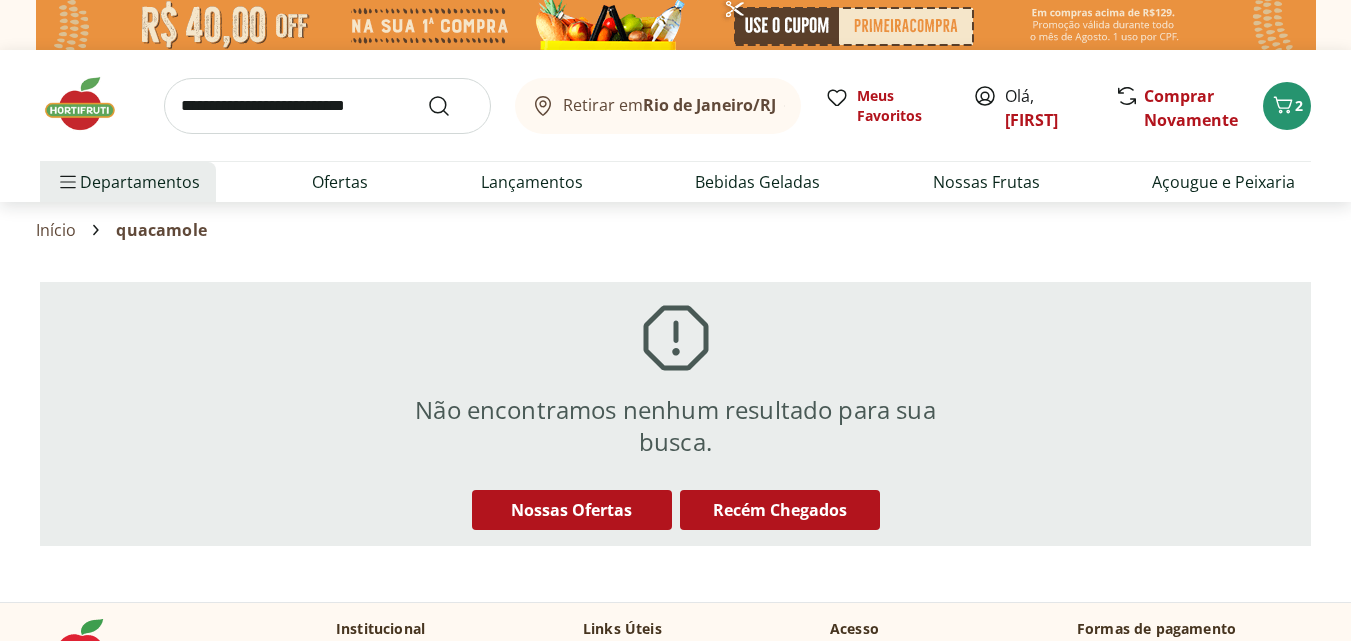 click at bounding box center (327, 106) 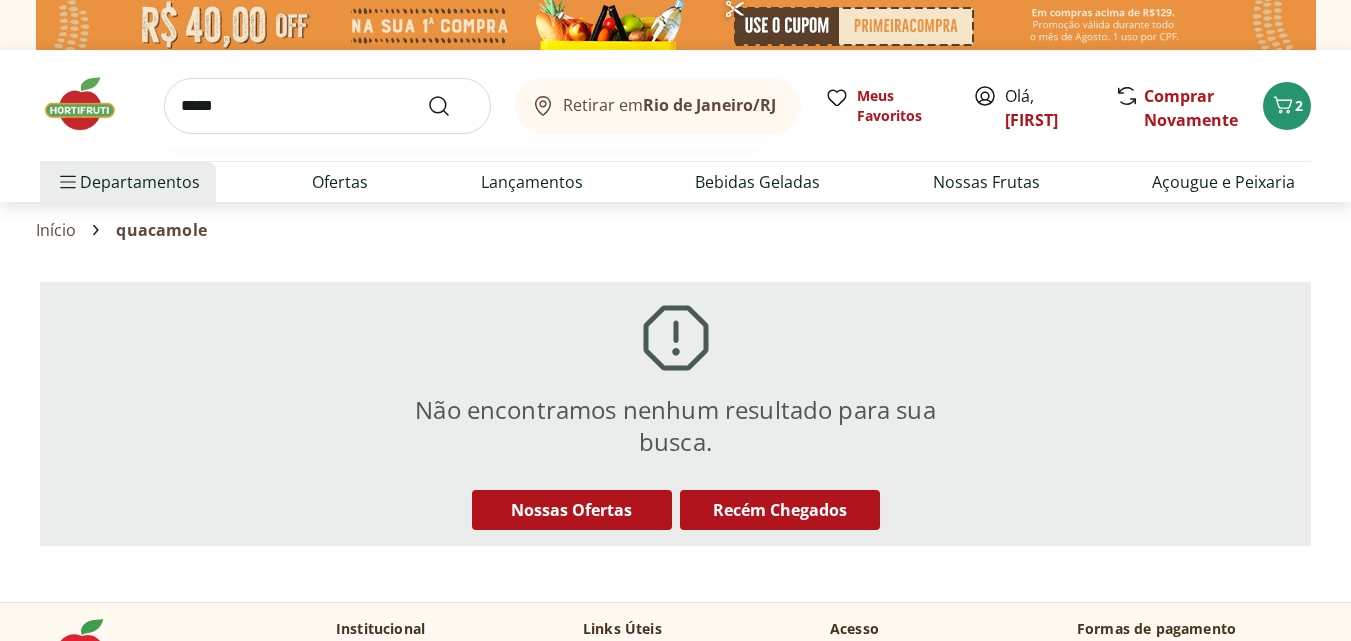 type on "*****" 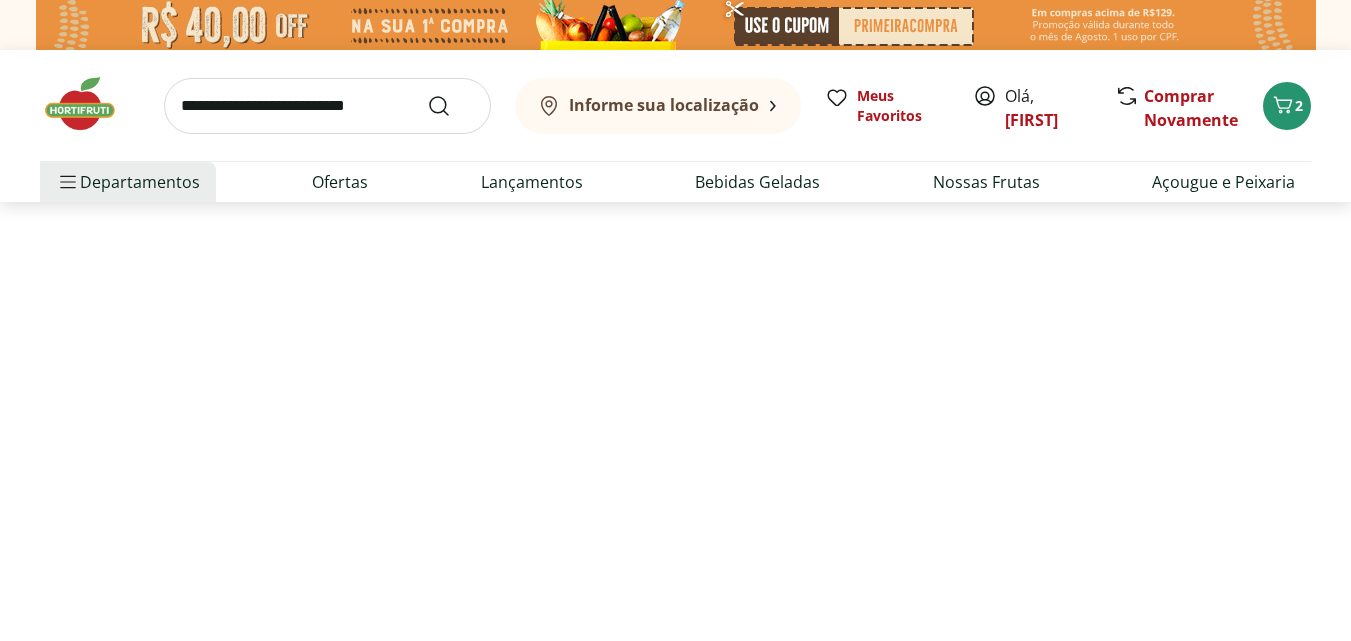 select on "**********" 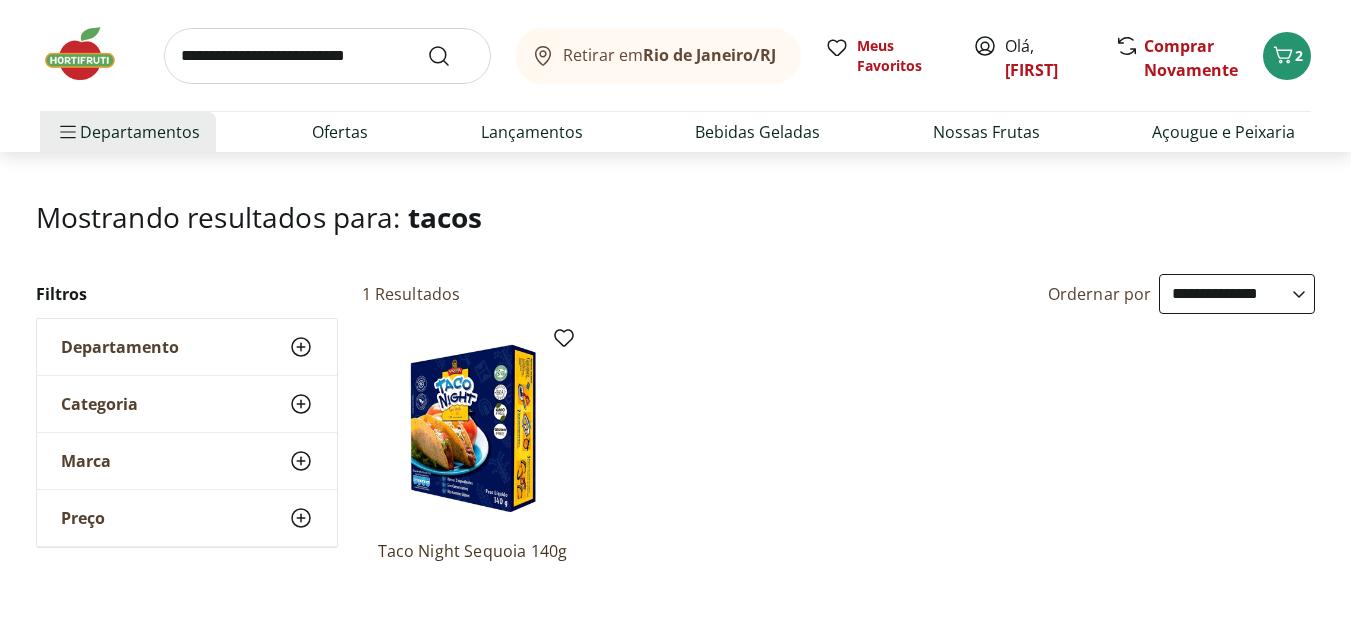 scroll, scrollTop: 0, scrollLeft: 0, axis: both 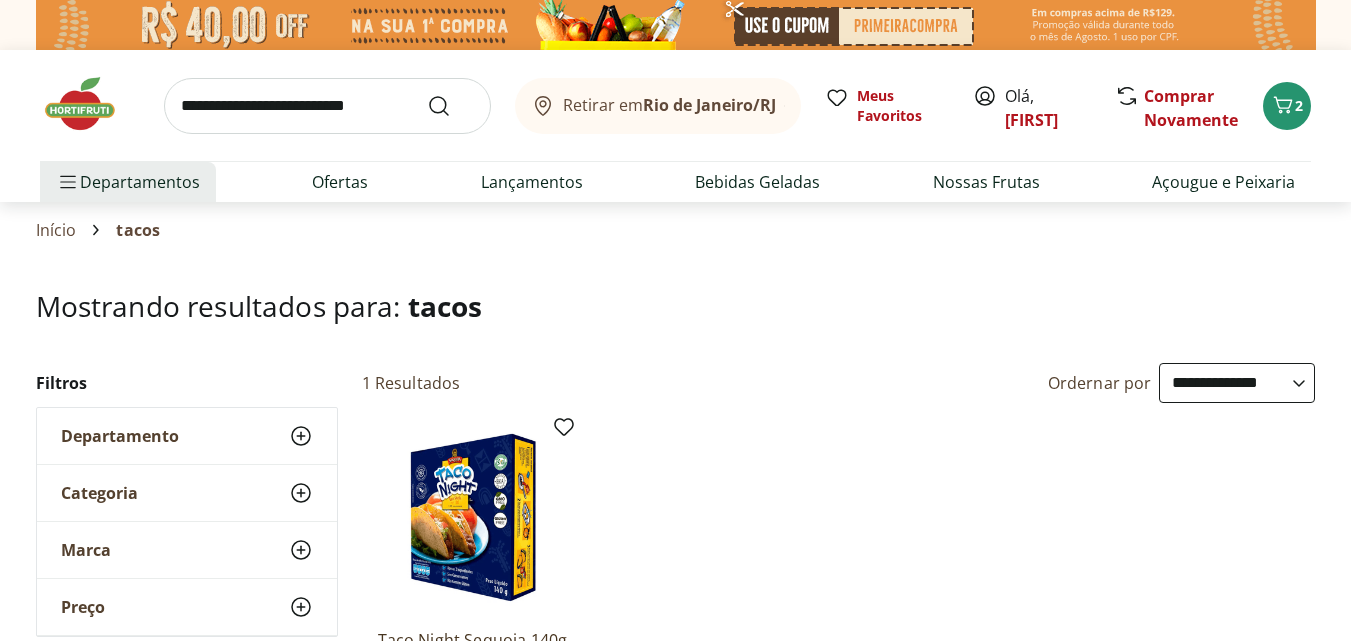 click at bounding box center [327, 106] 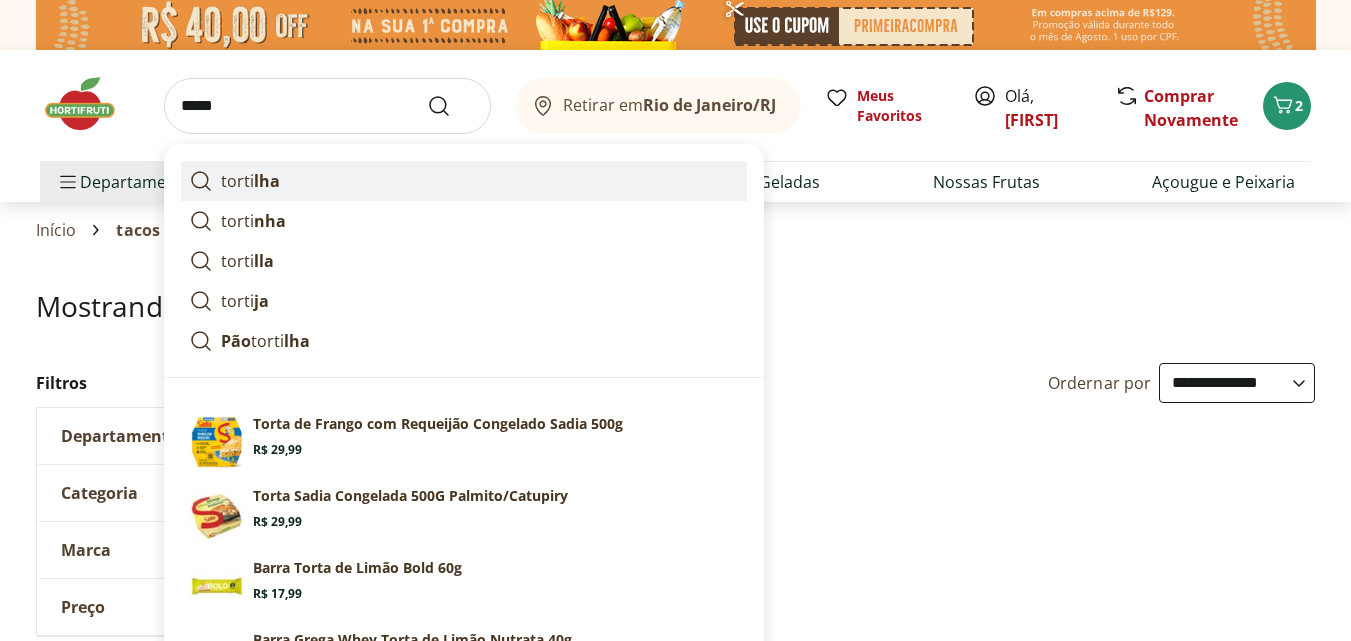 click on "torti lha" at bounding box center [464, 181] 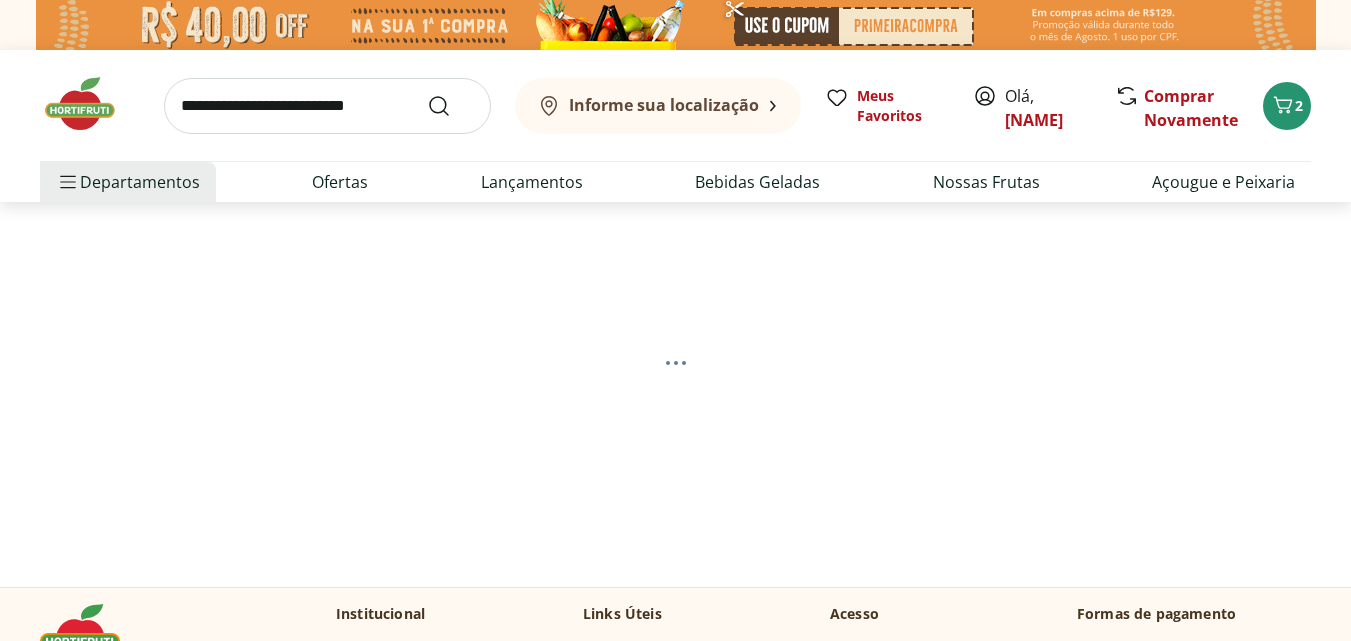 scroll, scrollTop: 0, scrollLeft: 0, axis: both 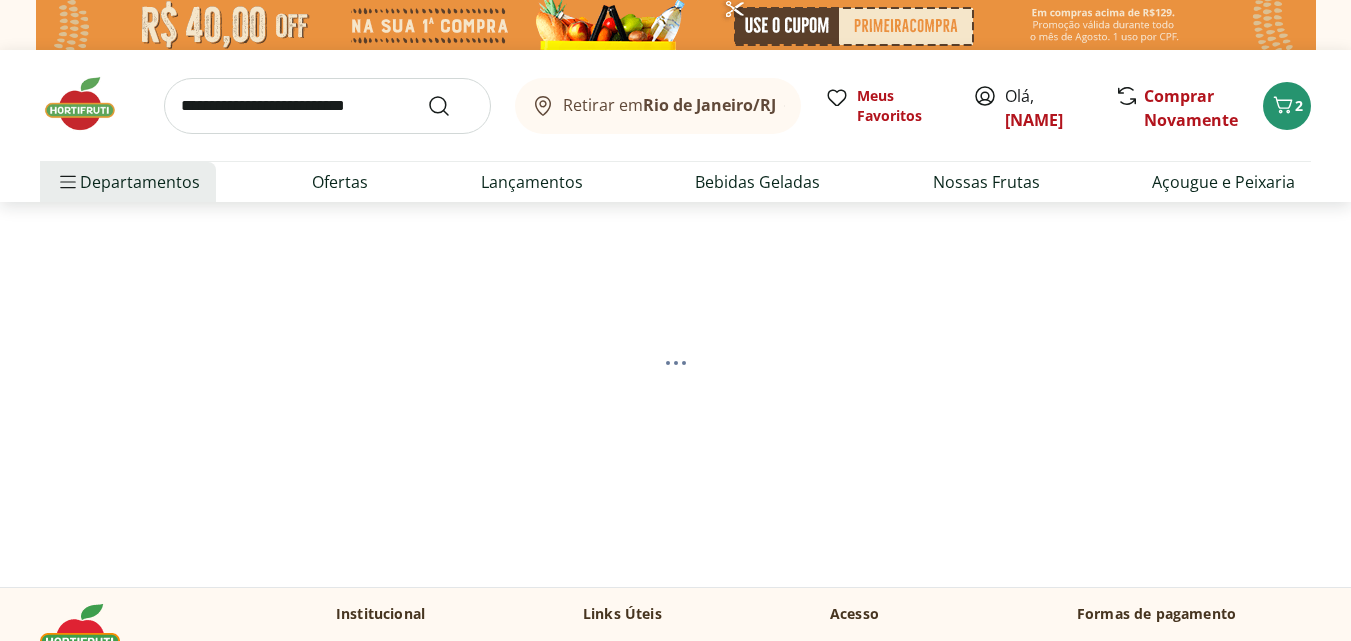 select on "**********" 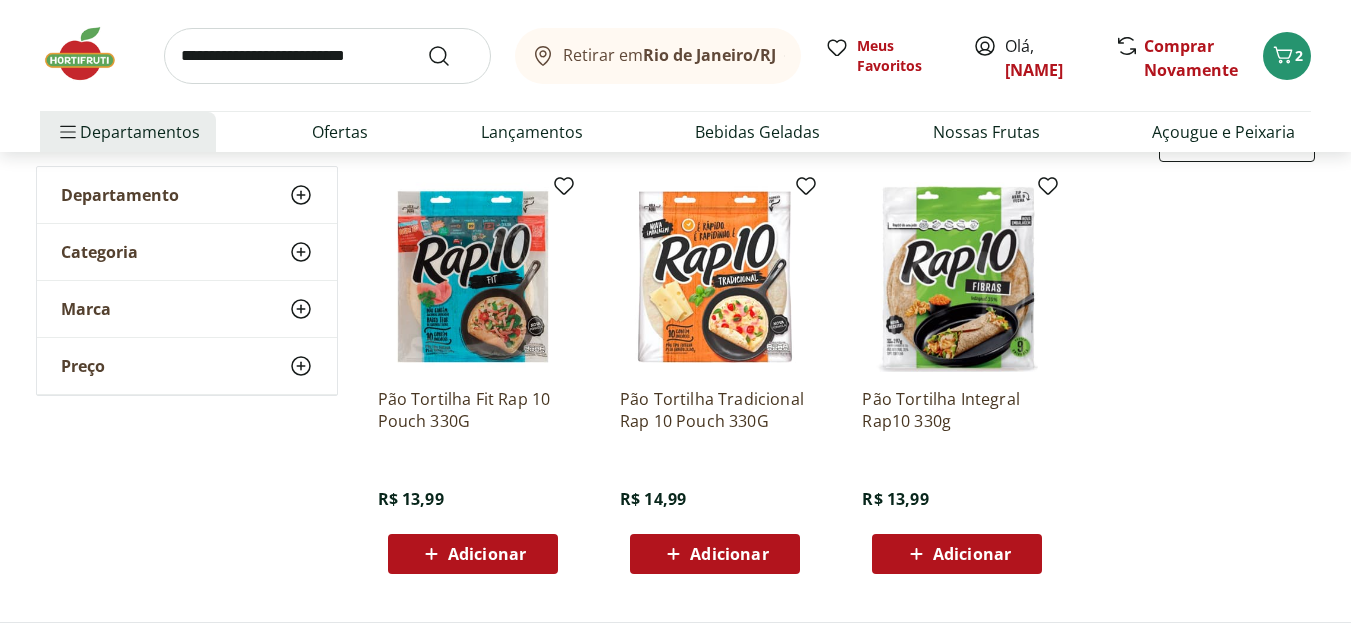scroll, scrollTop: 0, scrollLeft: 0, axis: both 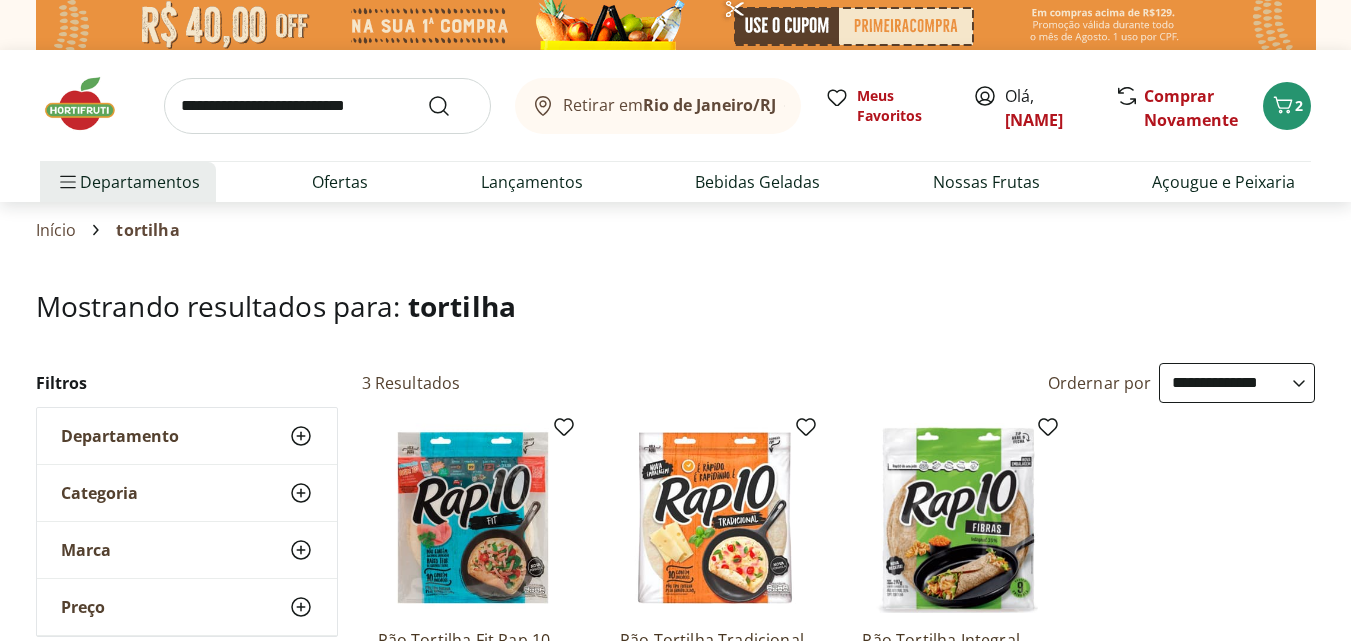 click on "Departamento" at bounding box center [187, 436] 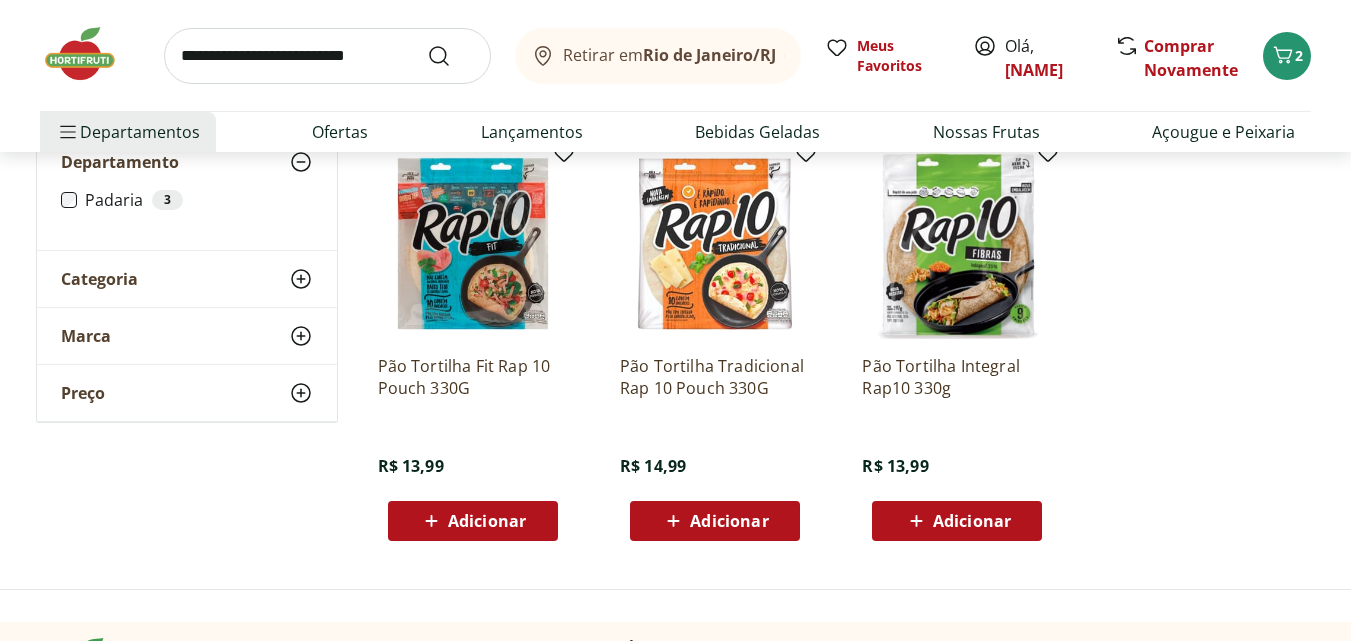 scroll, scrollTop: 300, scrollLeft: 0, axis: vertical 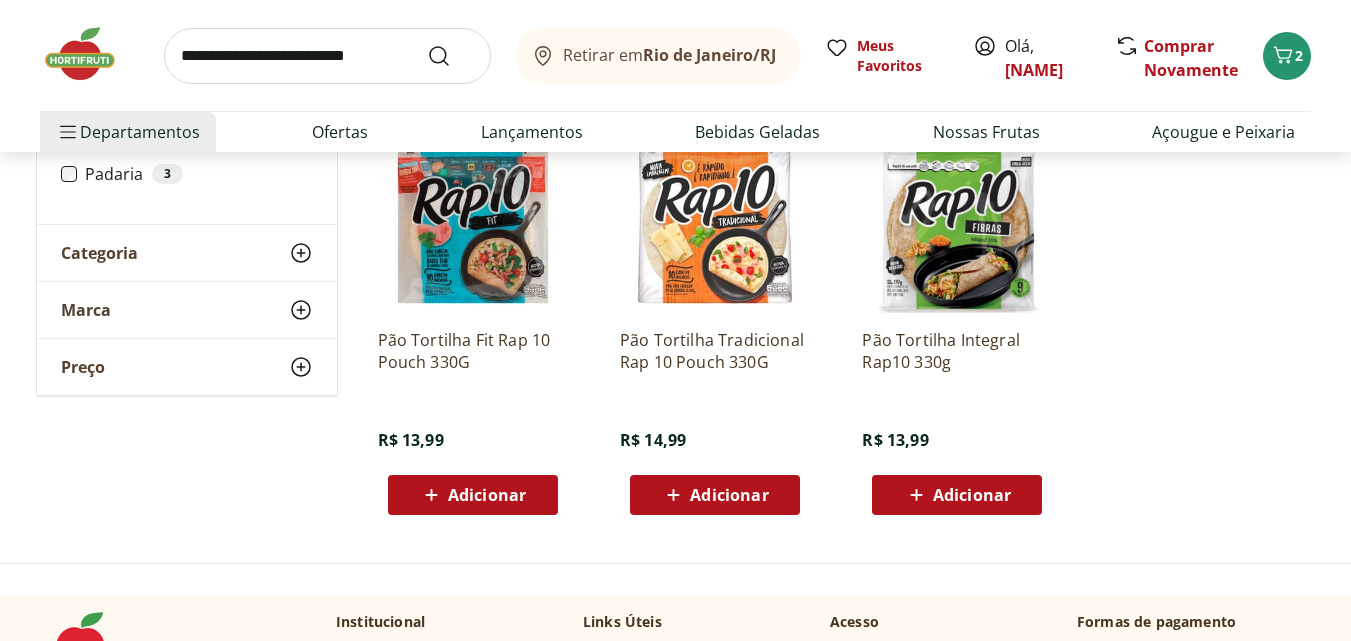 click on "Categoria" at bounding box center [187, 253] 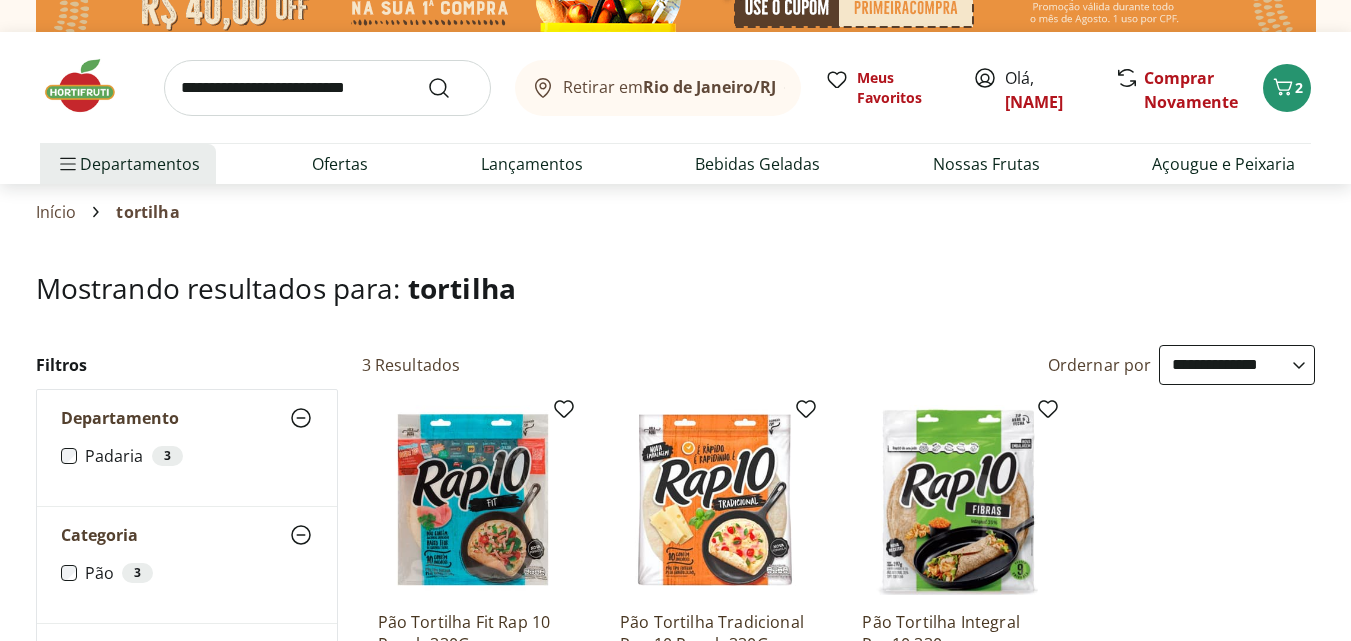 scroll, scrollTop: 0, scrollLeft: 0, axis: both 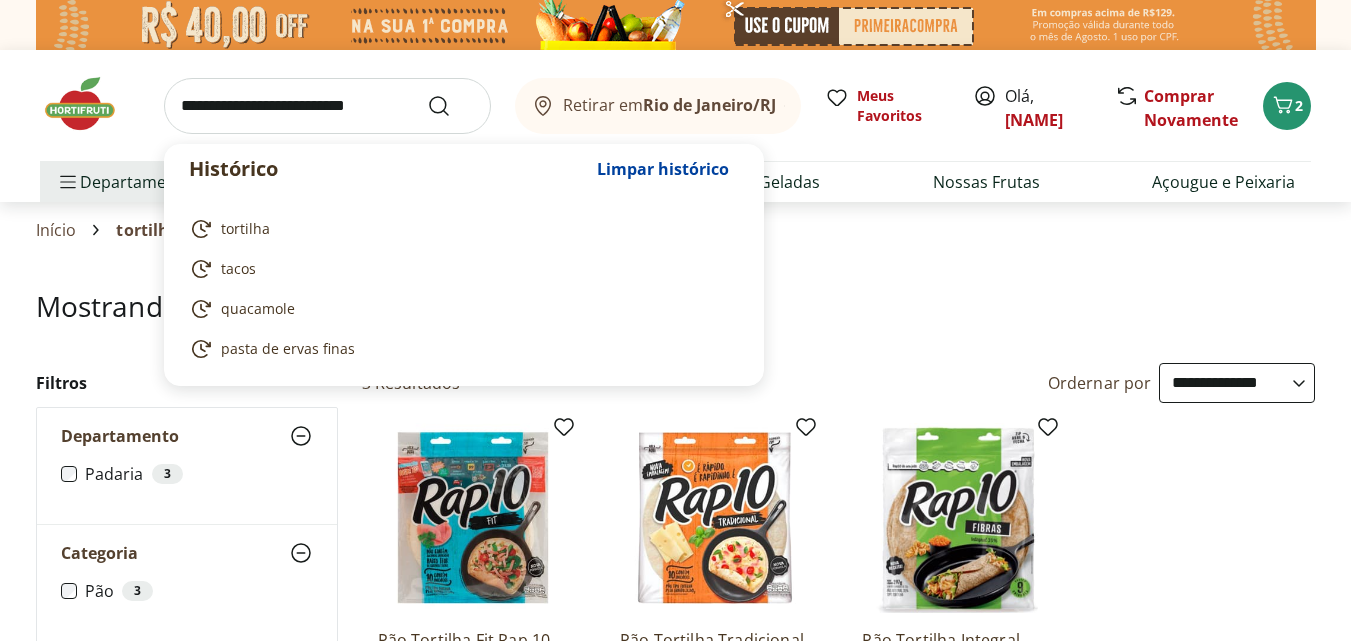 click at bounding box center [327, 106] 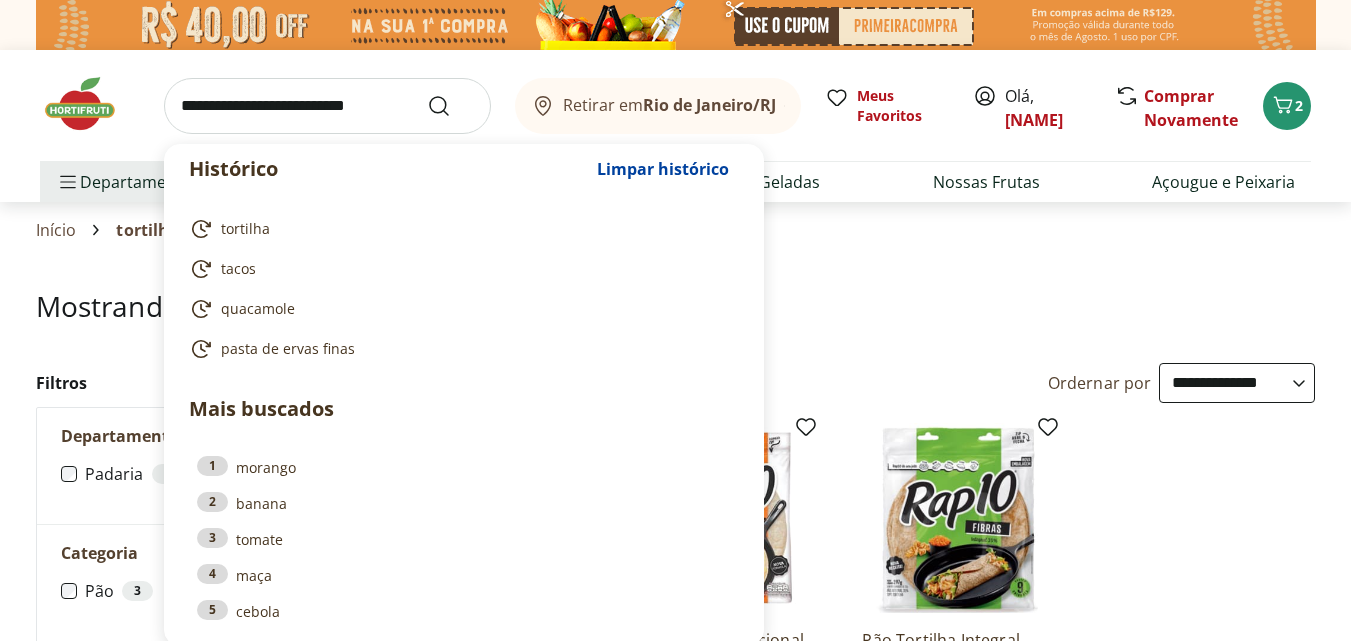 click at bounding box center [327, 106] 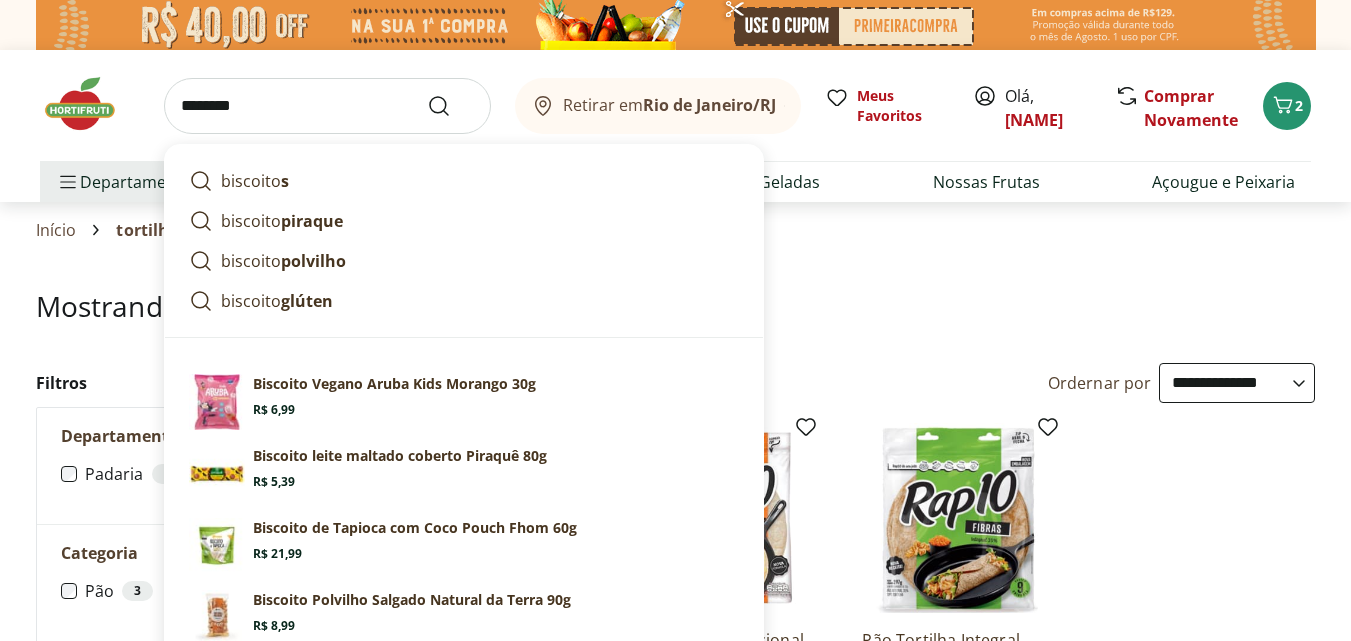 type on "********" 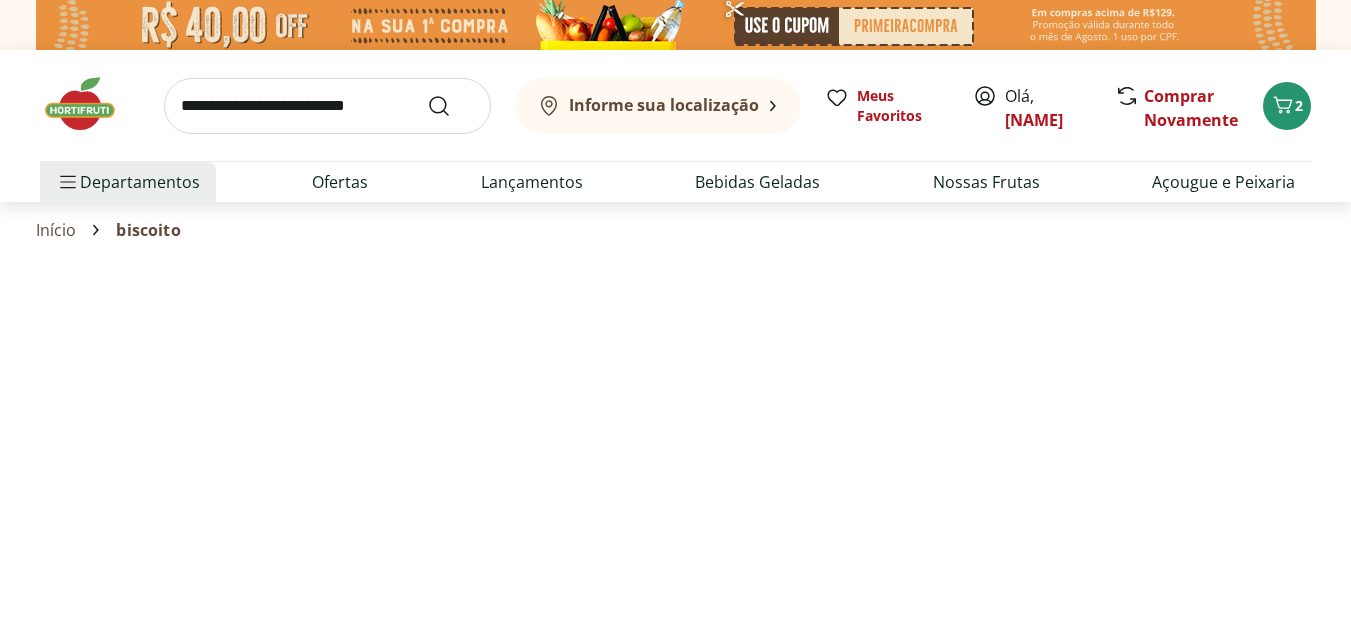 select on "**********" 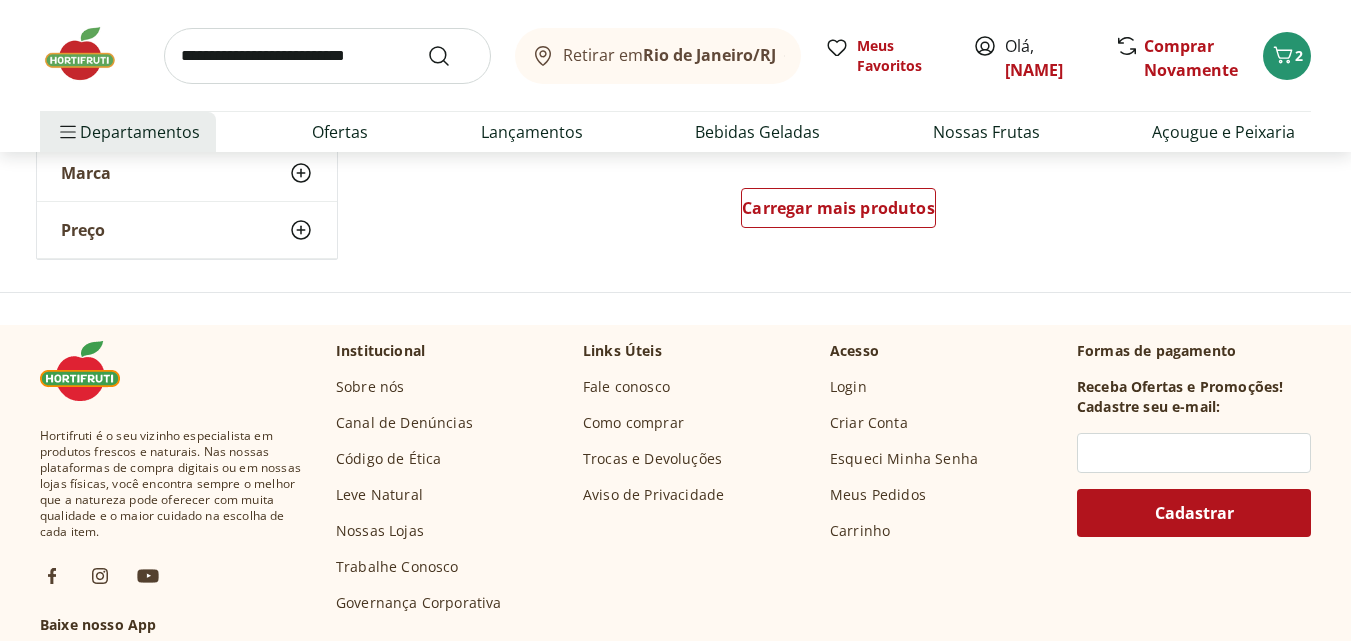 scroll, scrollTop: 1600, scrollLeft: 0, axis: vertical 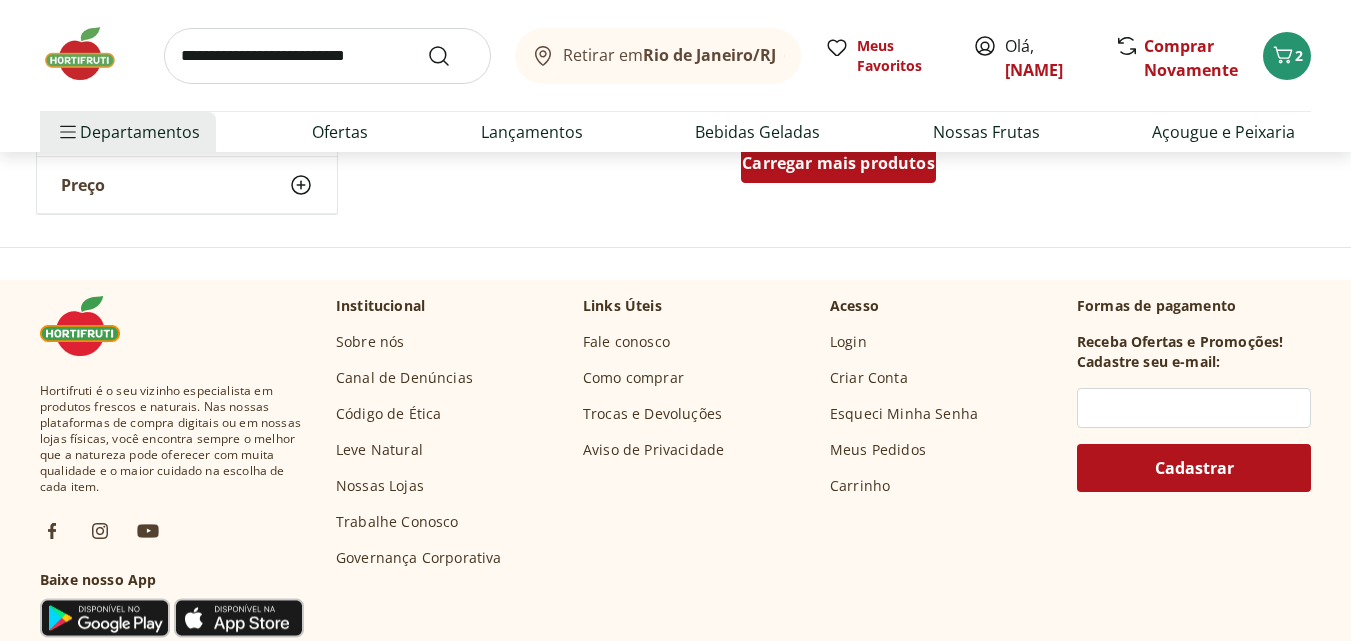 click on "Carregar mais produtos" at bounding box center [838, 163] 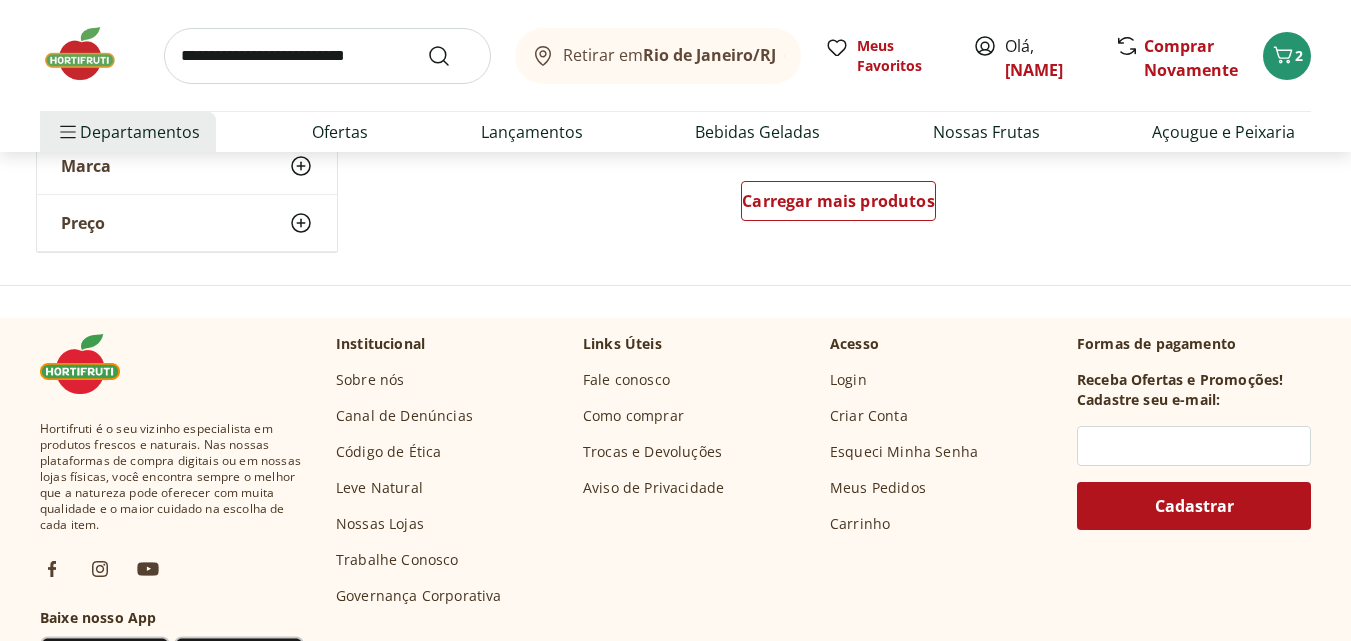 scroll, scrollTop: 2900, scrollLeft: 0, axis: vertical 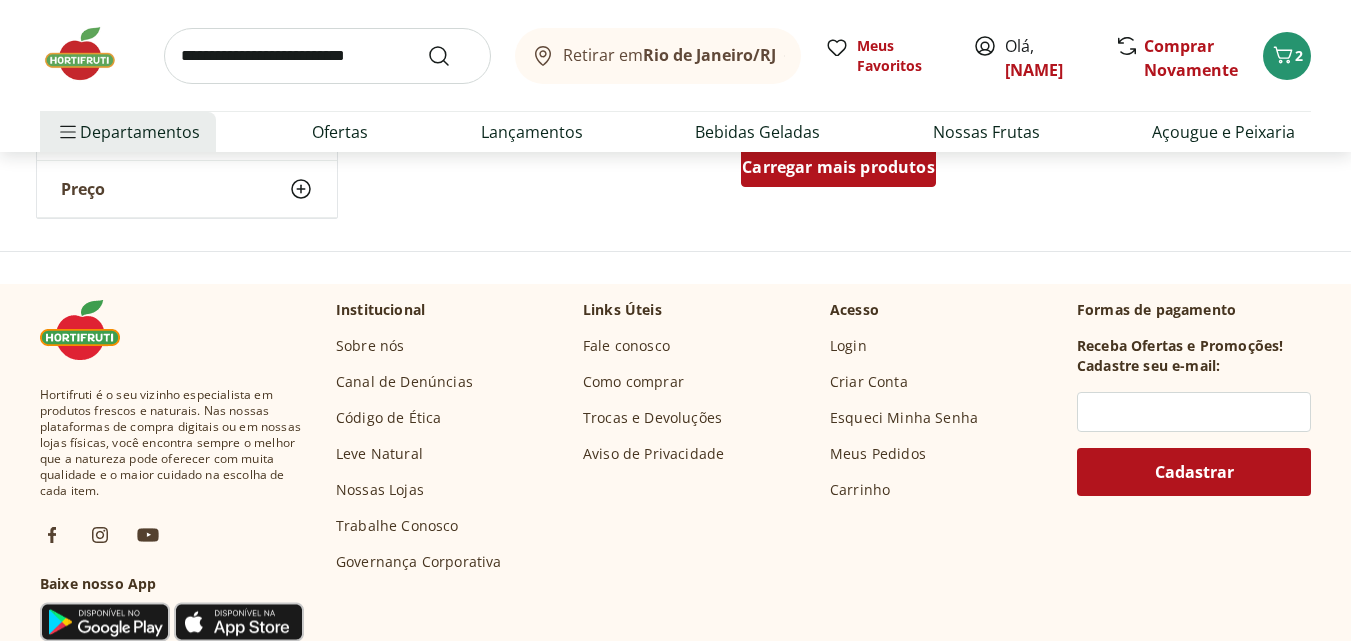 click on "Carregar mais produtos" at bounding box center (838, 167) 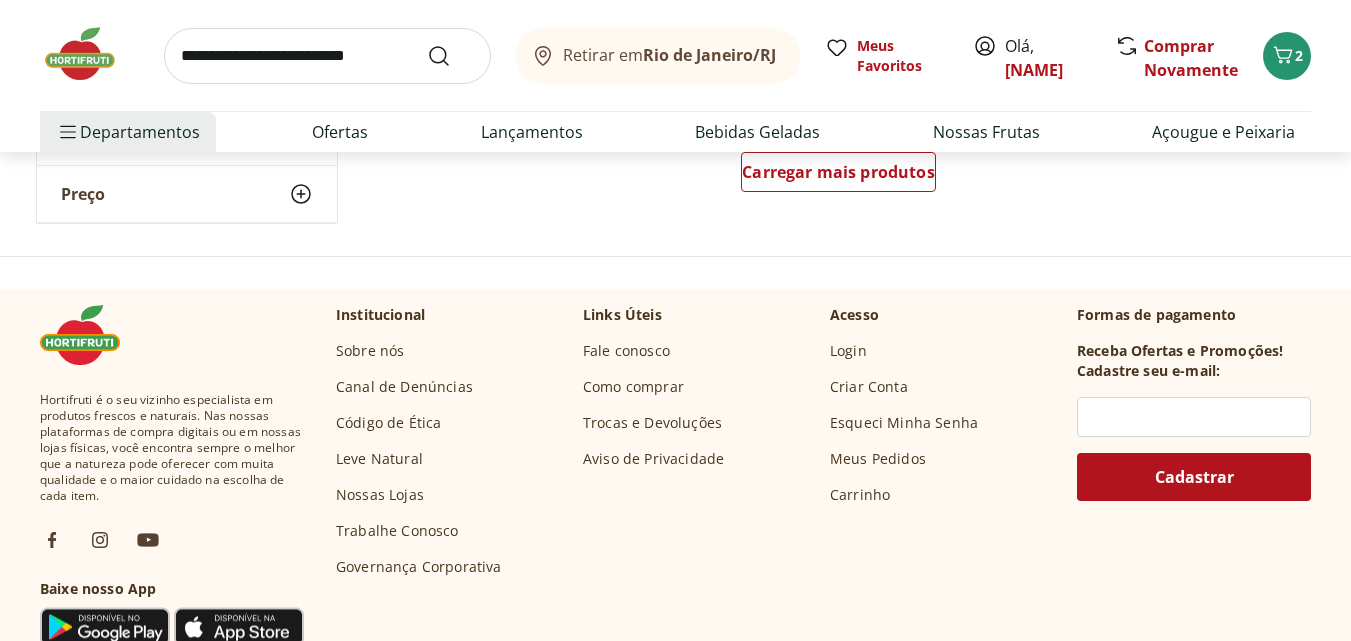 scroll, scrollTop: 4200, scrollLeft: 0, axis: vertical 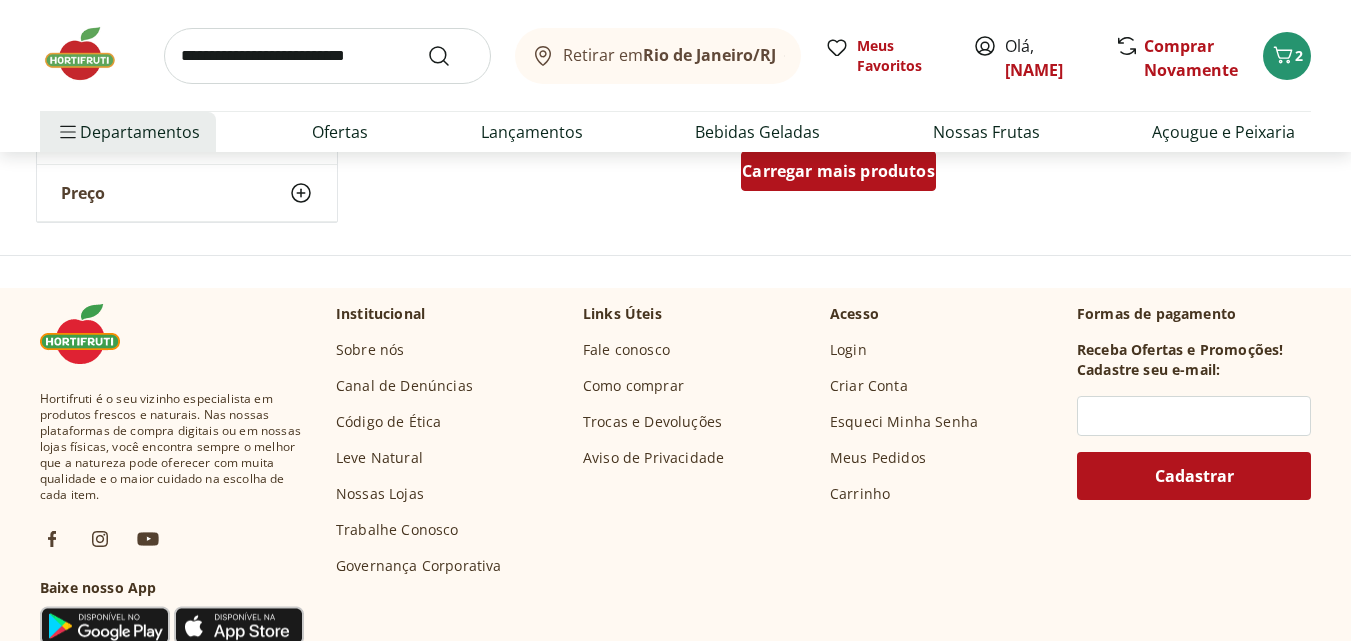click on "Carregar mais produtos" at bounding box center [838, 171] 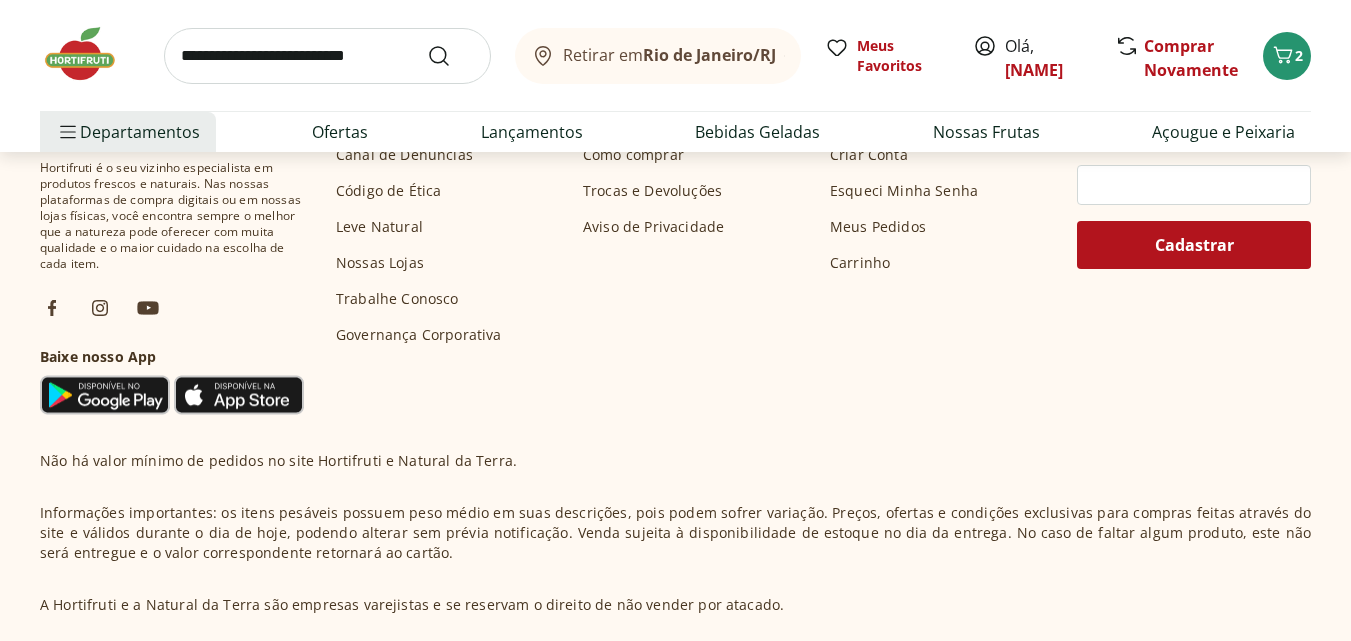scroll, scrollTop: 5700, scrollLeft: 0, axis: vertical 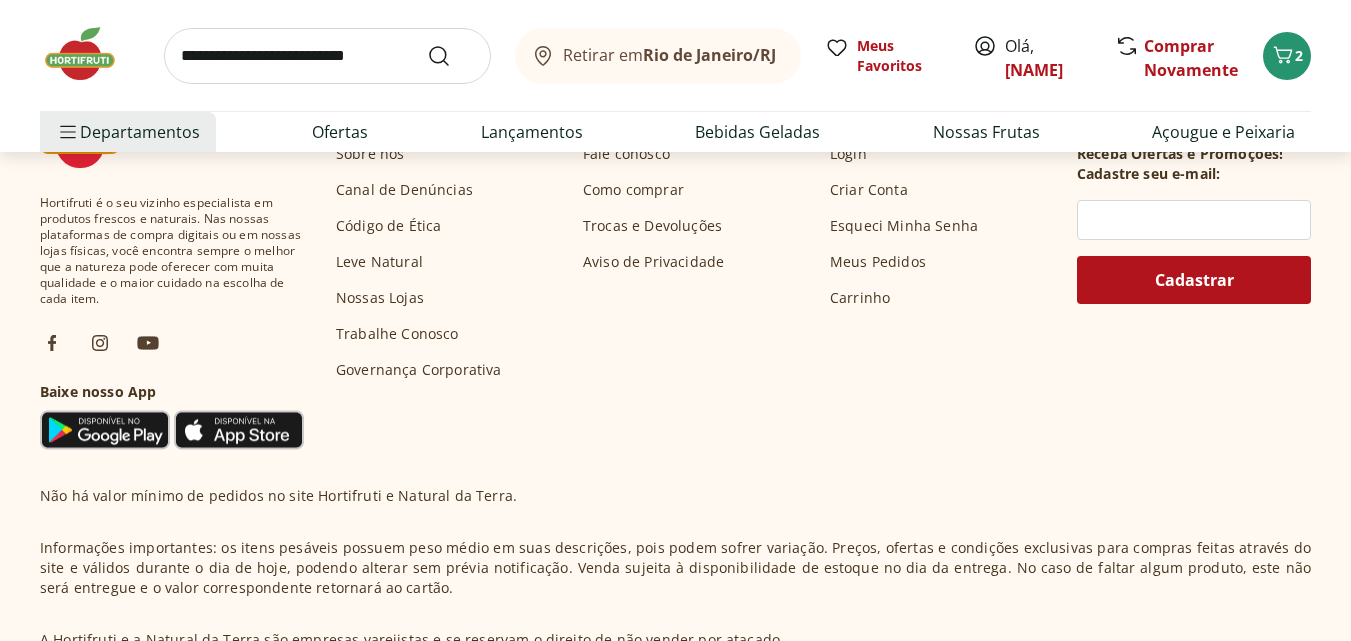 click on "Carregar mais produtos" at bounding box center (838, -25) 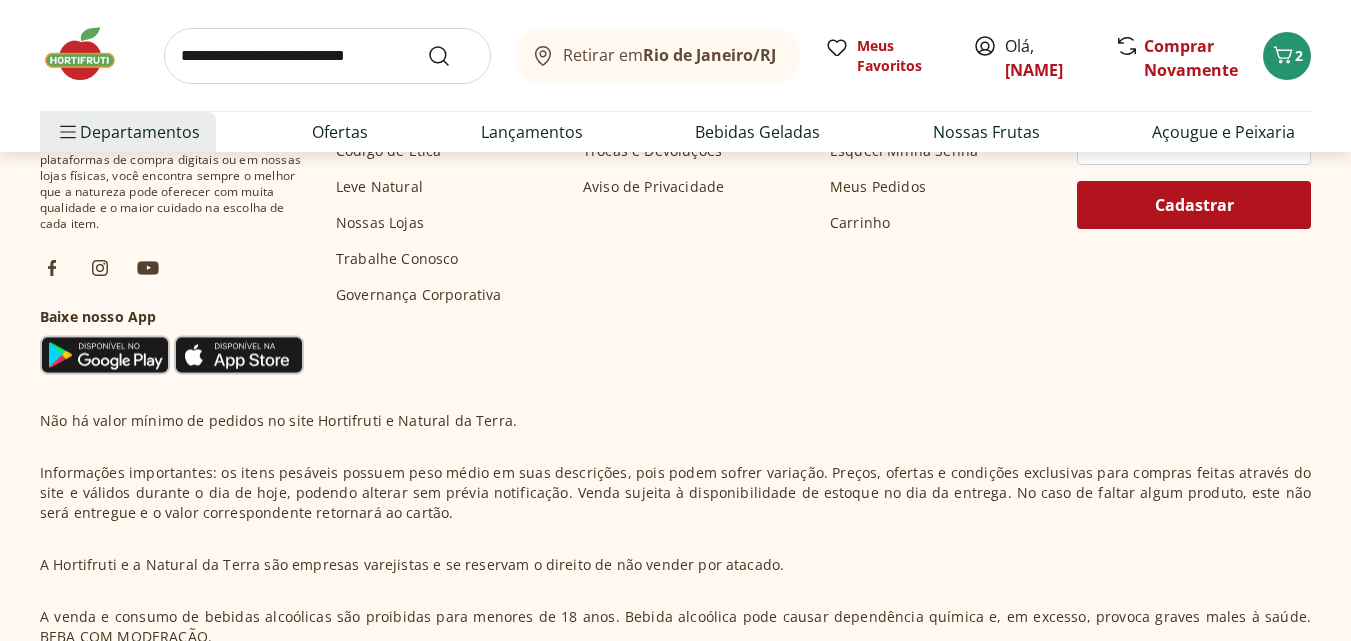 scroll, scrollTop: 7200, scrollLeft: 0, axis: vertical 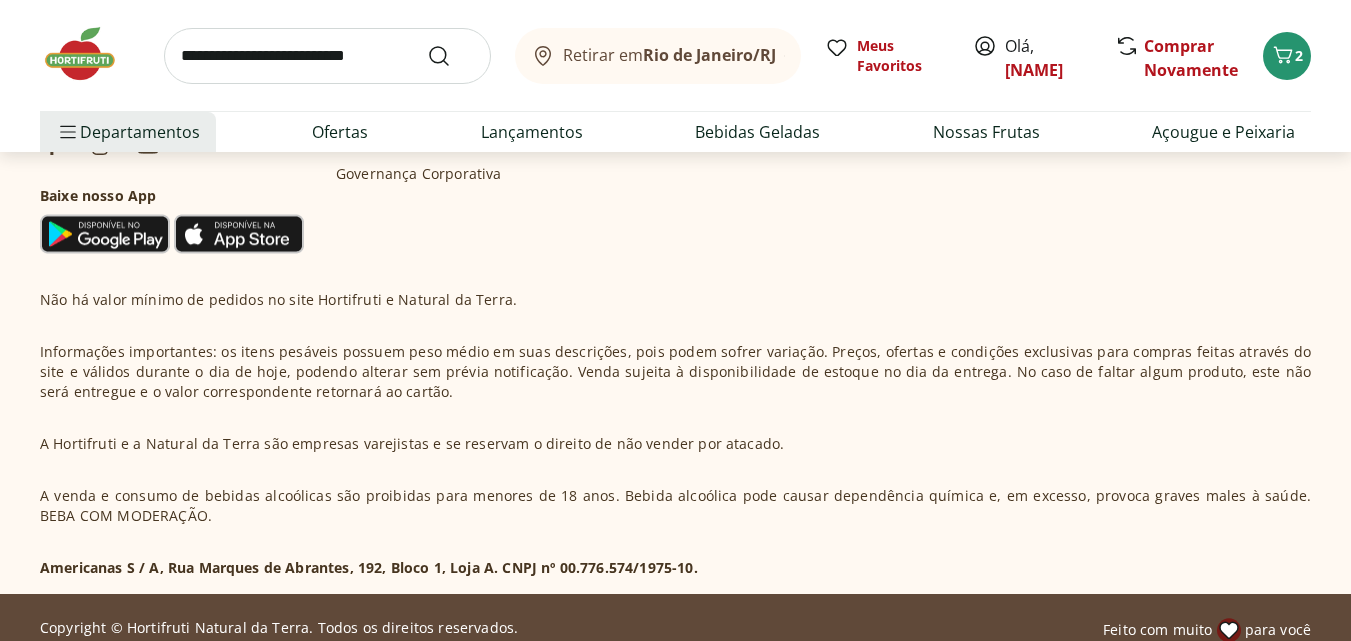 click on "Carregar mais produtos" at bounding box center (838, -221) 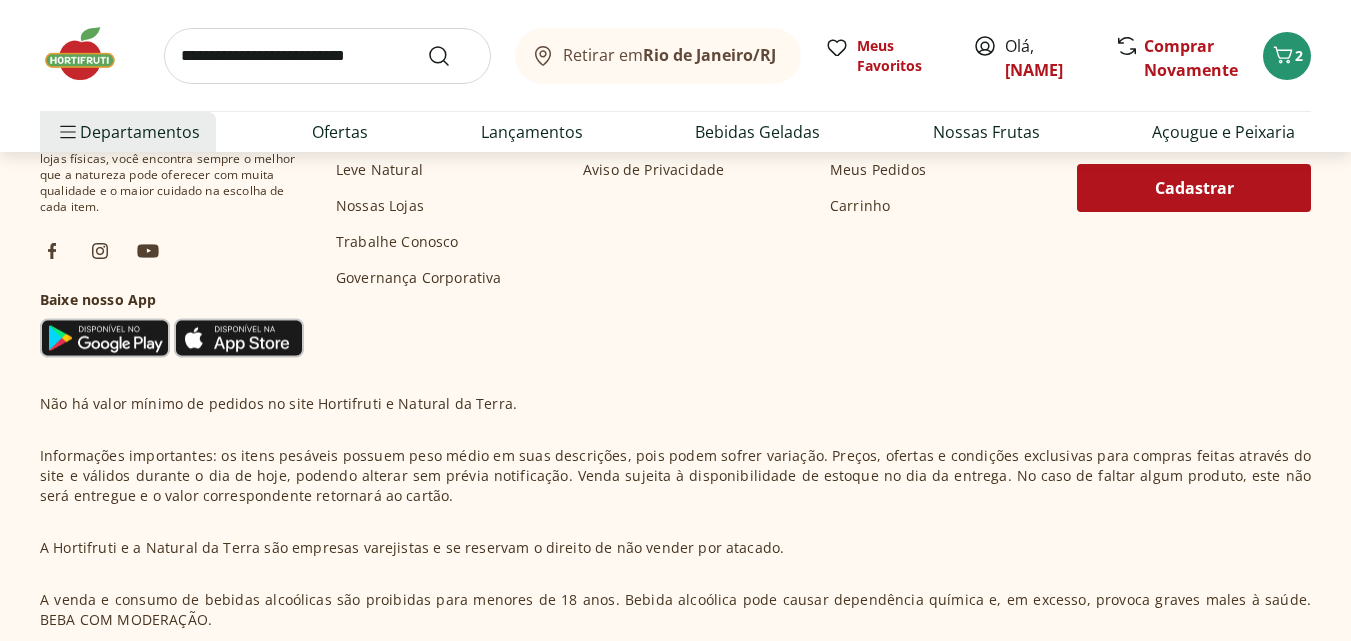 scroll, scrollTop: 8500, scrollLeft: 0, axis: vertical 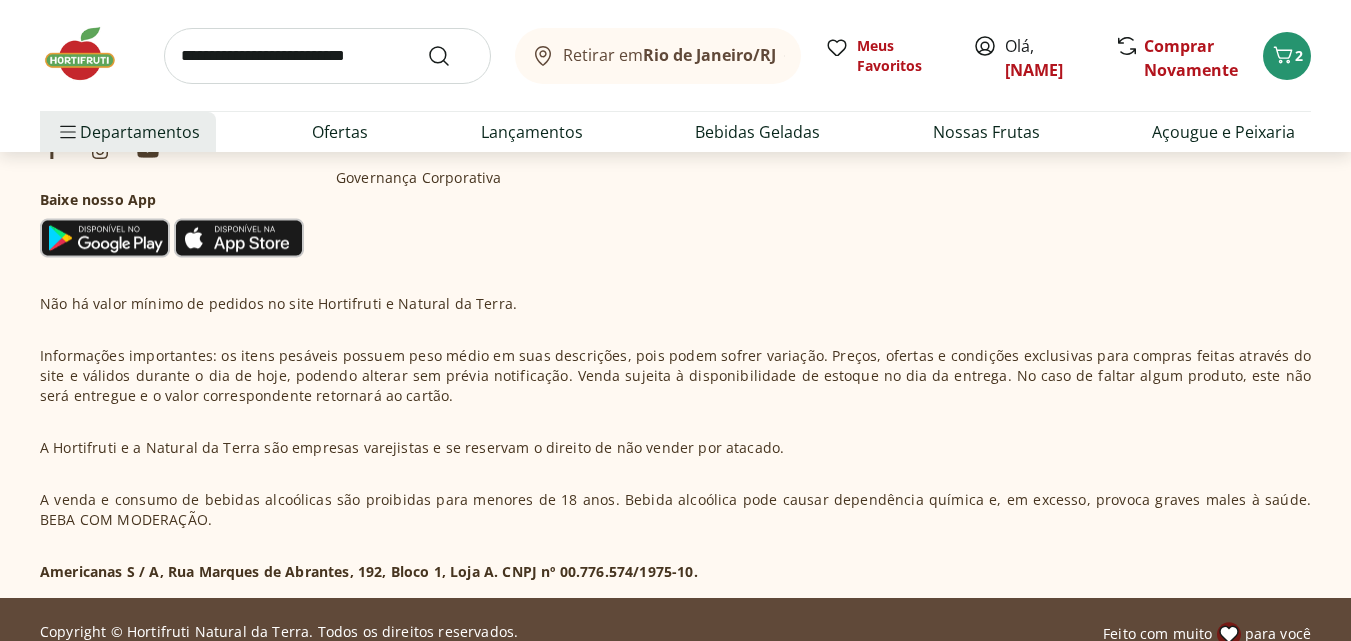 click on "Carregar mais produtos" at bounding box center (838, -217) 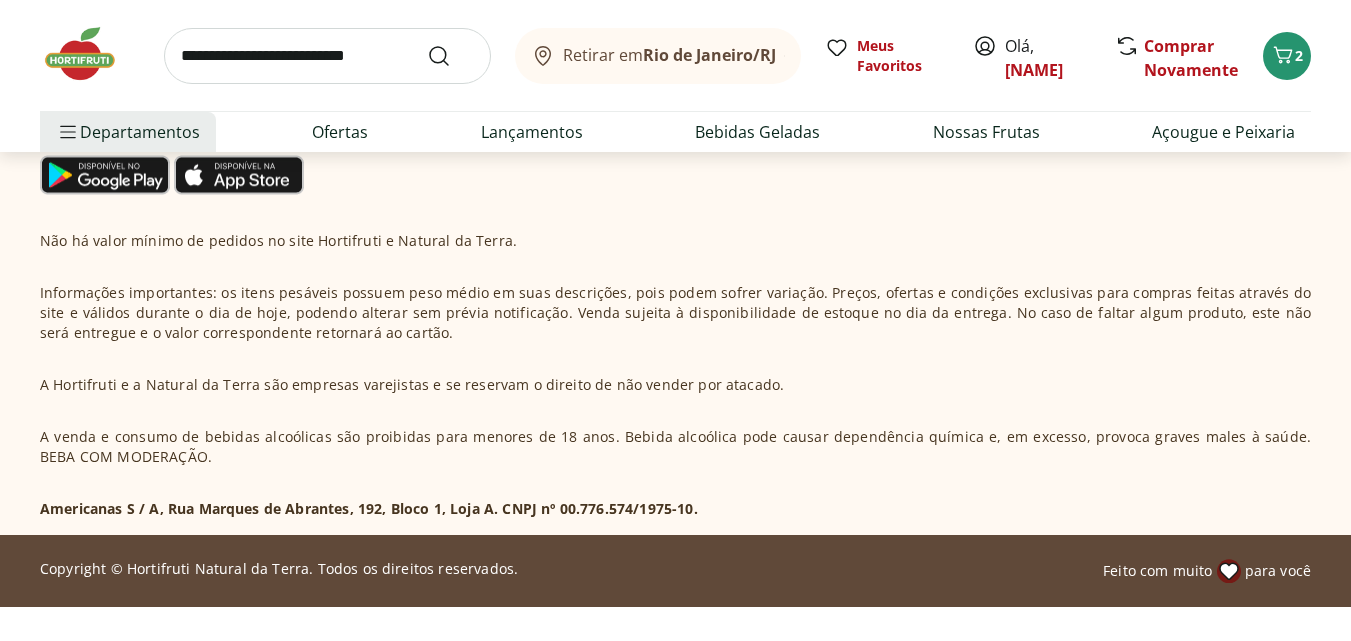 scroll, scrollTop: 9900, scrollLeft: 0, axis: vertical 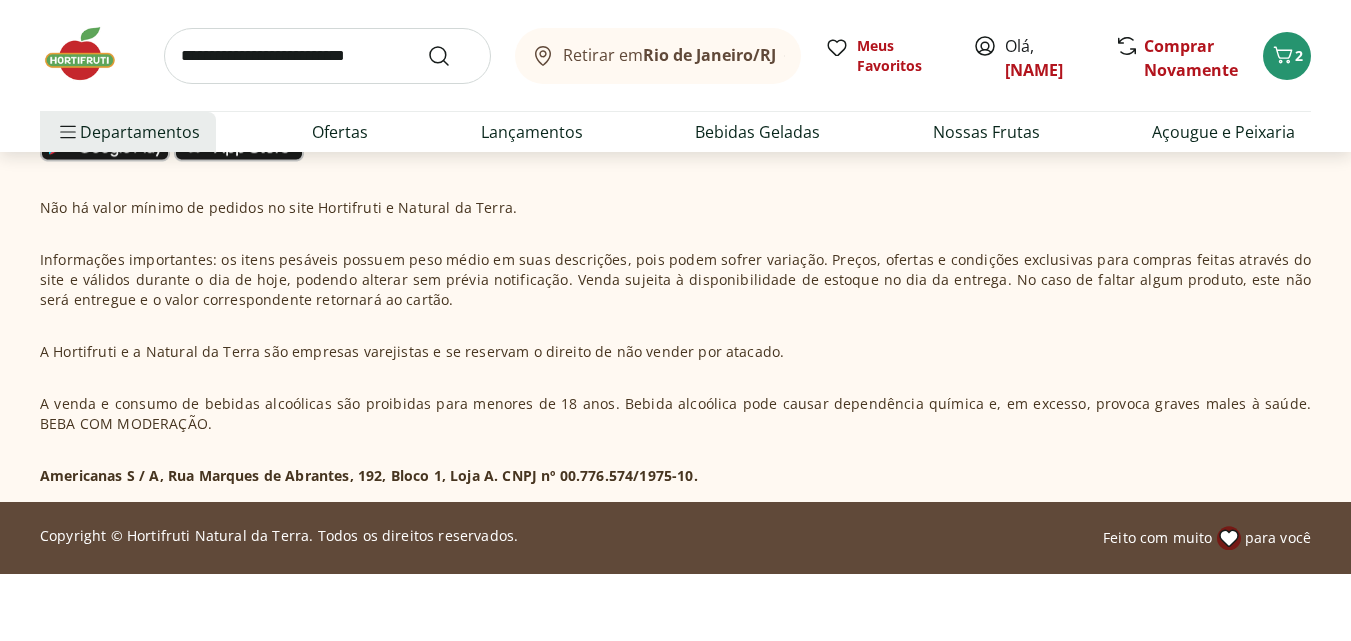 click on "Carregar mais produtos" at bounding box center (838, -313) 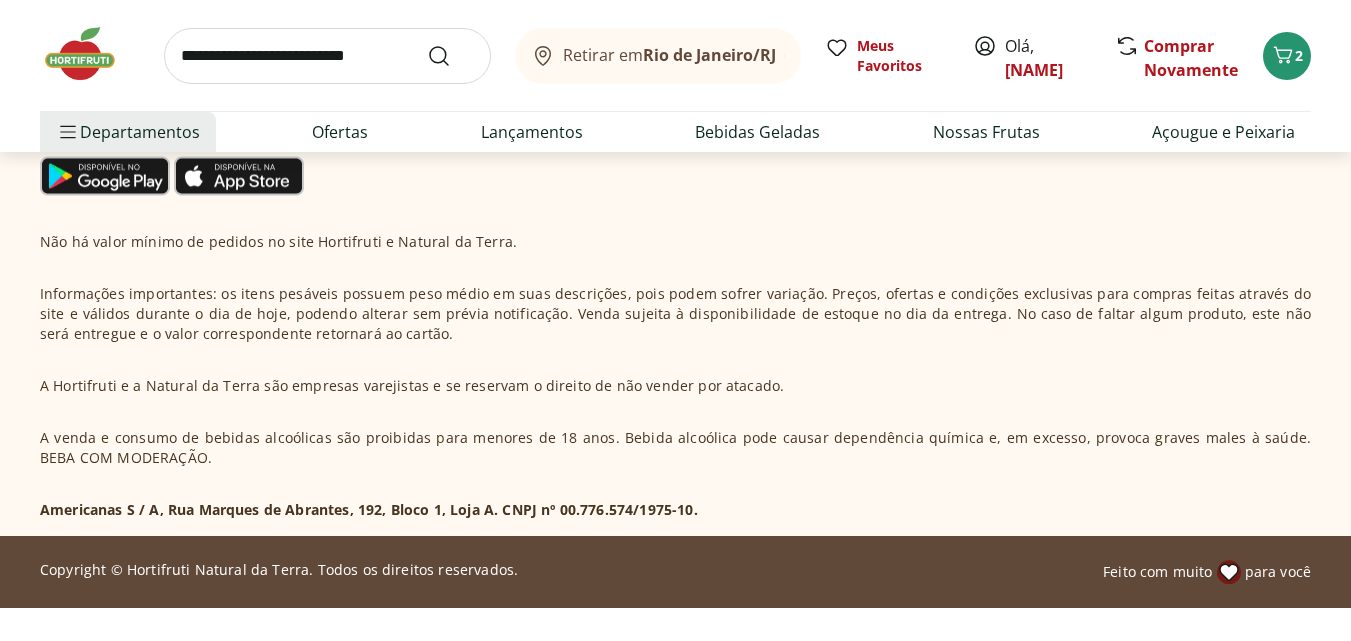 scroll, scrollTop: 11200, scrollLeft: 0, axis: vertical 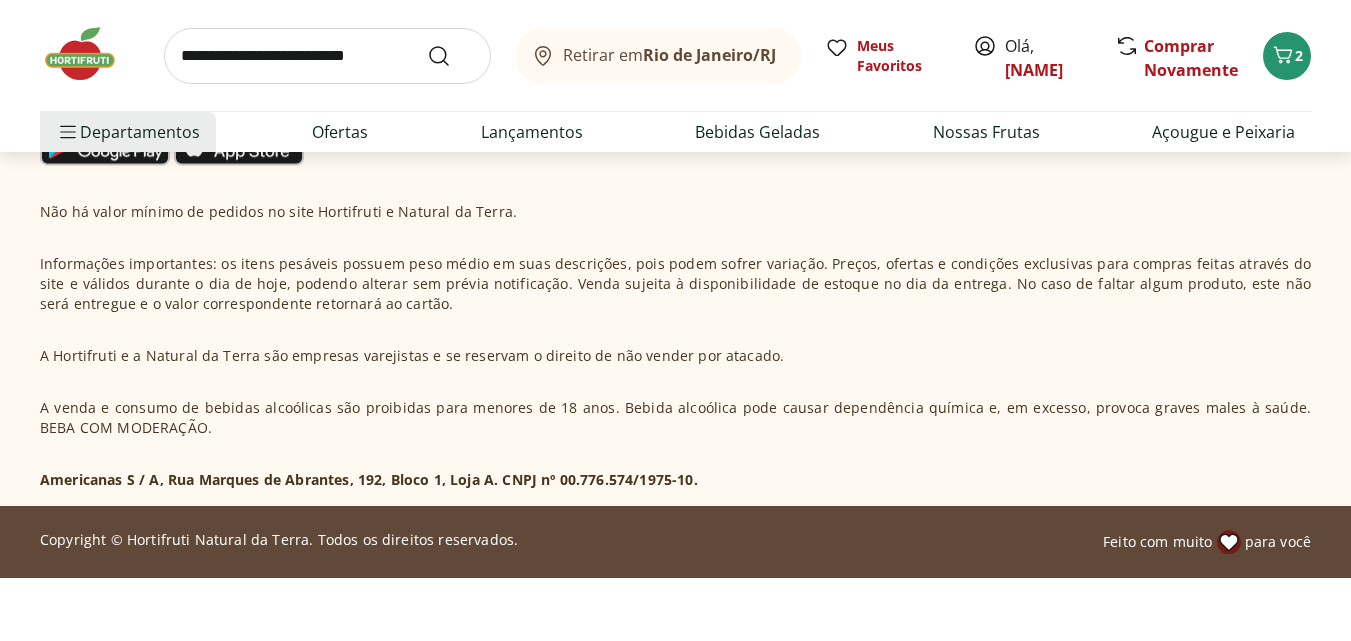 click on "Carregar mais produtos" at bounding box center (838, -309) 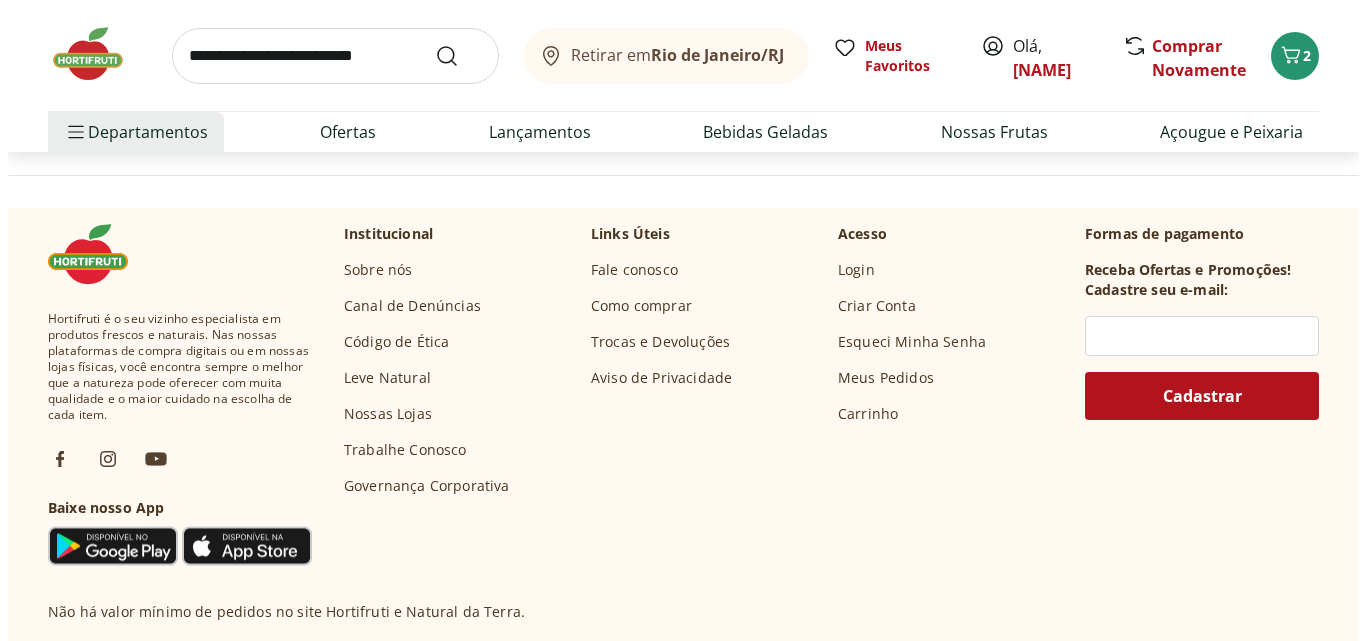 scroll, scrollTop: 12400, scrollLeft: 0, axis: vertical 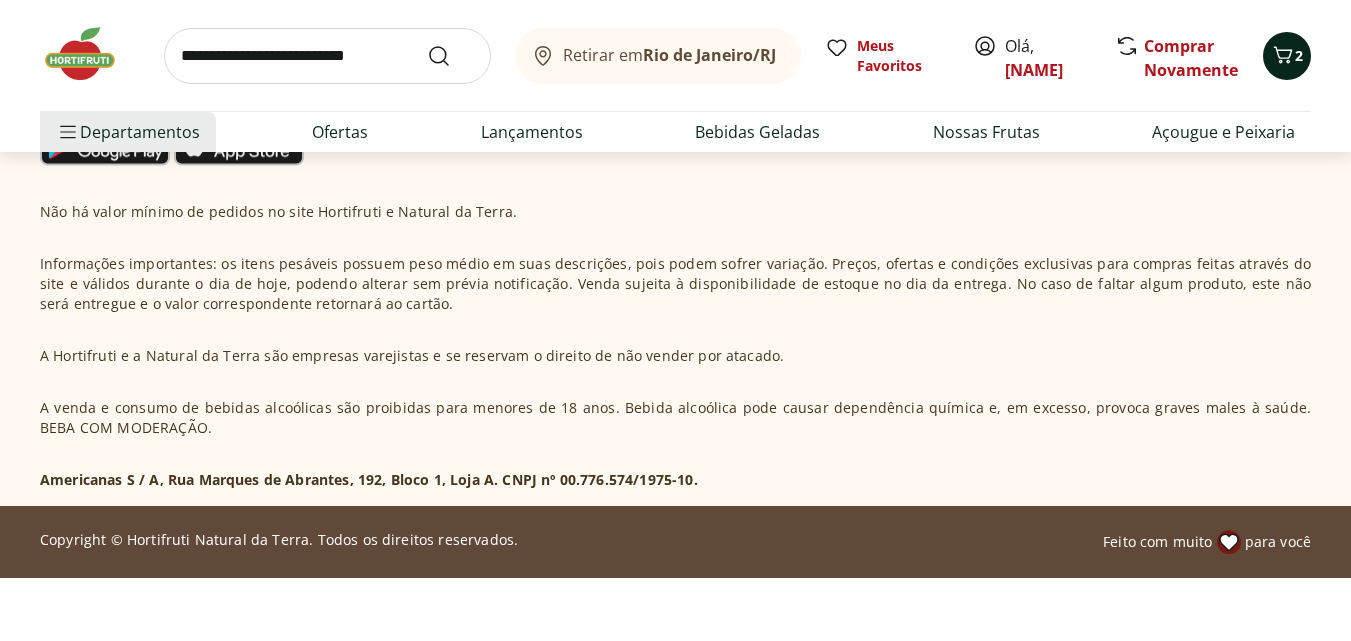 click 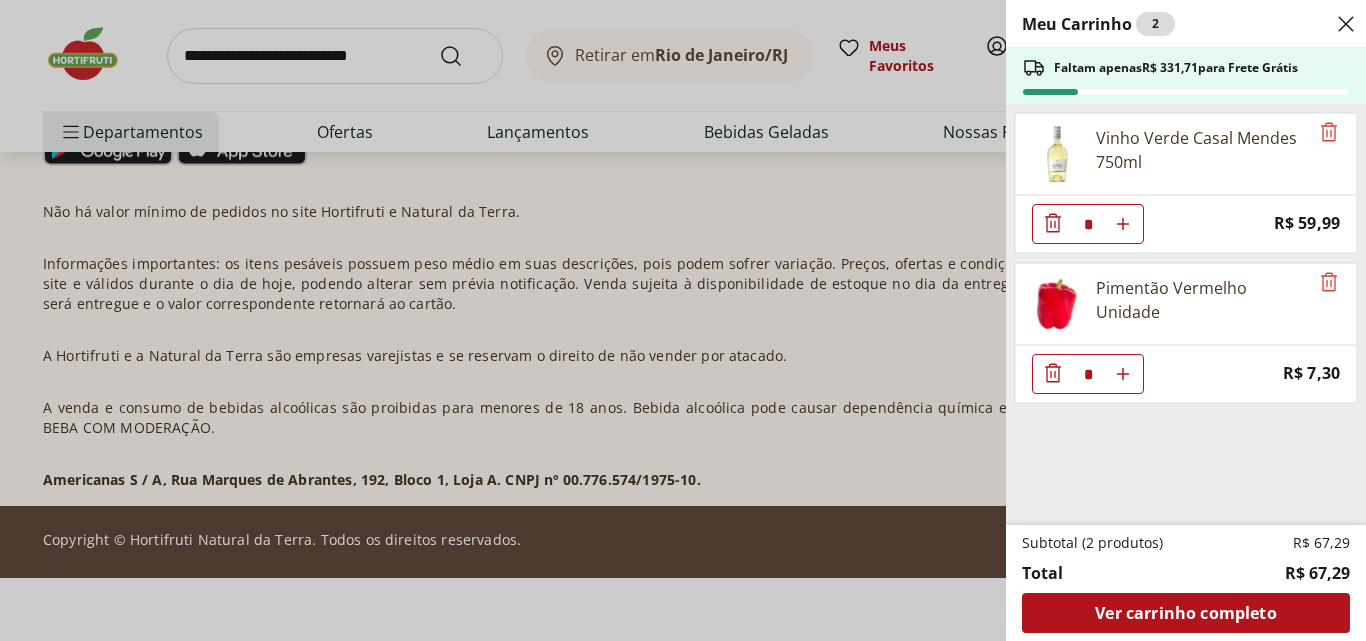 click at bounding box center (1123, 224) 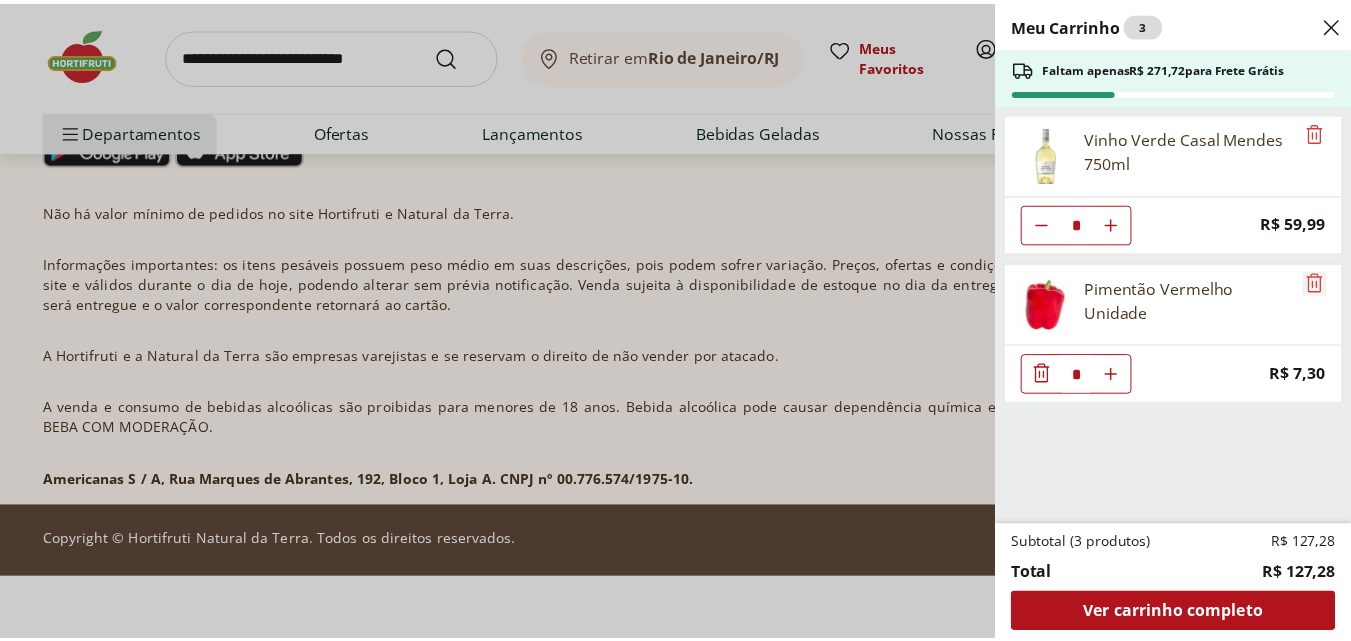 scroll, scrollTop: 5, scrollLeft: 0, axis: vertical 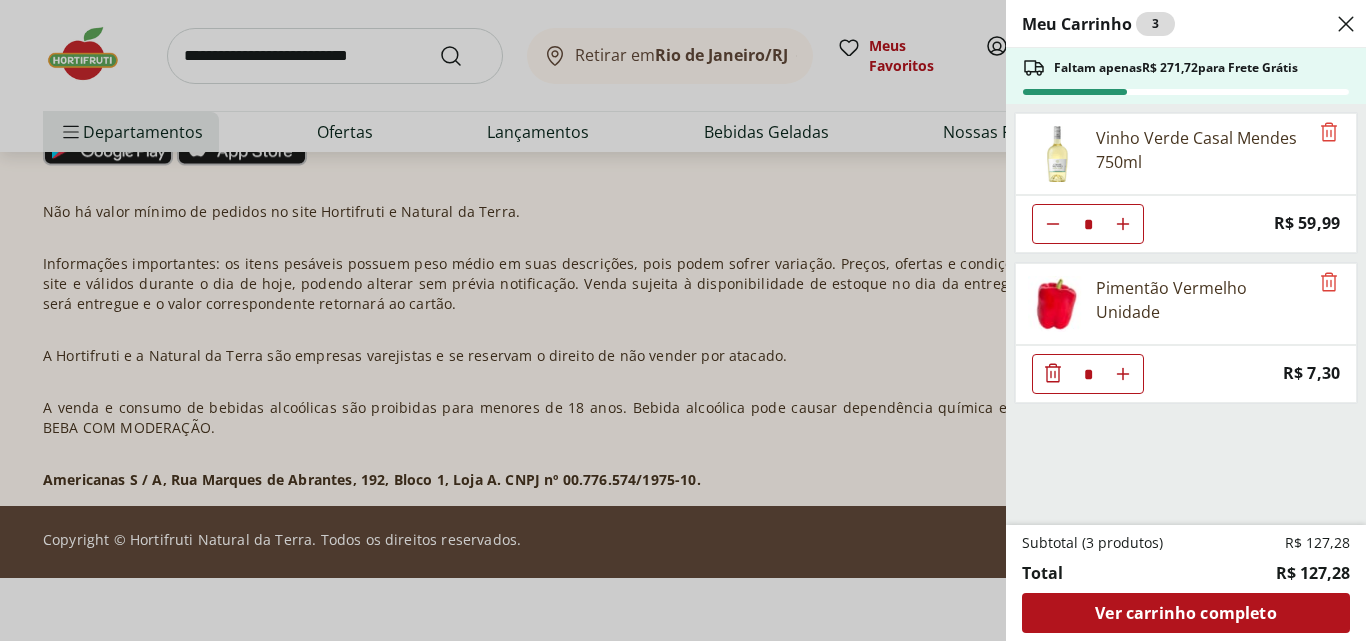 click on "Meu Carrinho 3 Faltam apenas  R$ 271,72  para Frete Grátis Vinho Verde Casal Mendes 750ml * Price: R$ 59,99 Pimentão Vermelho Unidade * Price: R$ 7,30 Subtotal (3 produtos) R$ 127,28 Total R$ 127,28 Ver carrinho completo" at bounding box center [683, 320] 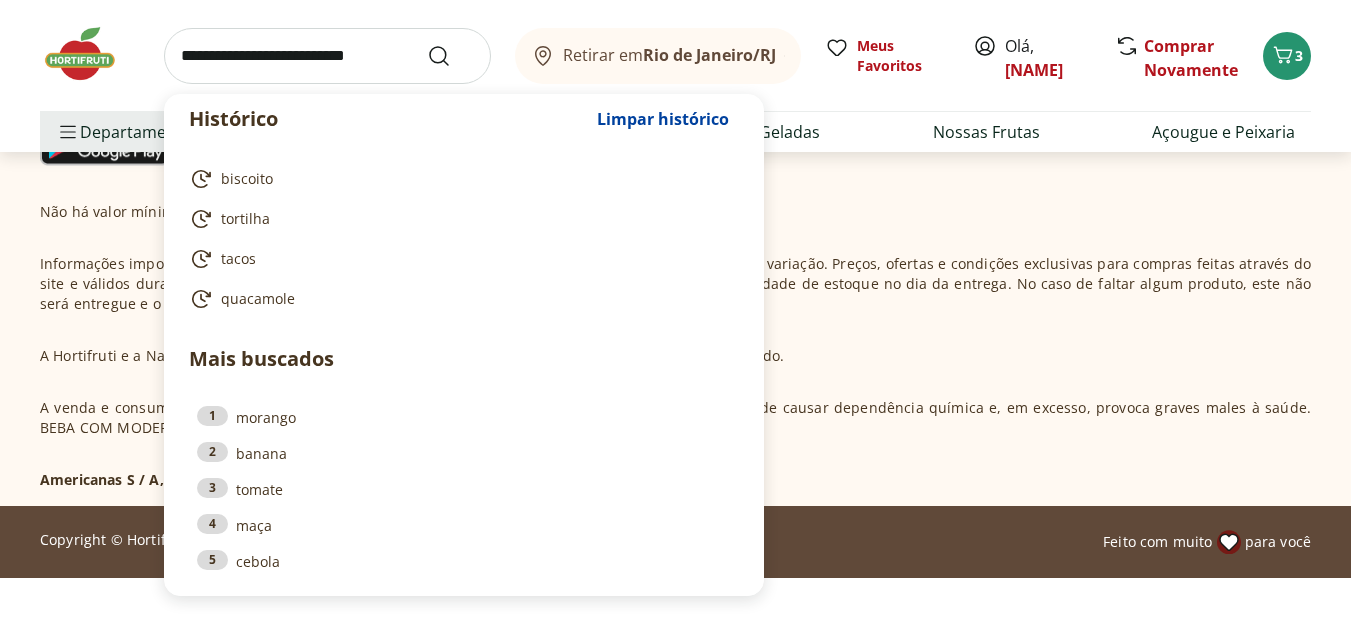 click at bounding box center (327, 56) 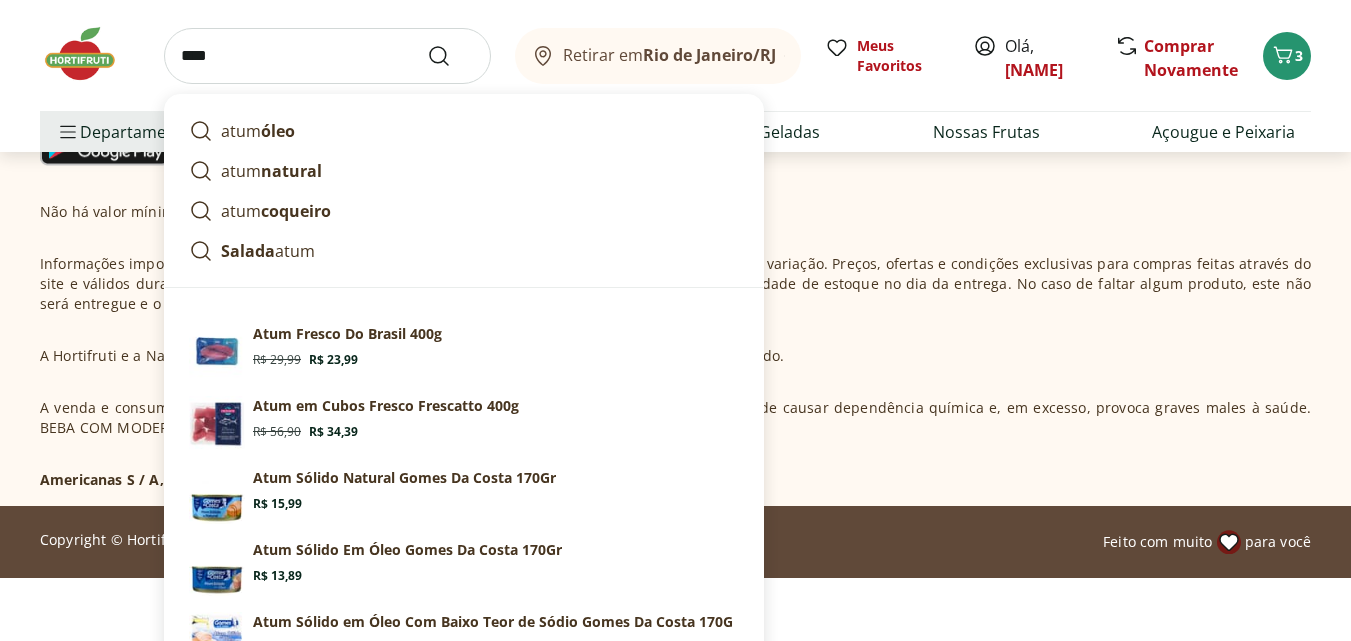 type on "****" 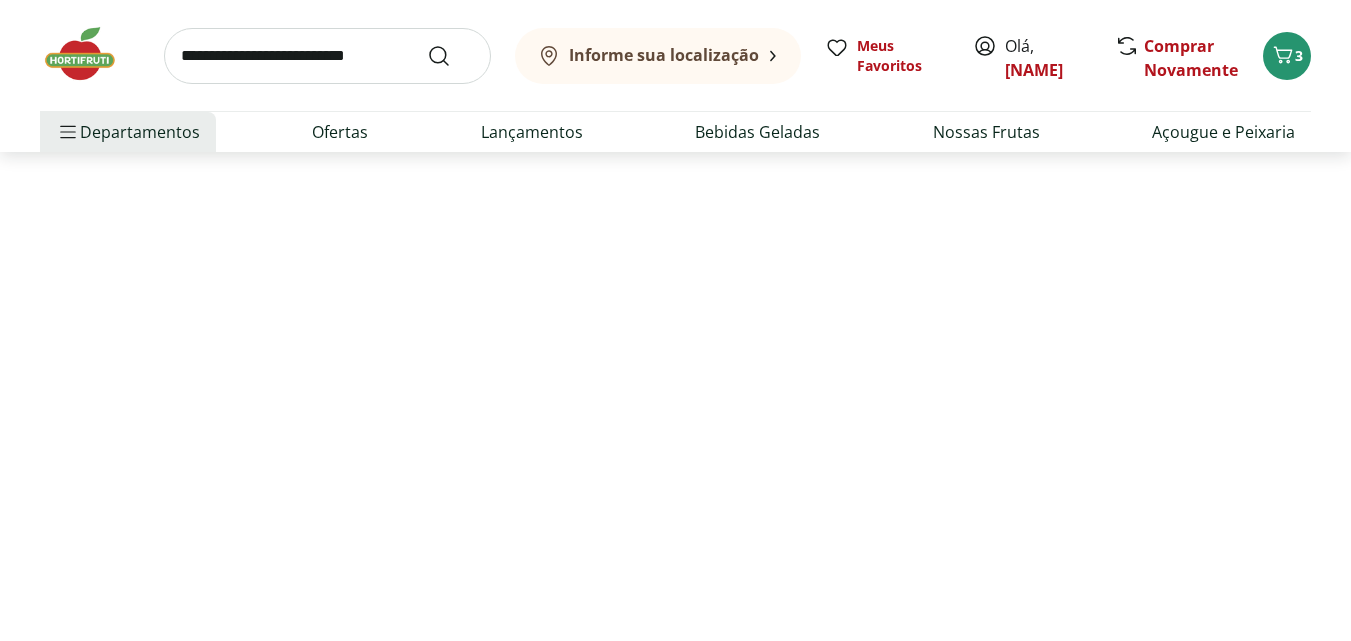 scroll, scrollTop: 0, scrollLeft: 0, axis: both 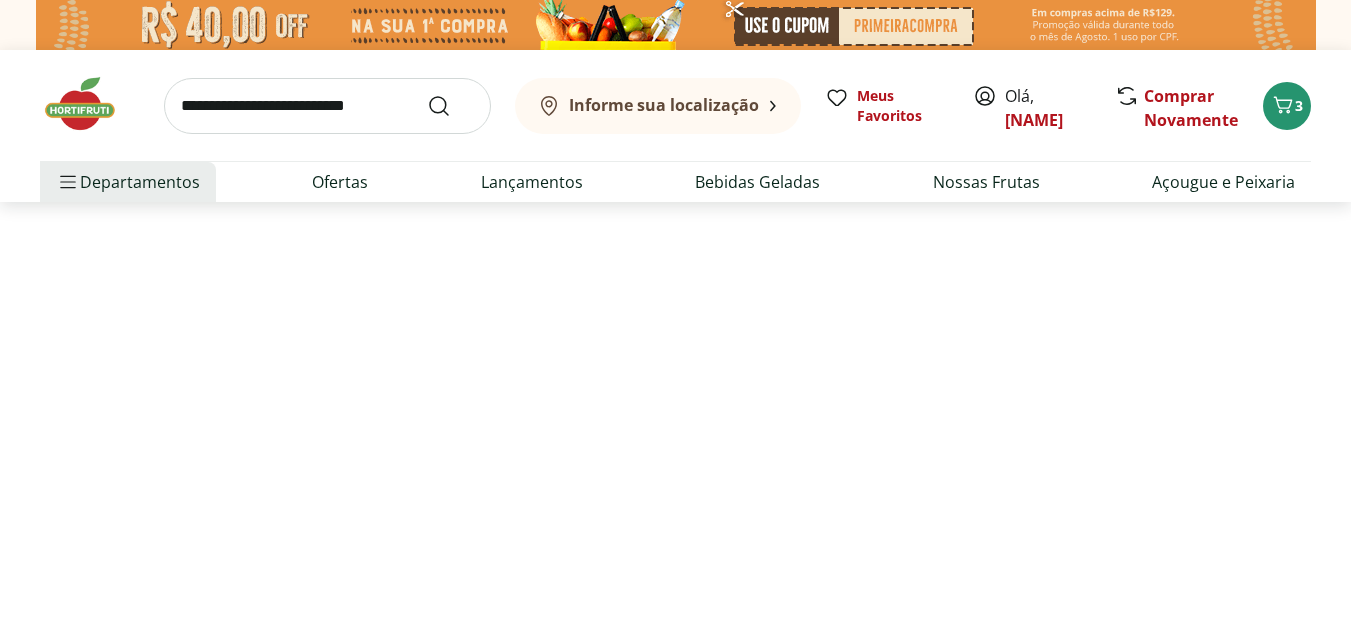 select on "**********" 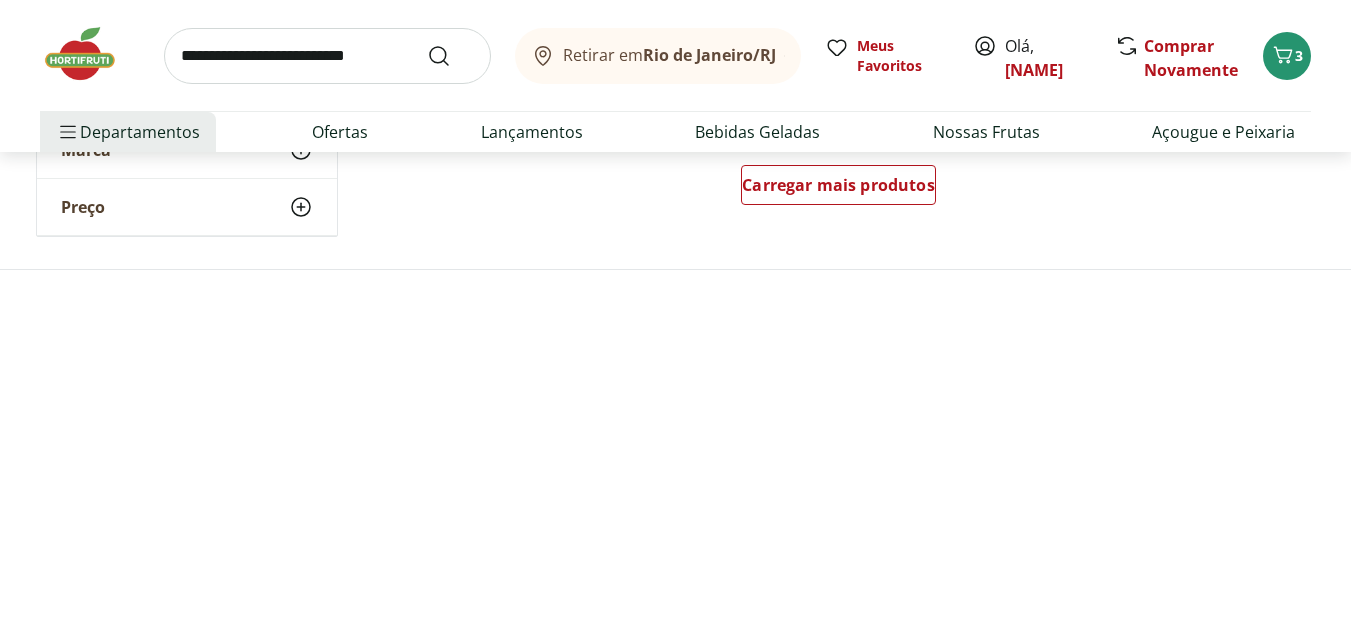 scroll, scrollTop: 1600, scrollLeft: 0, axis: vertical 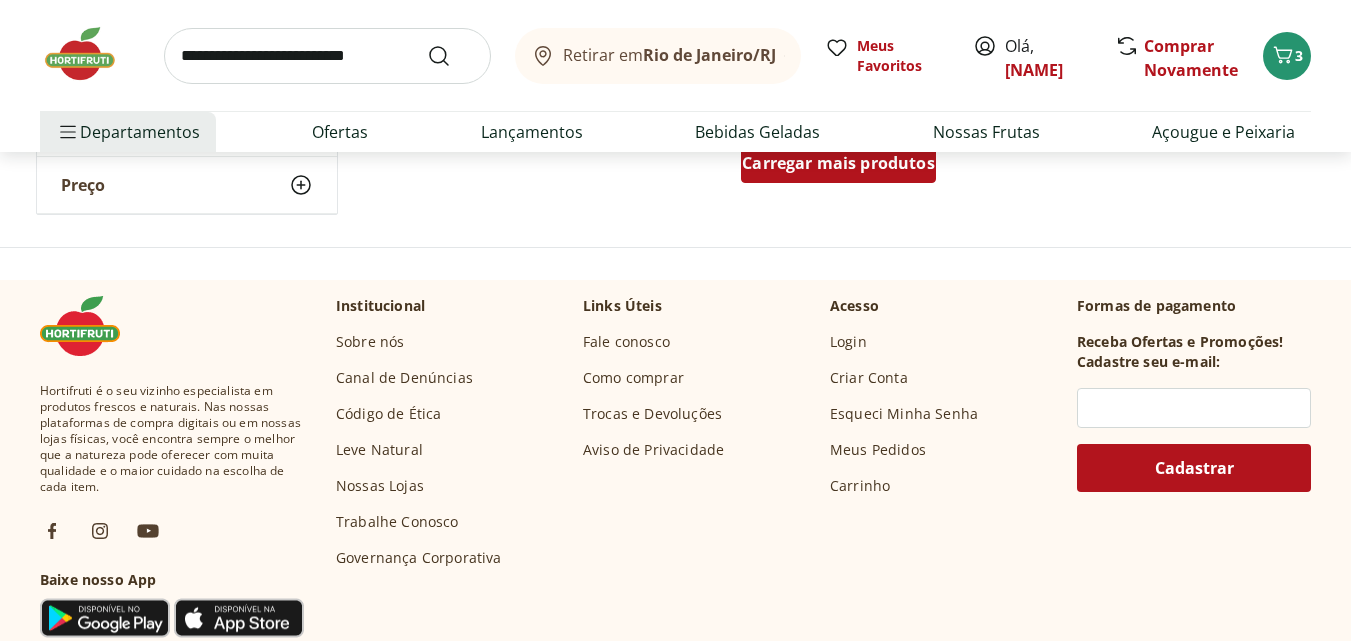 click on "Carregar mais produtos" at bounding box center (838, 163) 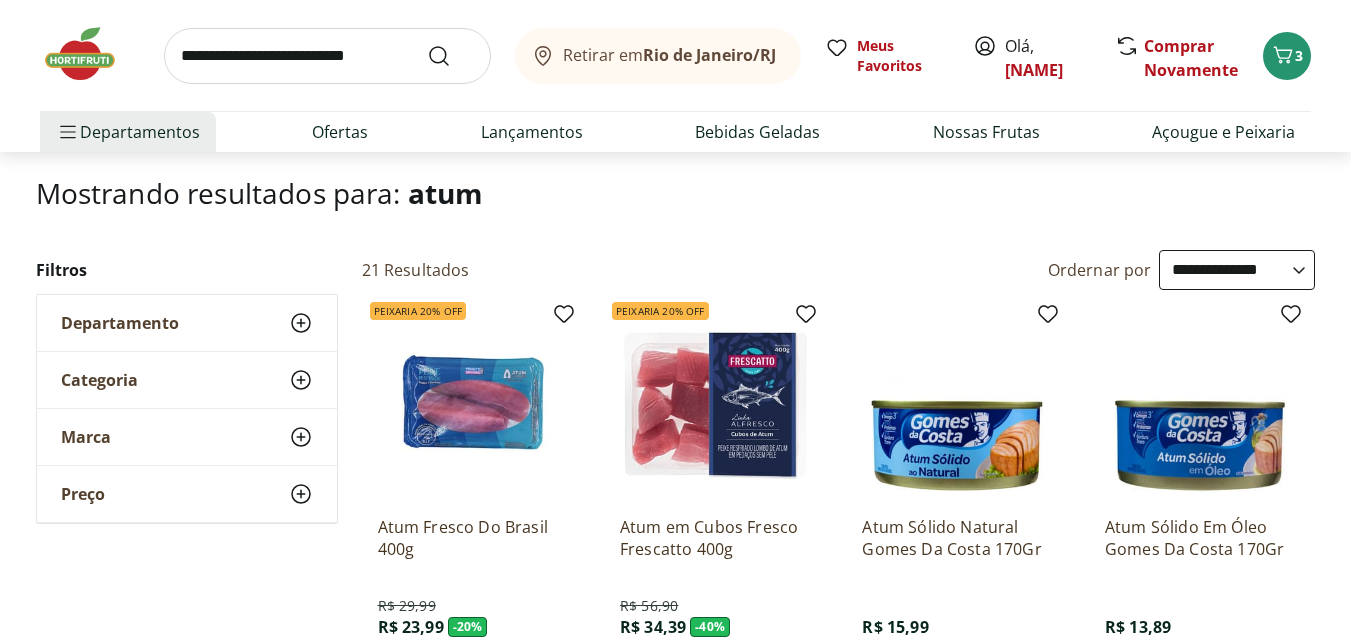 scroll, scrollTop: 0, scrollLeft: 0, axis: both 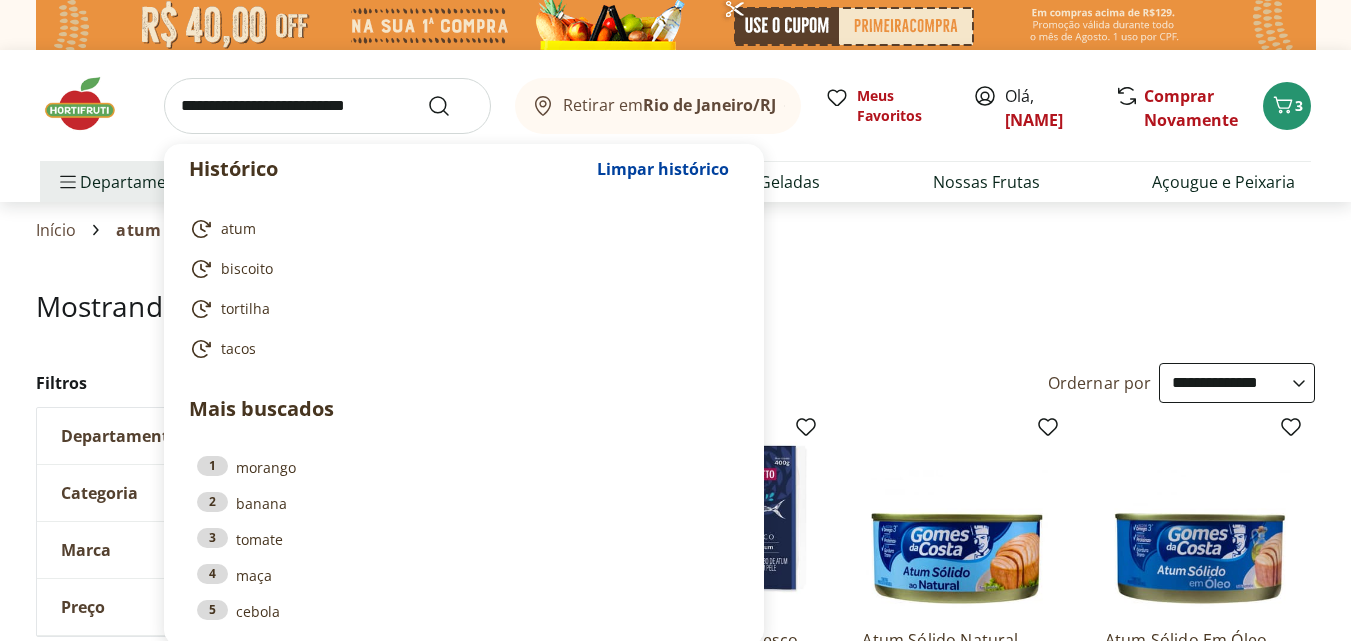 click at bounding box center [327, 106] 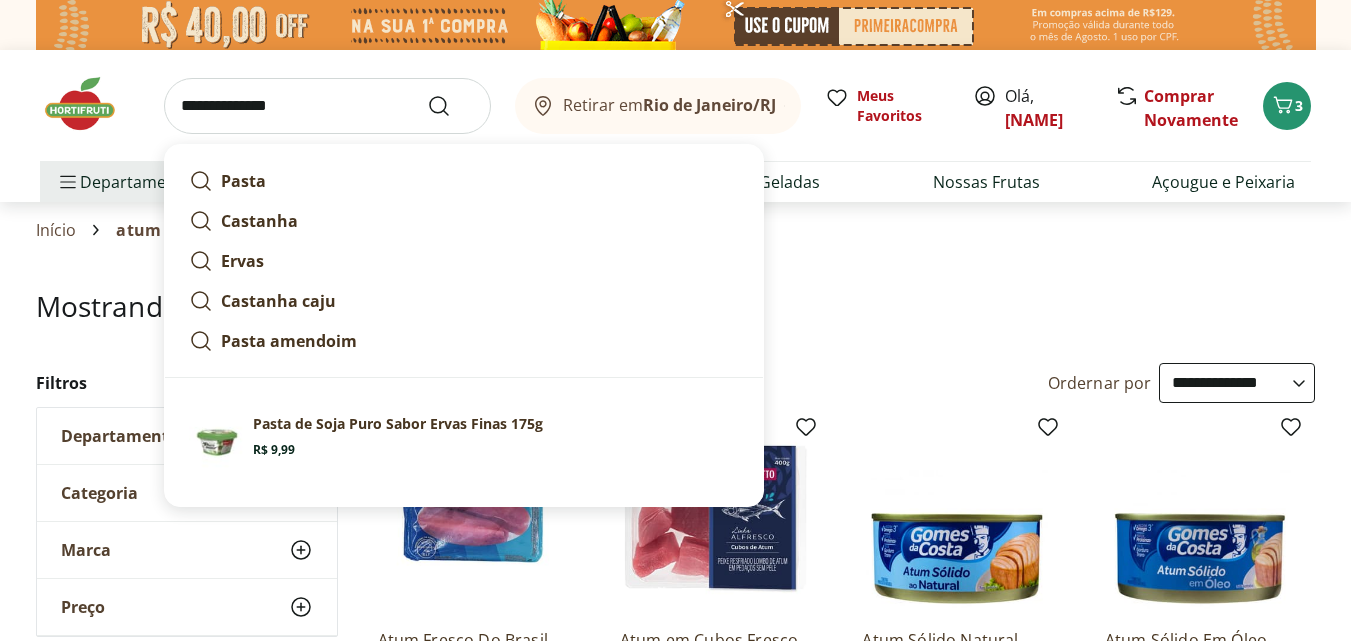 type on "**********" 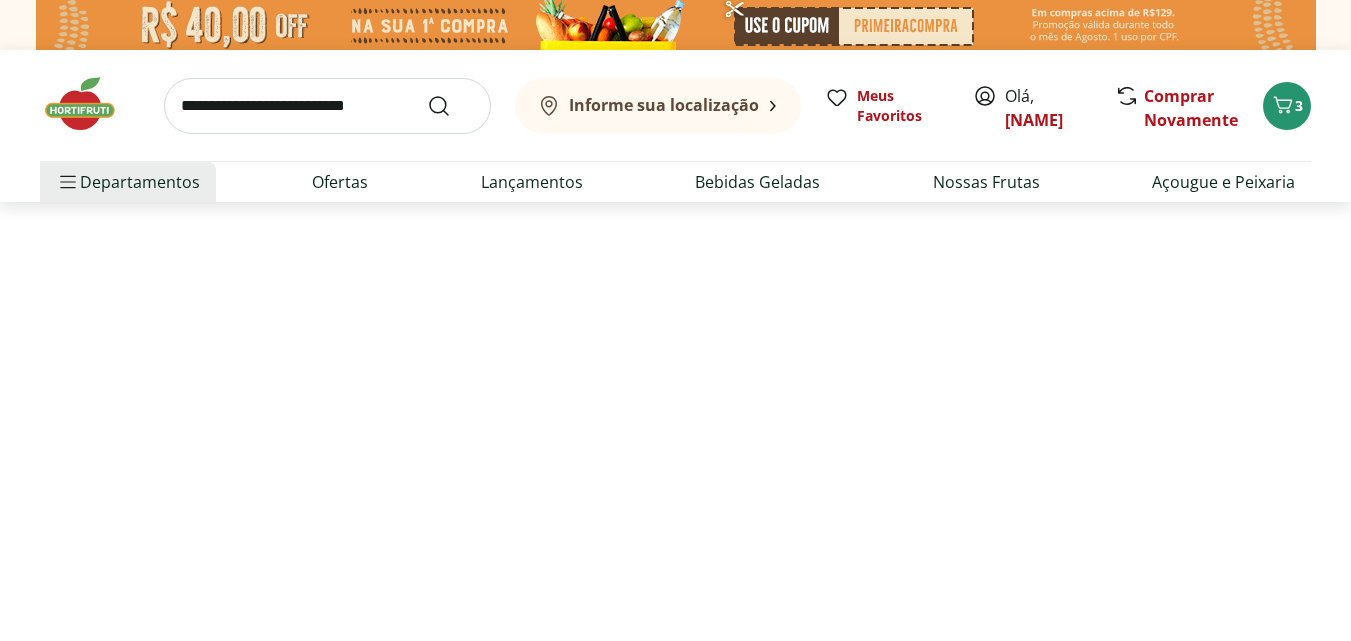 select on "**********" 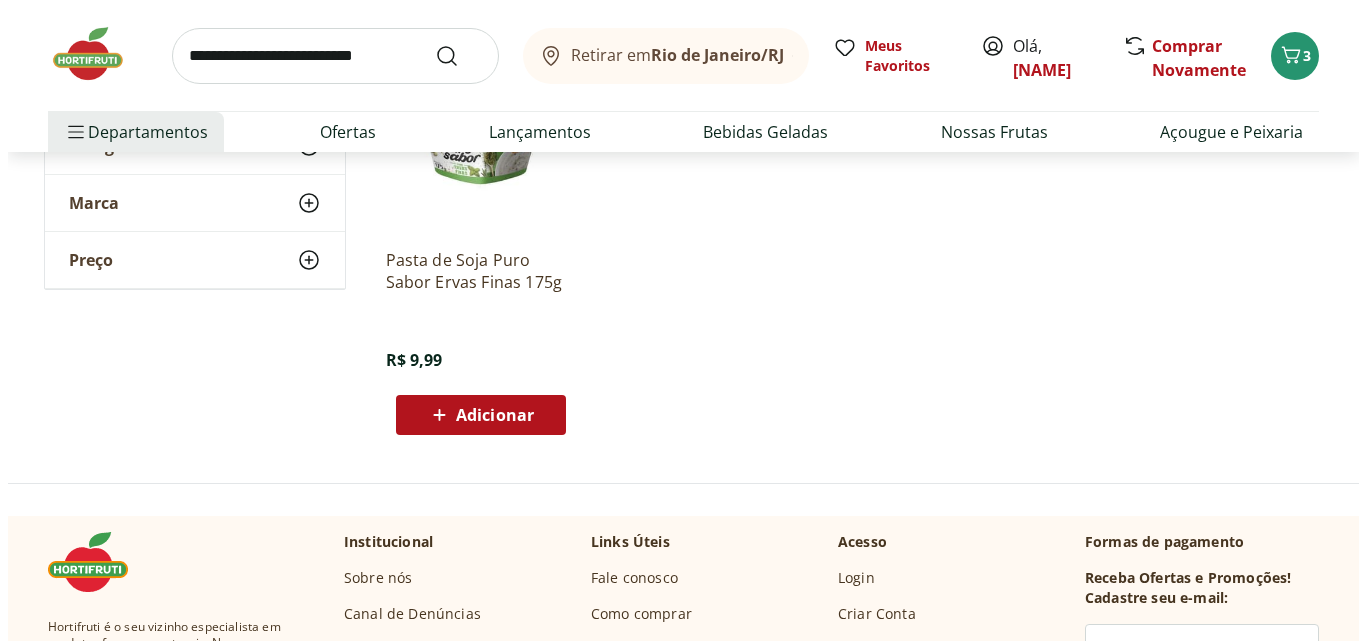 scroll, scrollTop: 400, scrollLeft: 0, axis: vertical 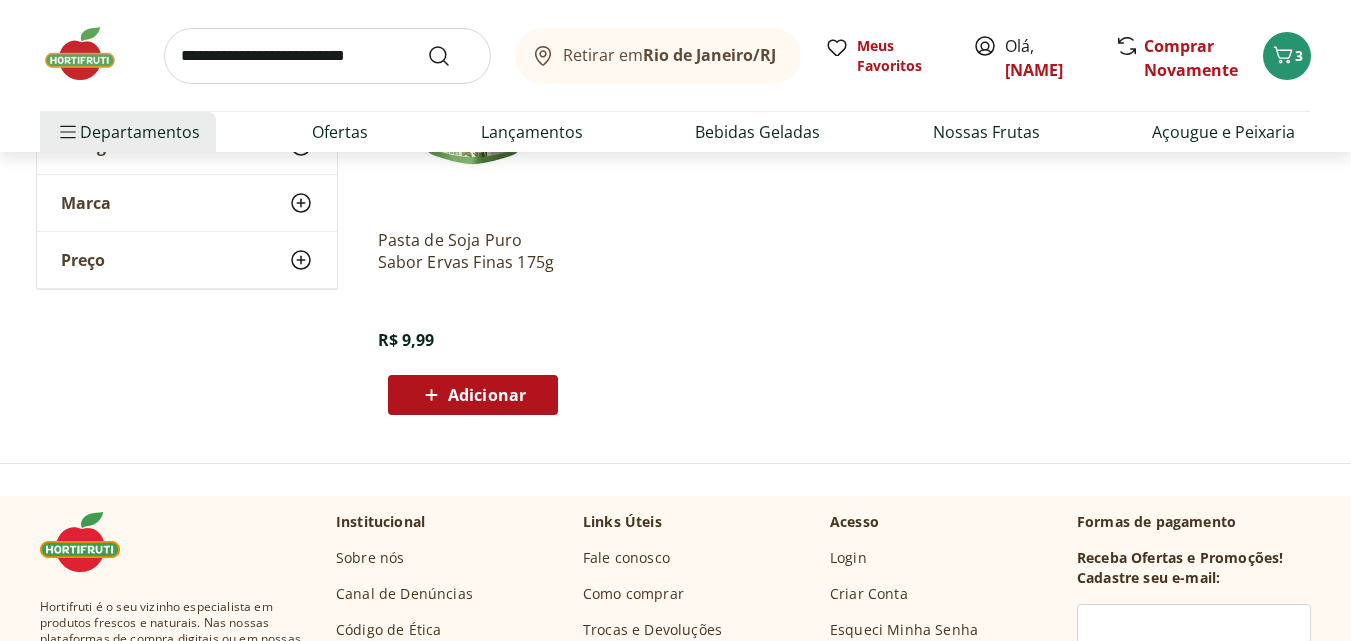 click on "Adicionar" at bounding box center [487, 395] 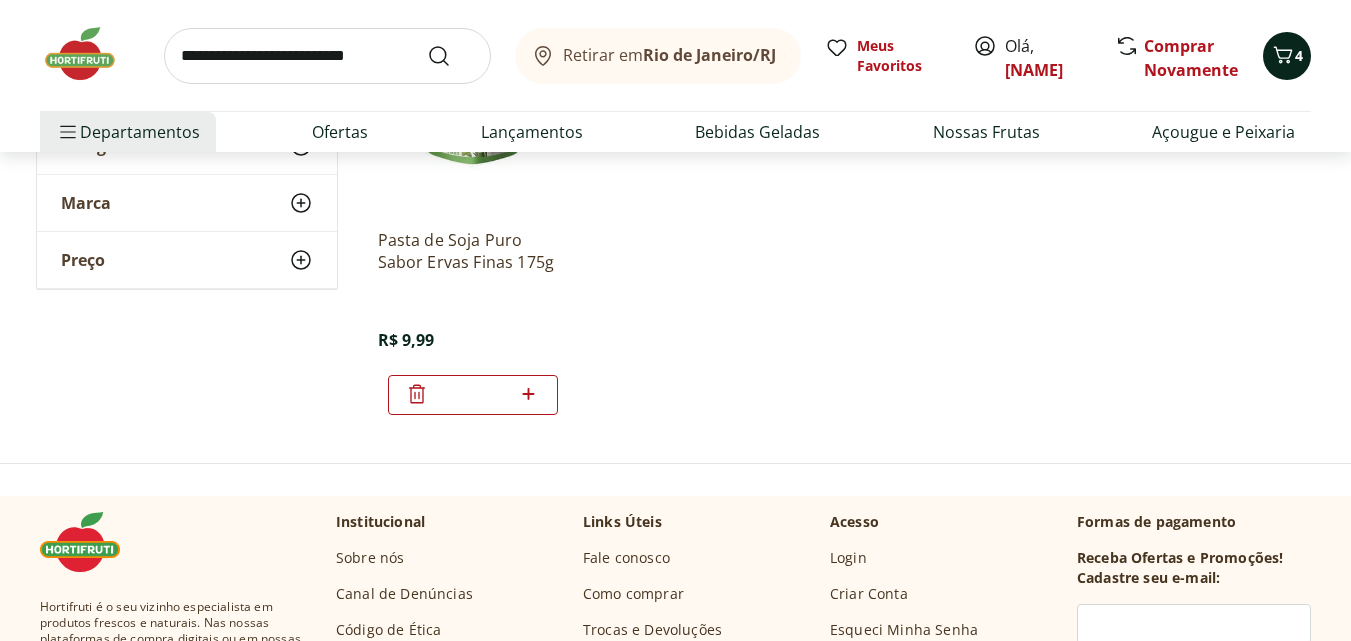 click at bounding box center [1283, 56] 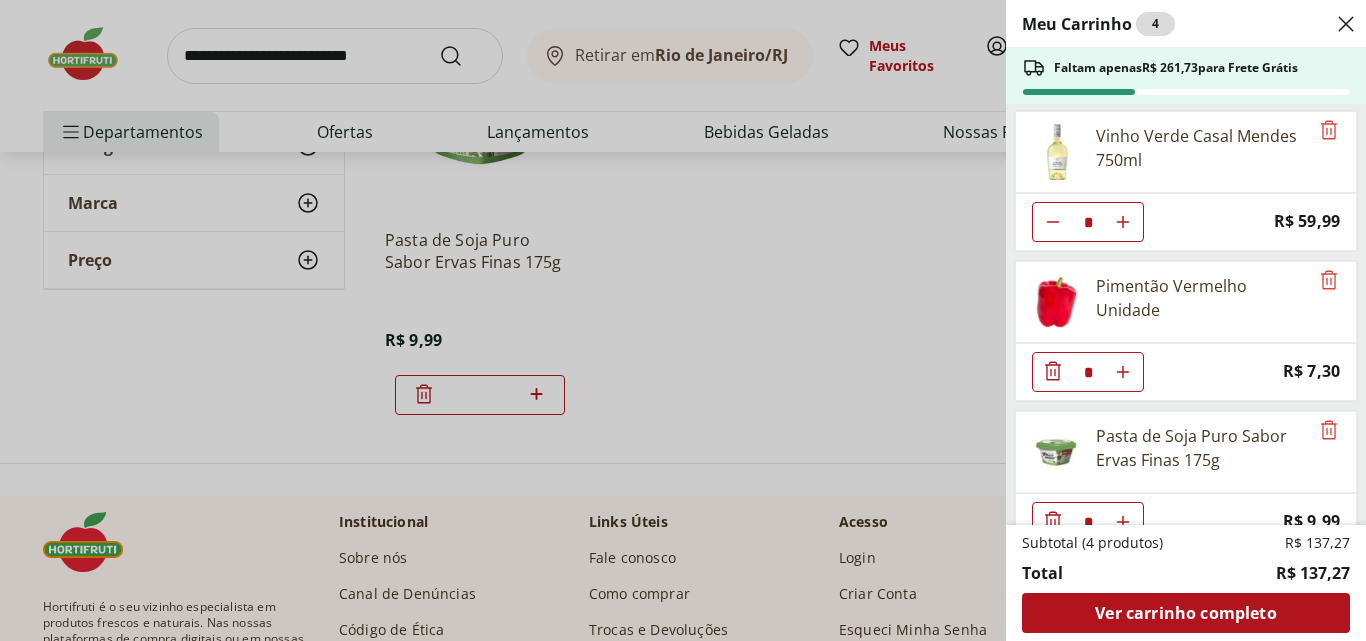 scroll, scrollTop: 0, scrollLeft: 0, axis: both 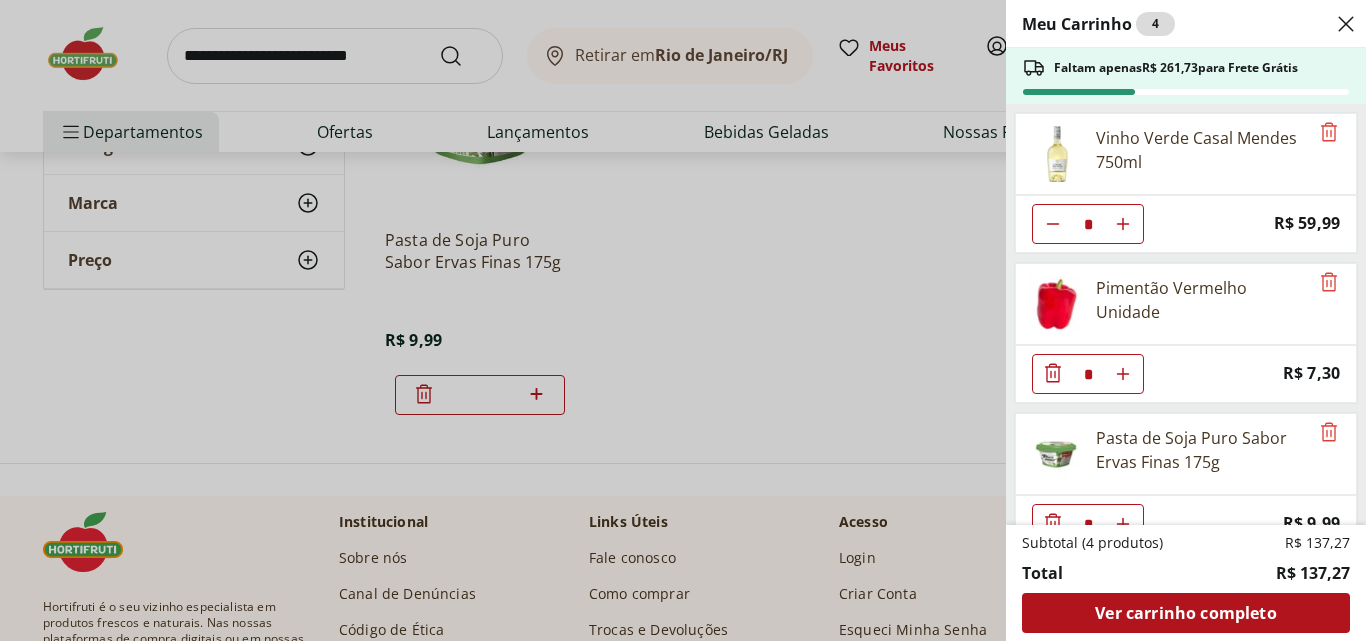 click 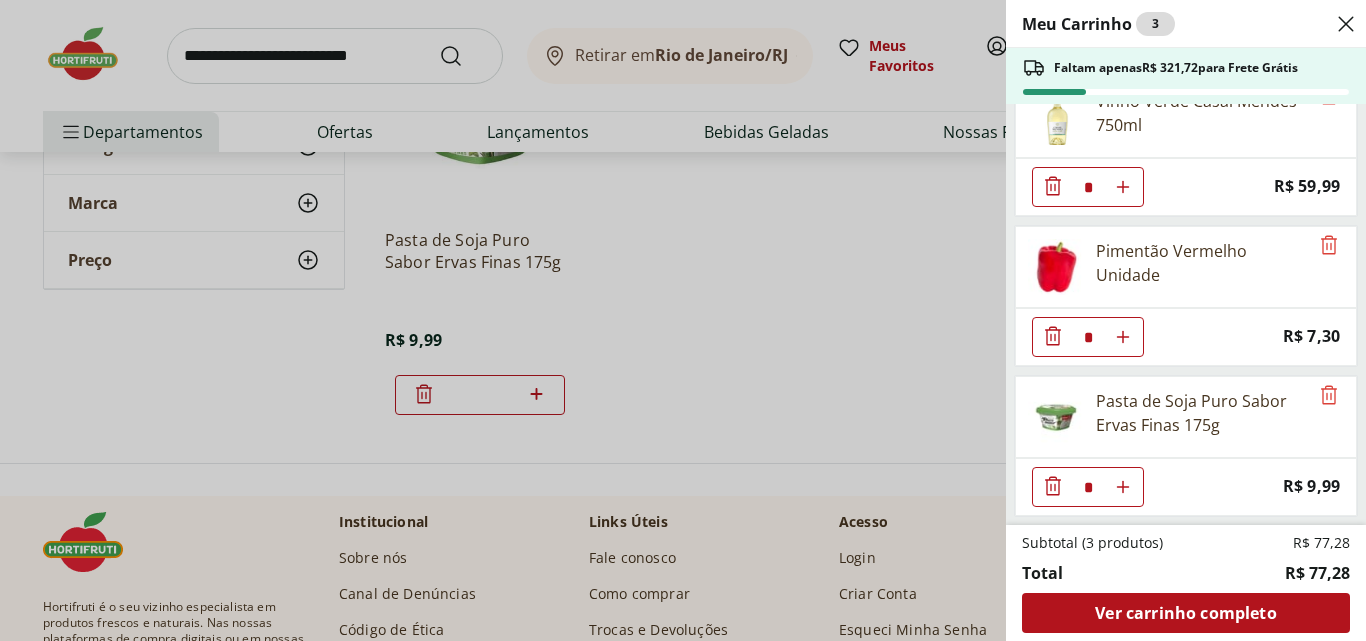 scroll, scrollTop: 191, scrollLeft: 0, axis: vertical 